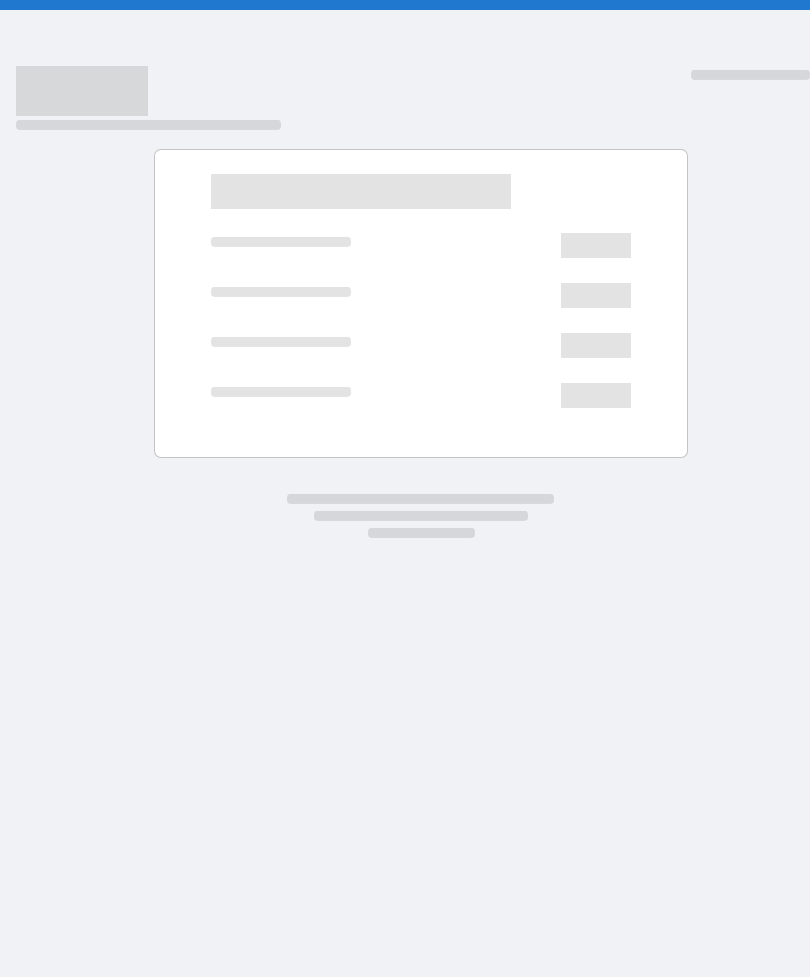 scroll, scrollTop: 0, scrollLeft: 0, axis: both 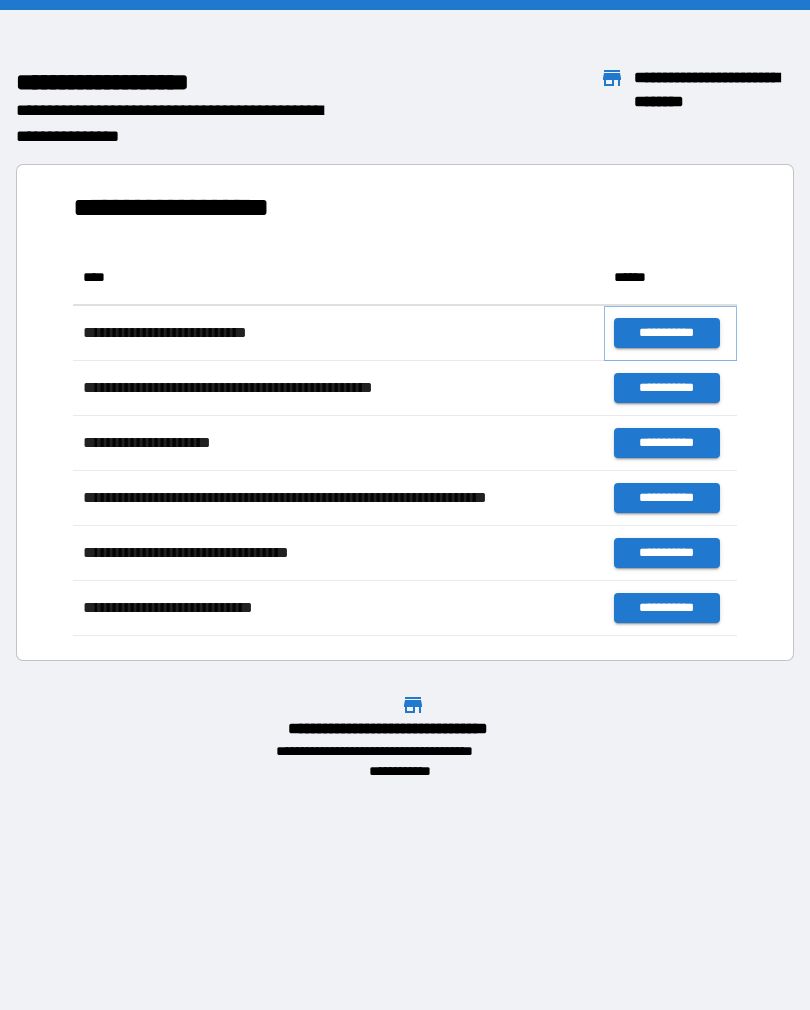 click on "**********" at bounding box center [666, 333] 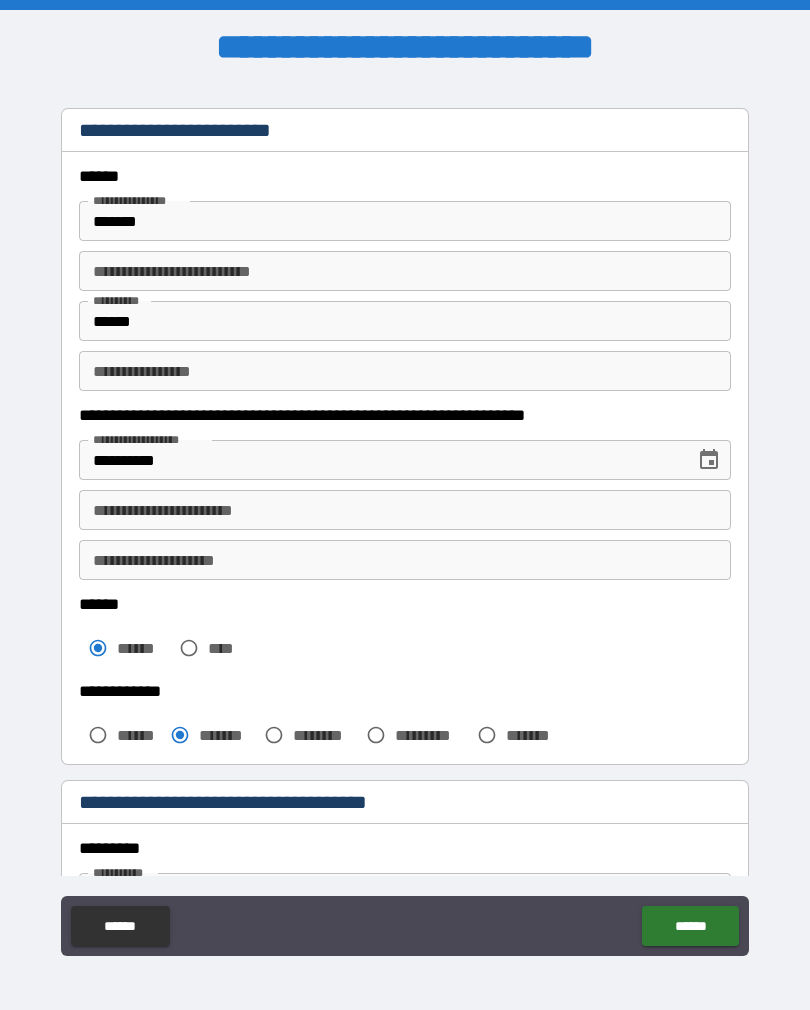 scroll, scrollTop: 39, scrollLeft: 0, axis: vertical 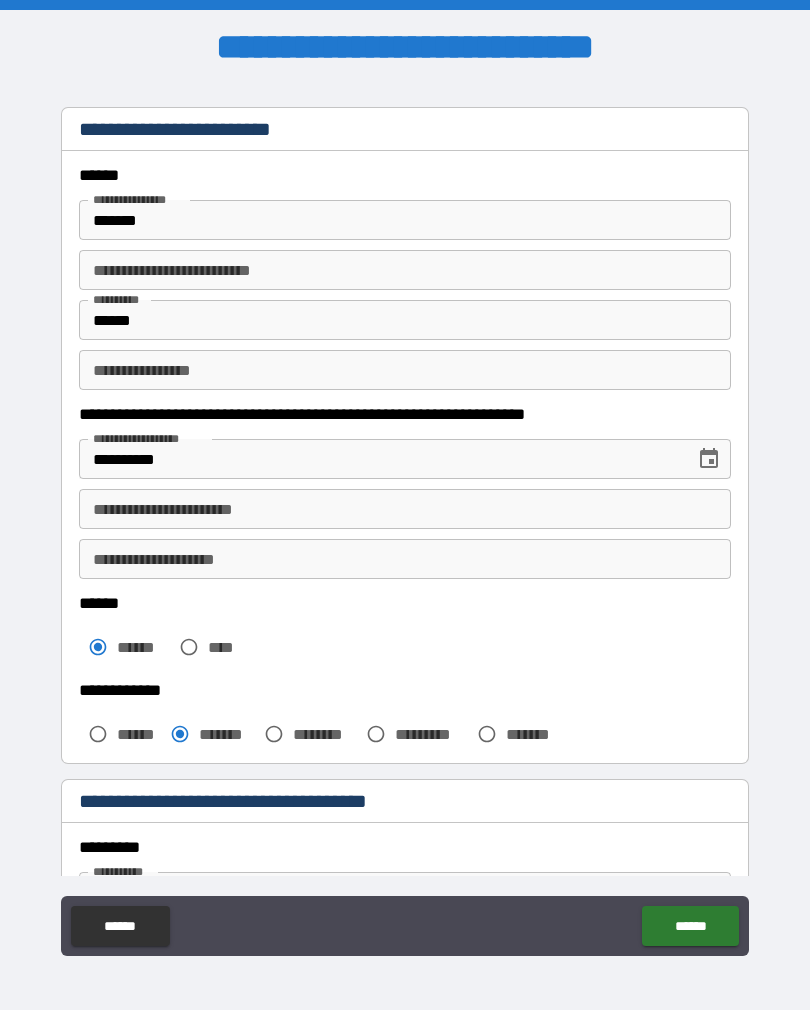 click on "**********" at bounding box center (405, 509) 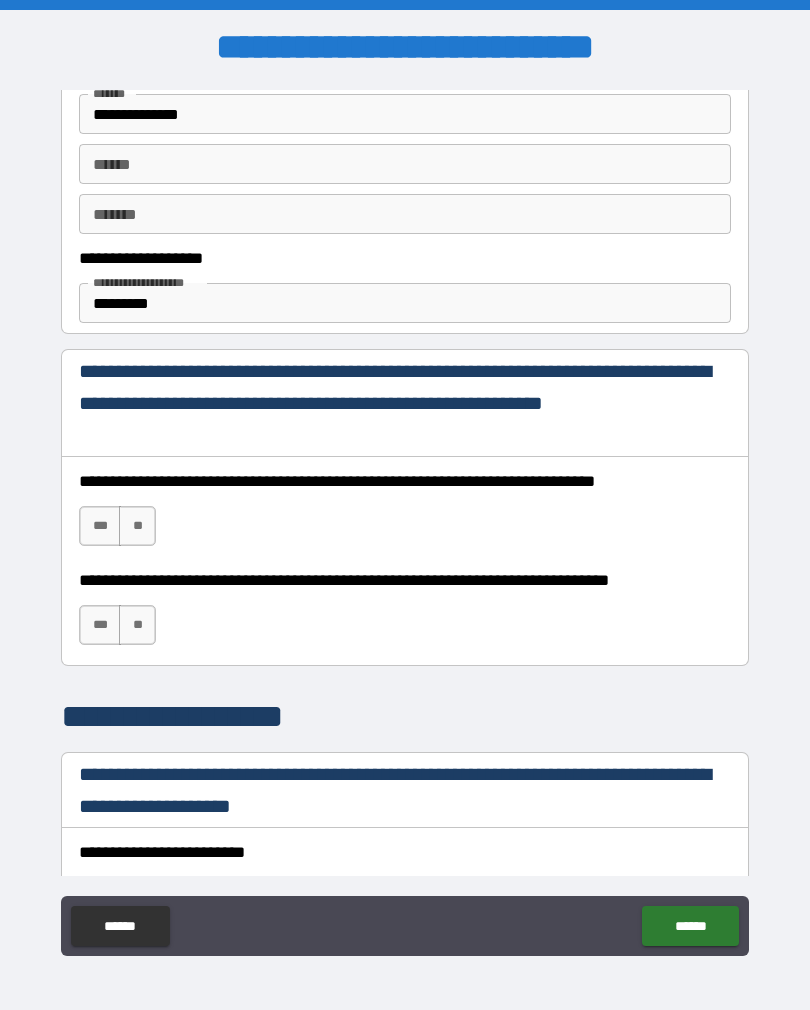 scroll, scrollTop: 1103, scrollLeft: 0, axis: vertical 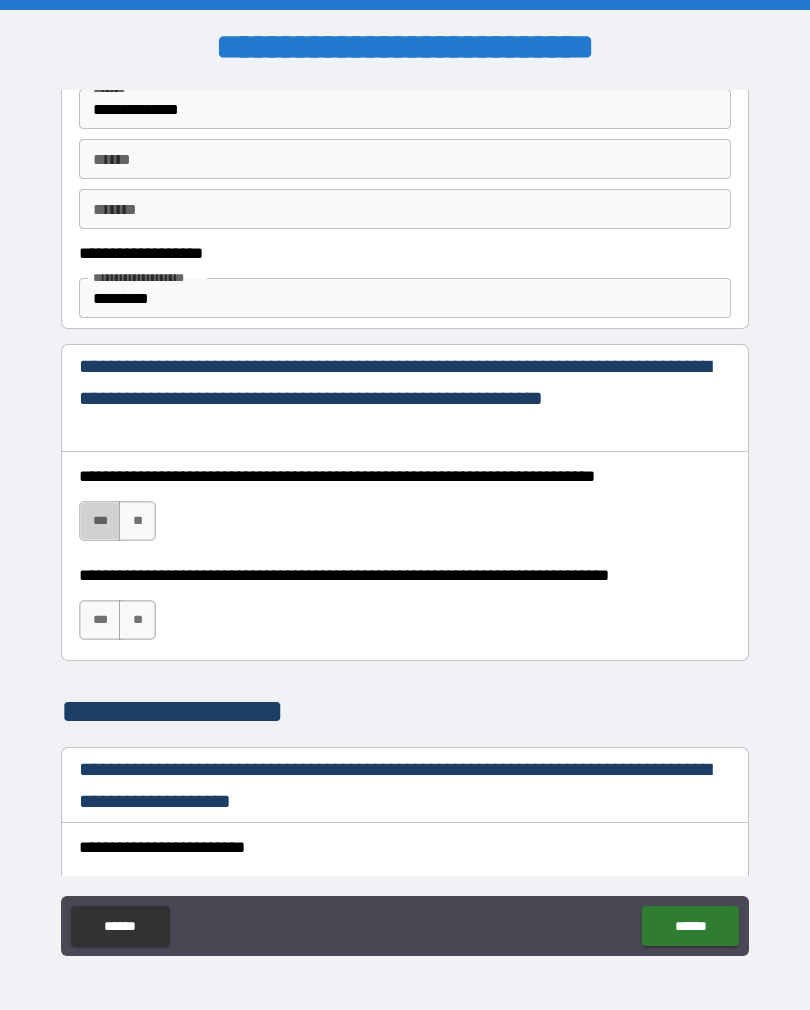 type on "**********" 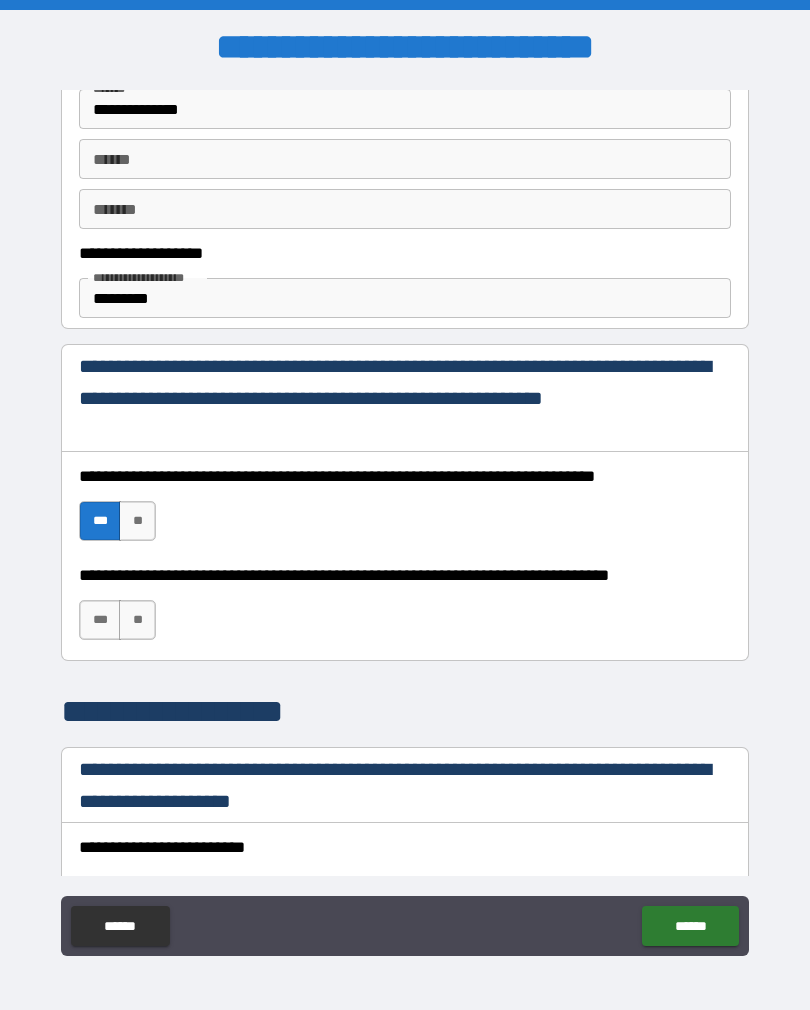 click on "*********" at bounding box center [405, 298] 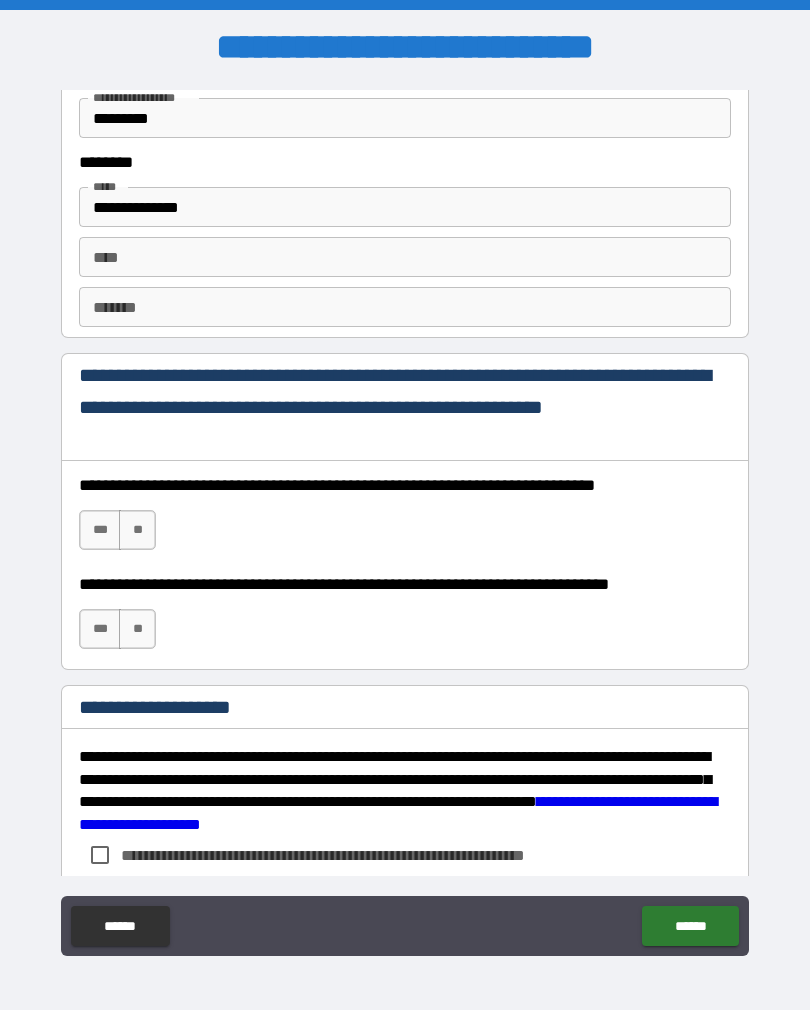 scroll, scrollTop: 2770, scrollLeft: 0, axis: vertical 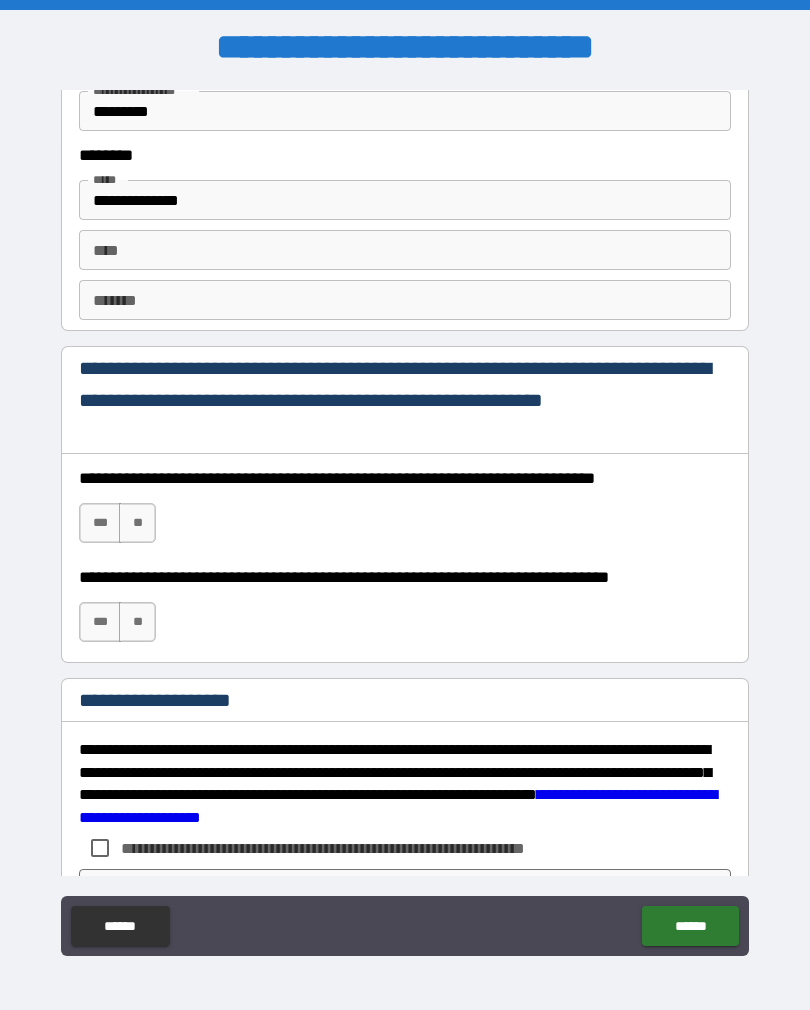 click on "***" at bounding box center (100, 523) 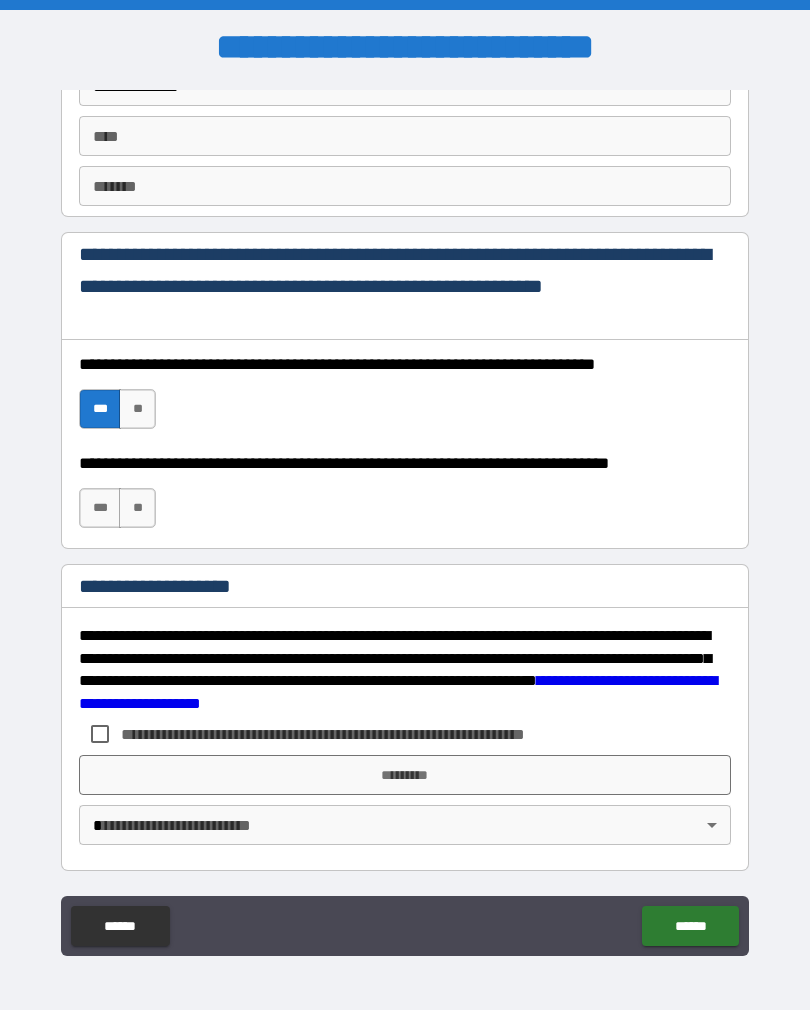scroll, scrollTop: 2884, scrollLeft: 0, axis: vertical 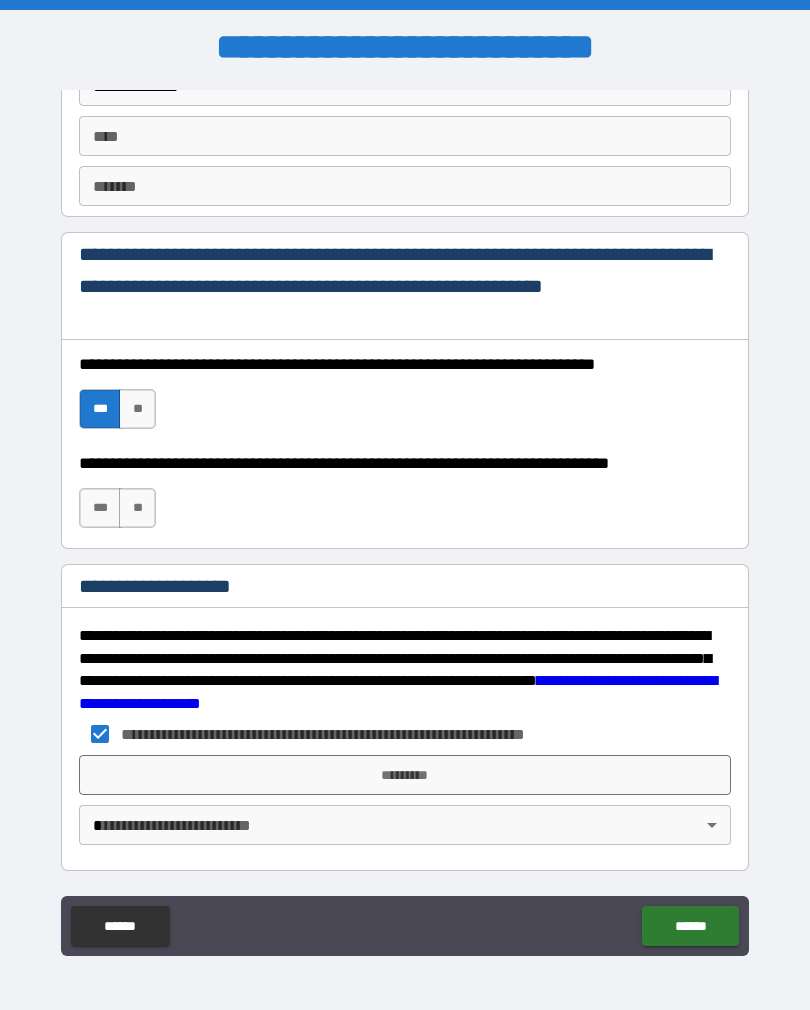 click on "*********" at bounding box center (405, 775) 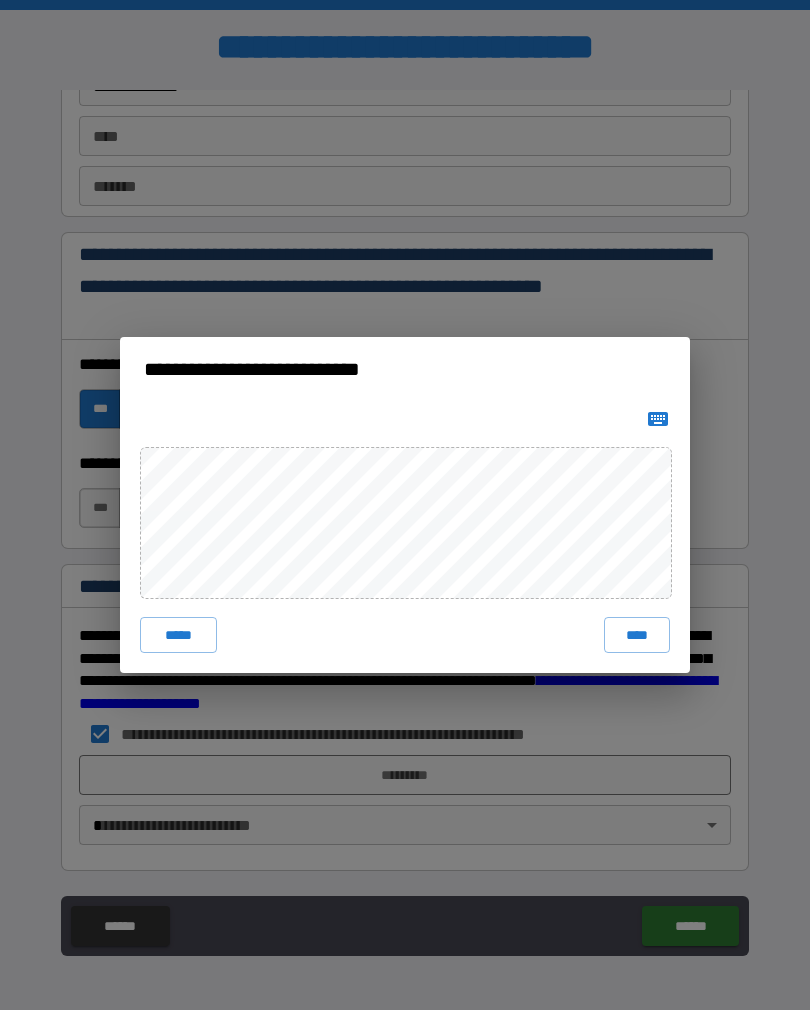 click on "*****" at bounding box center (178, 635) 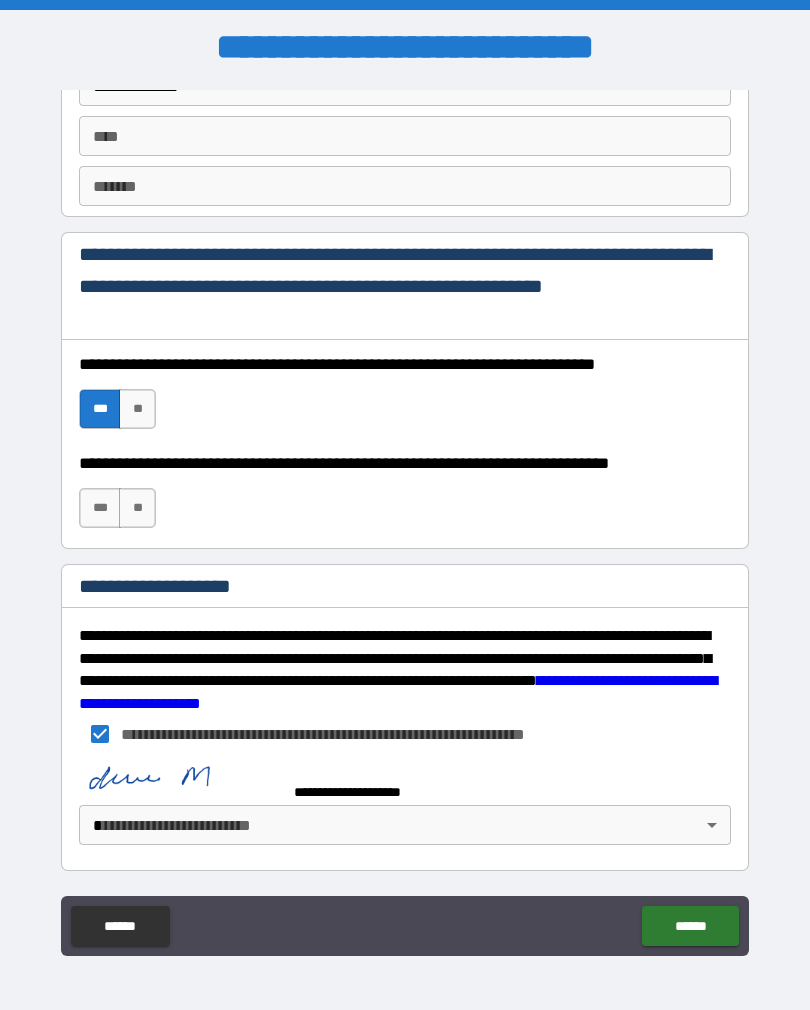 scroll, scrollTop: 2874, scrollLeft: 0, axis: vertical 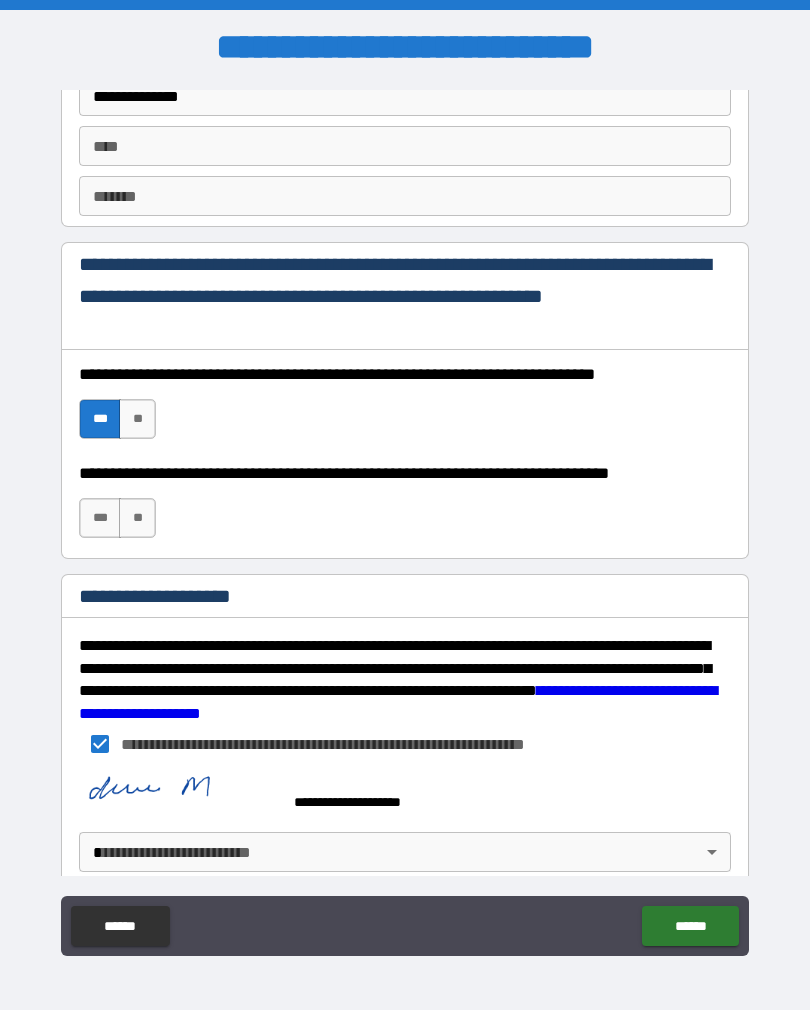 click on "******" at bounding box center (690, 926) 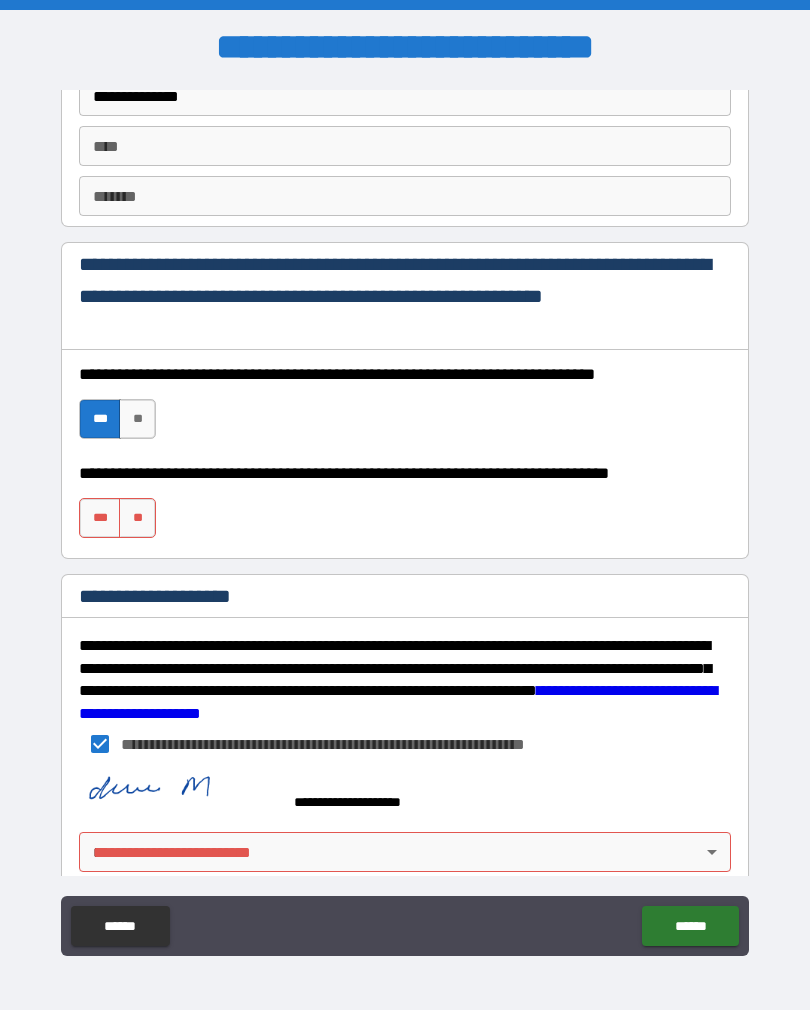 click on "**" at bounding box center [137, 518] 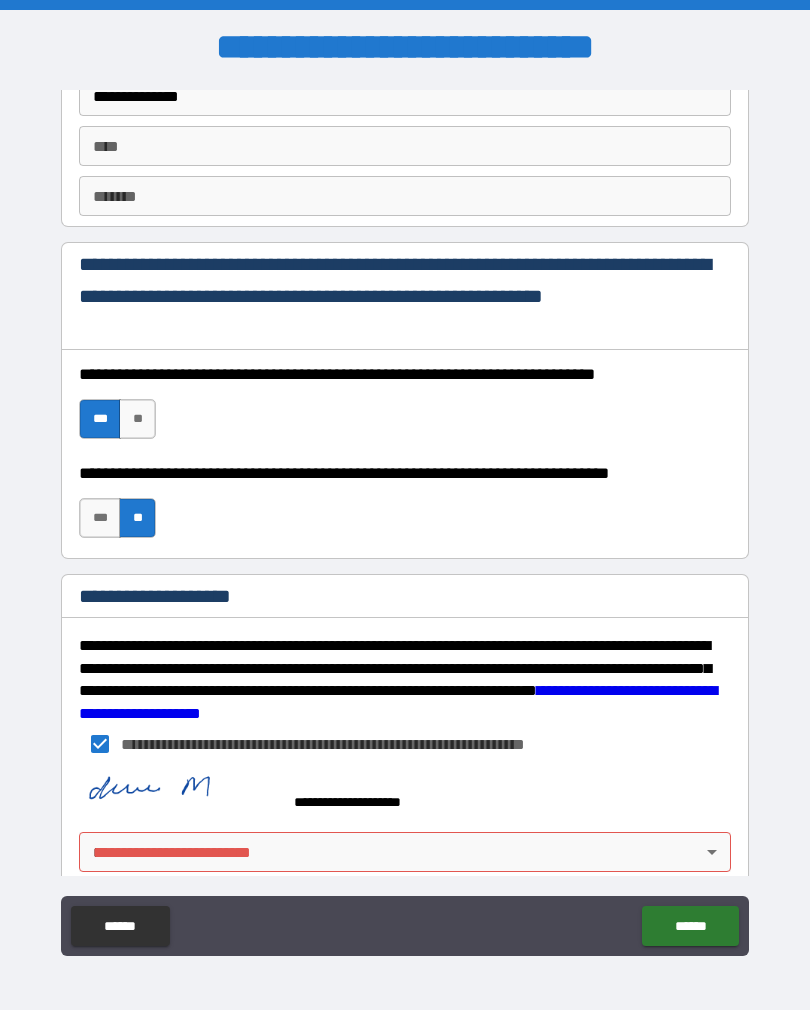 click on "**********" at bounding box center (405, 520) 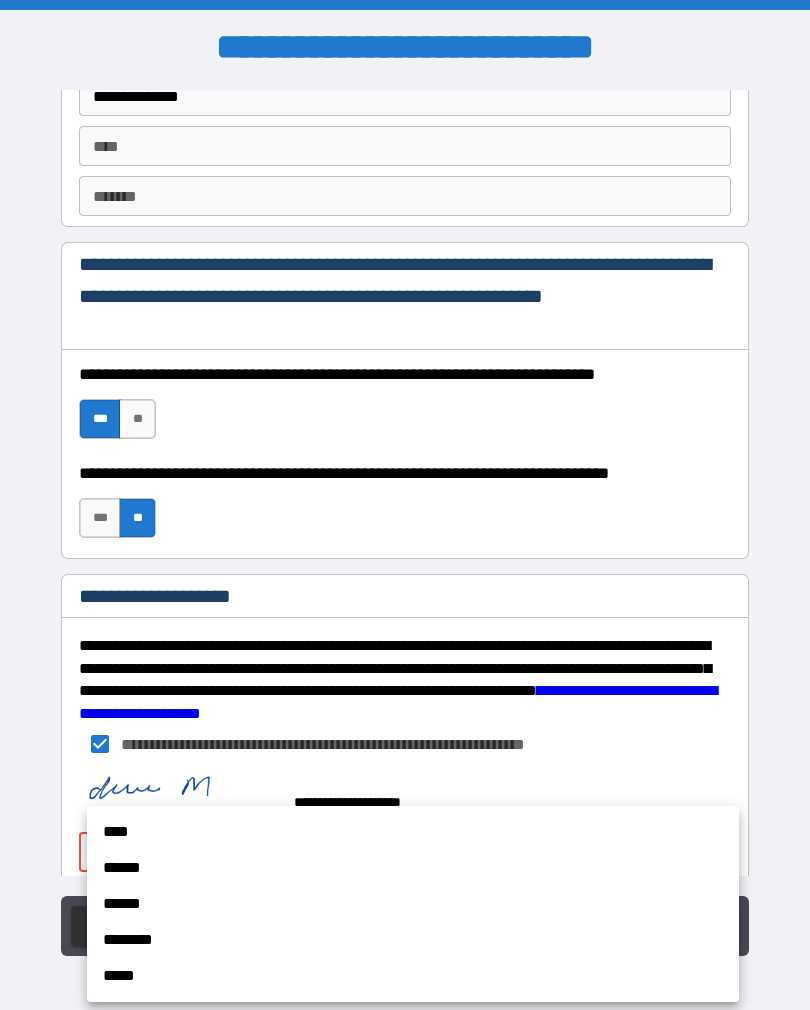 click on "****" at bounding box center [413, 832] 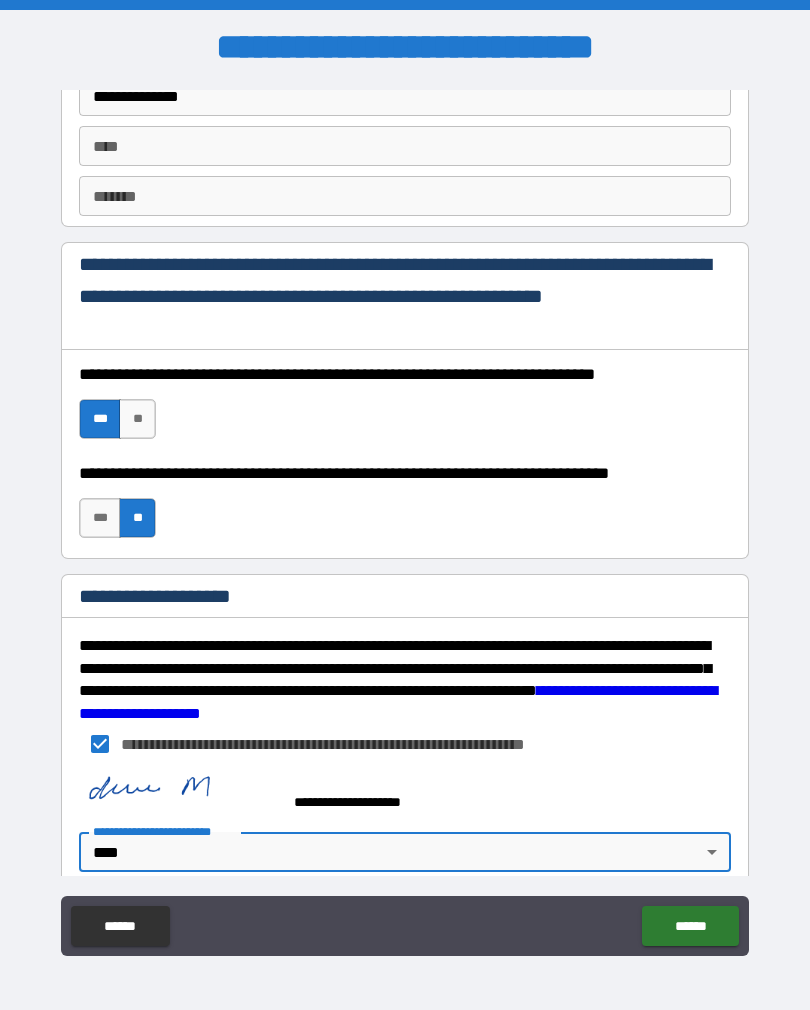 click on "******" at bounding box center [690, 926] 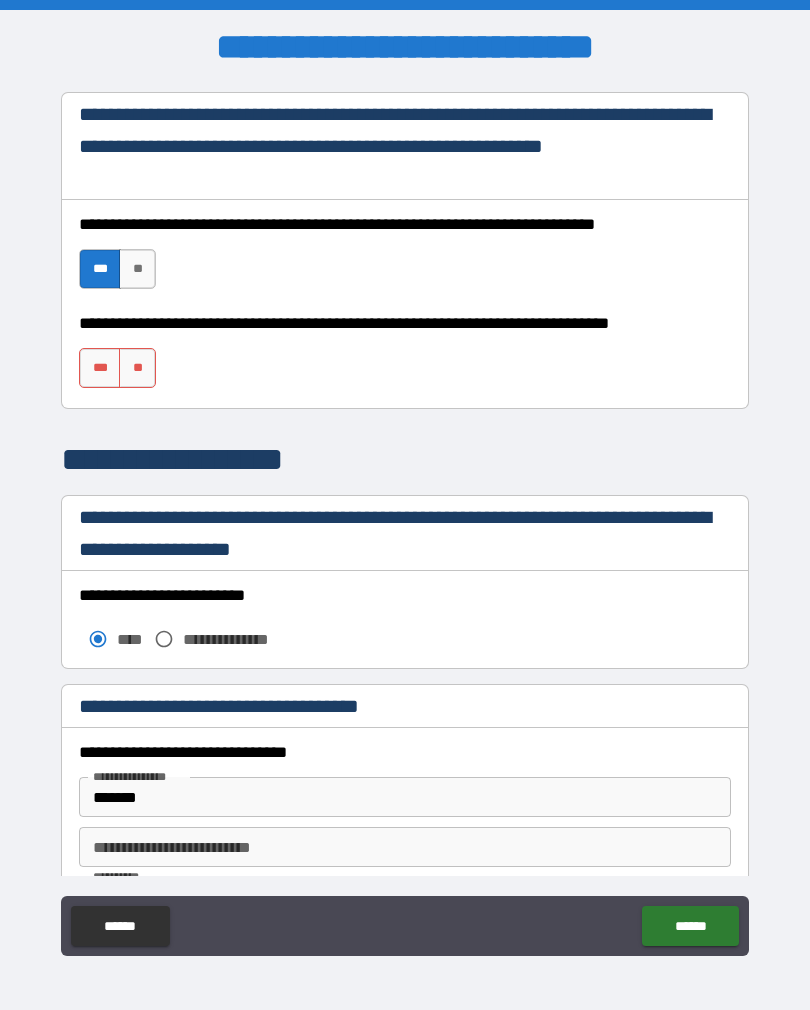 scroll, scrollTop: 1354, scrollLeft: 0, axis: vertical 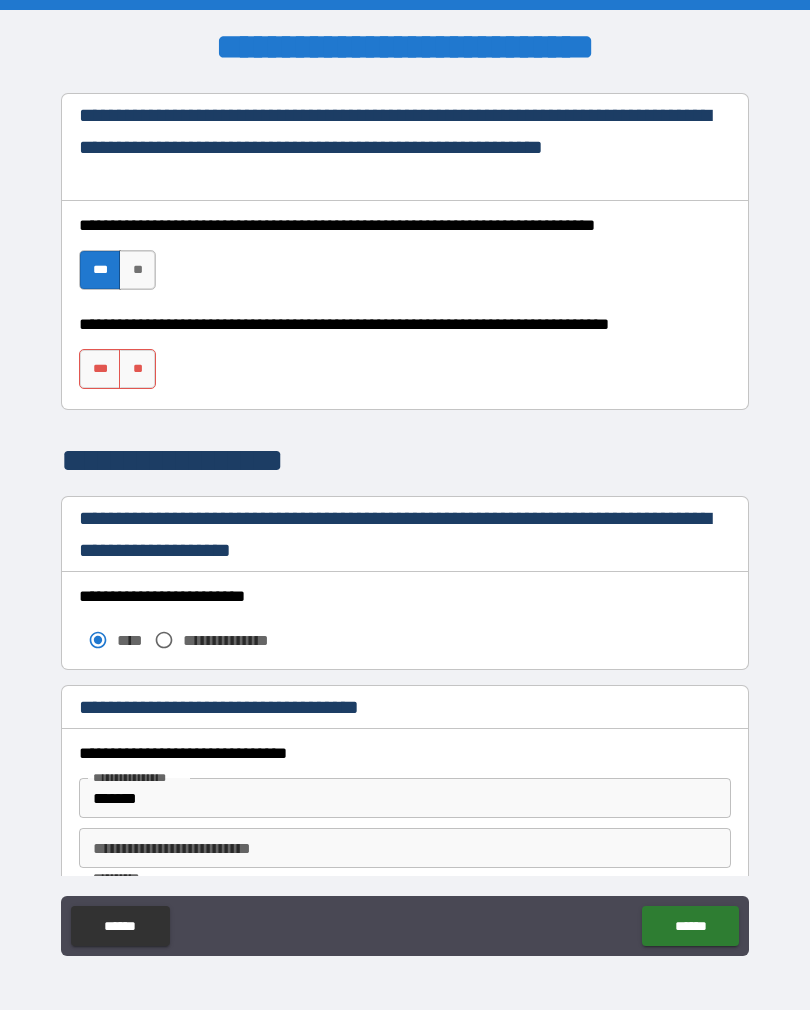 click on "**" at bounding box center [137, 369] 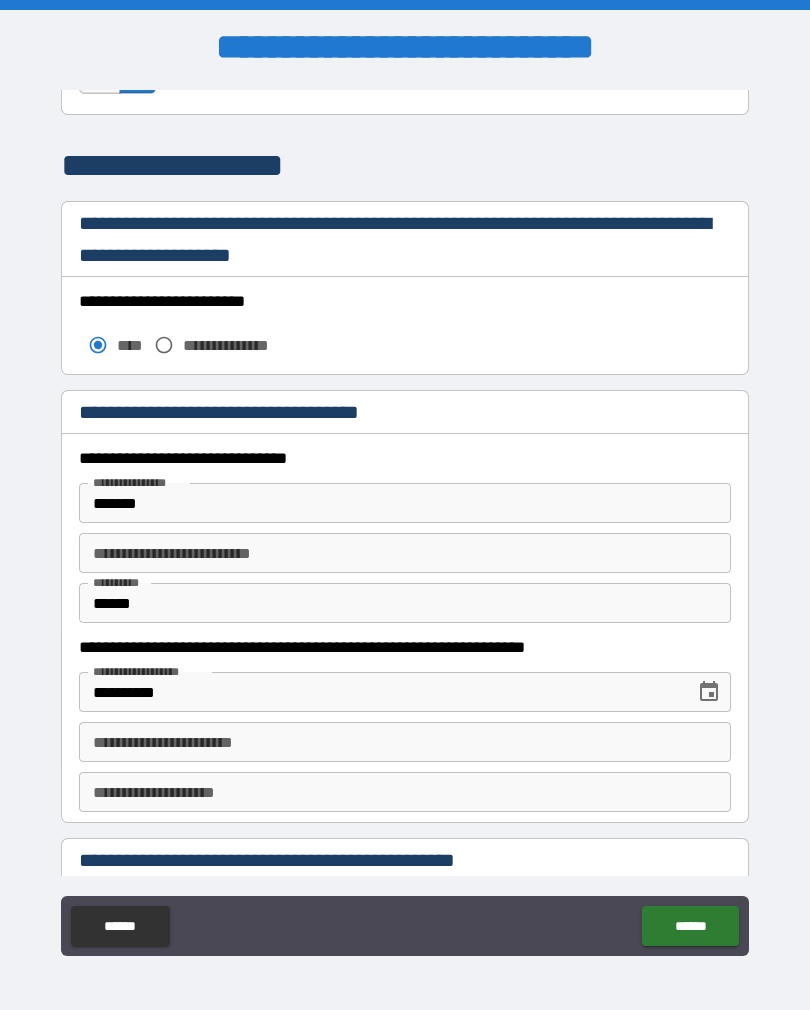 click on "******" at bounding box center (690, 926) 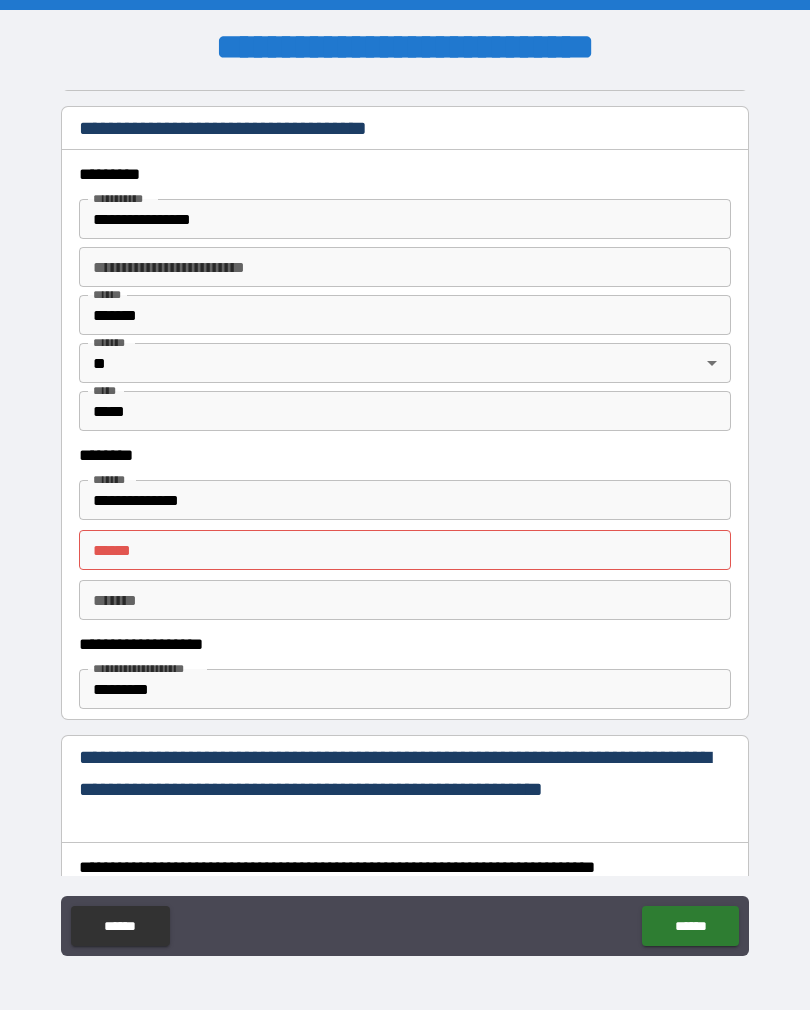 scroll, scrollTop: 708, scrollLeft: 0, axis: vertical 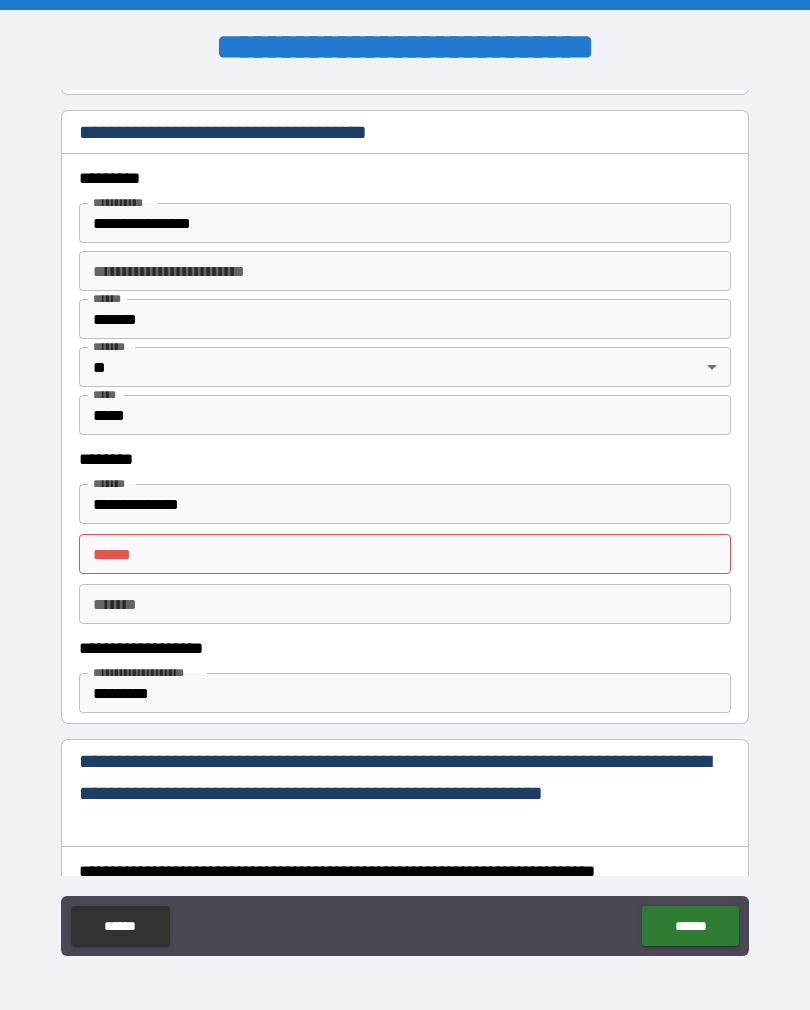 click on "**********" at bounding box center (405, 504) 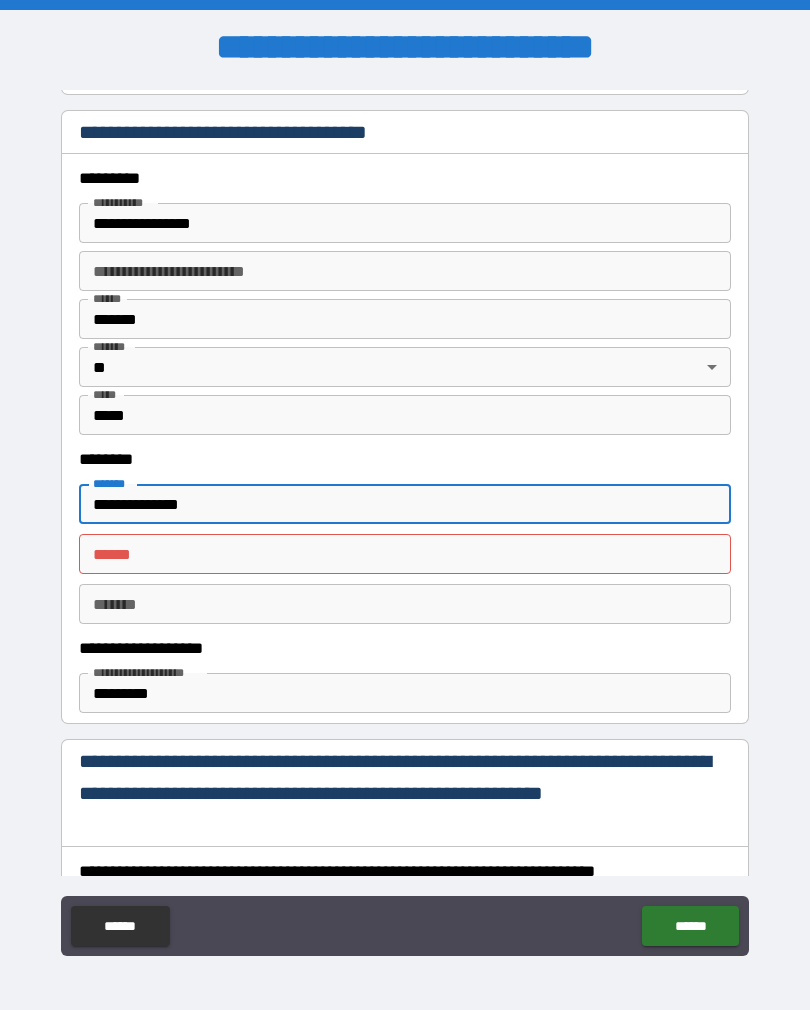 click on "****   *" at bounding box center [405, 554] 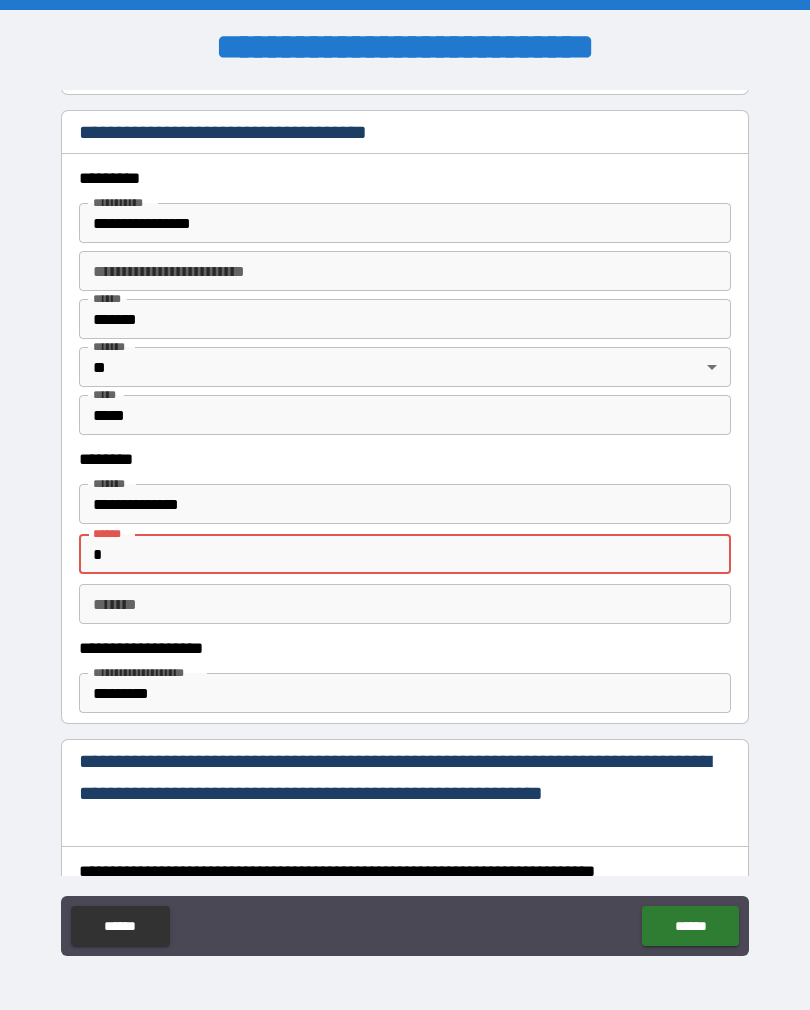 click on "**********" at bounding box center [405, 504] 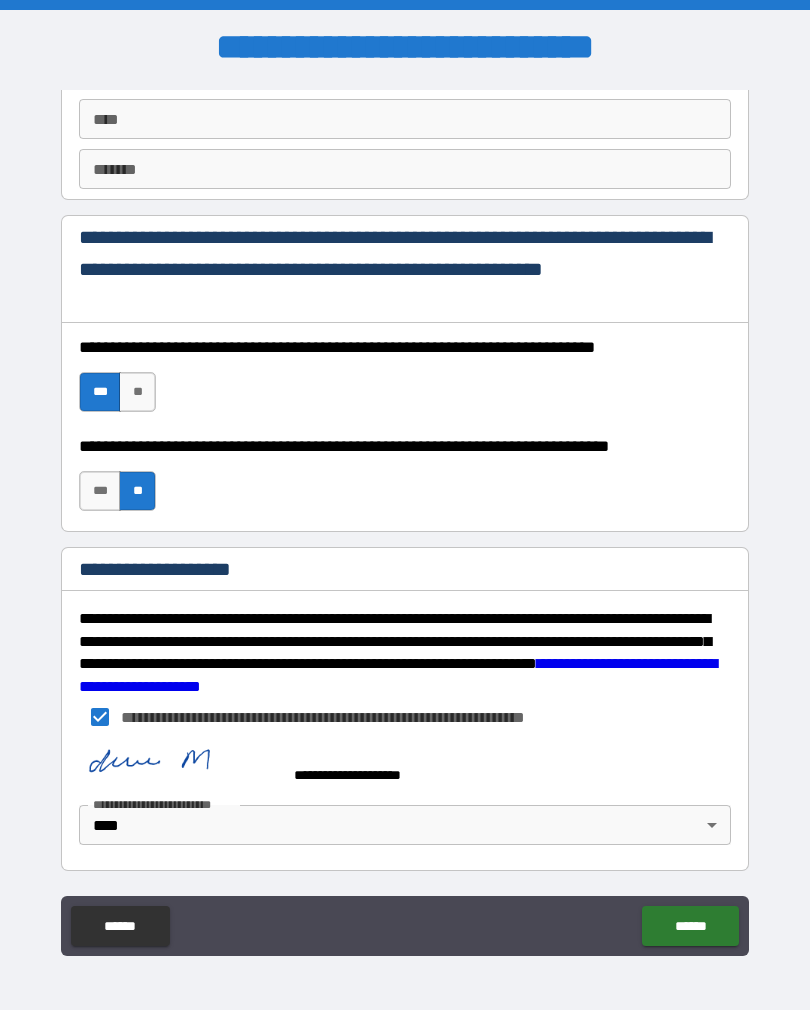 scroll, scrollTop: 2901, scrollLeft: 0, axis: vertical 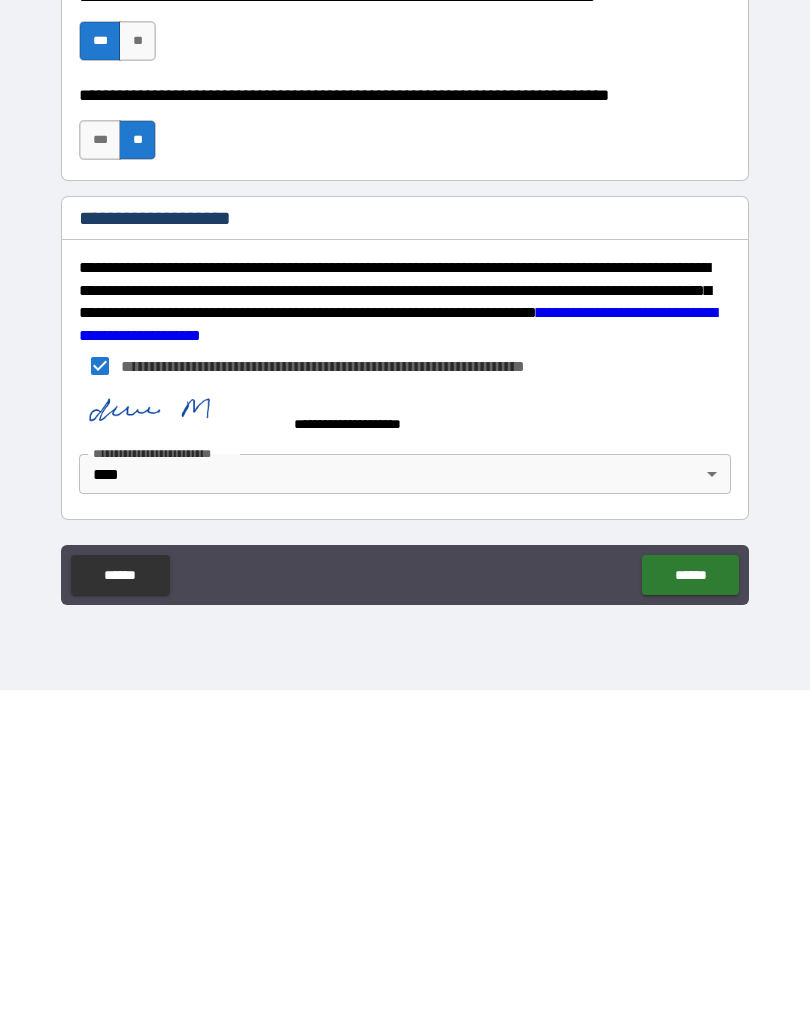 click on "******" at bounding box center (690, 895) 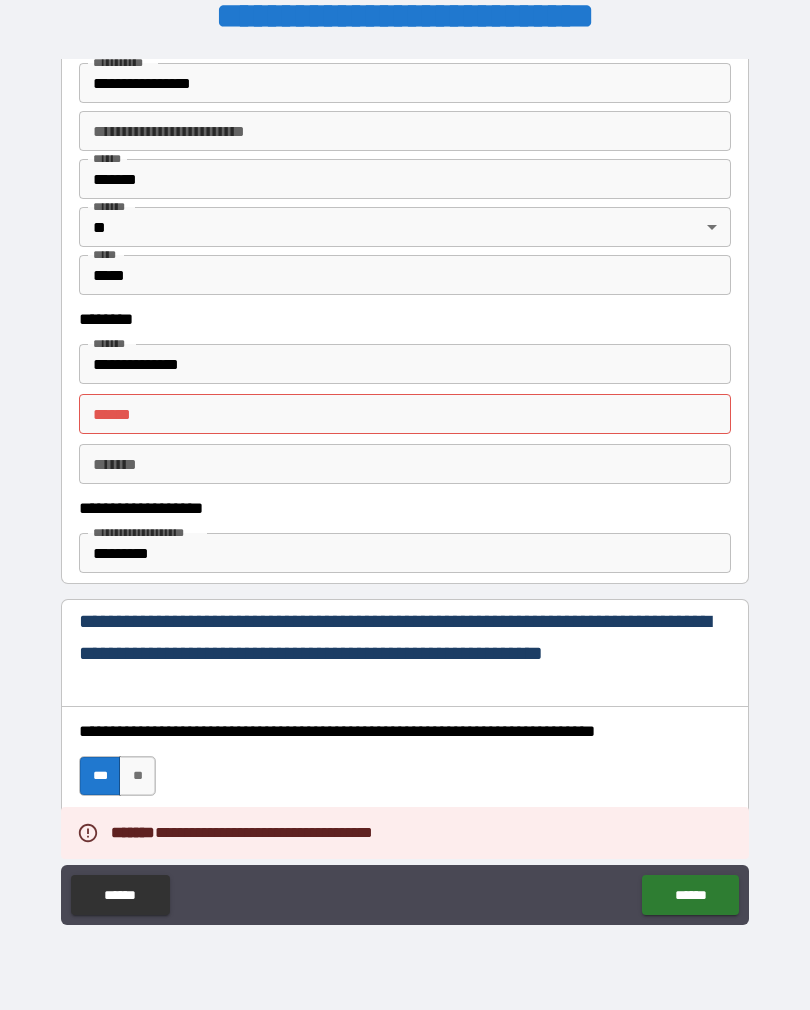 scroll, scrollTop: 807, scrollLeft: 0, axis: vertical 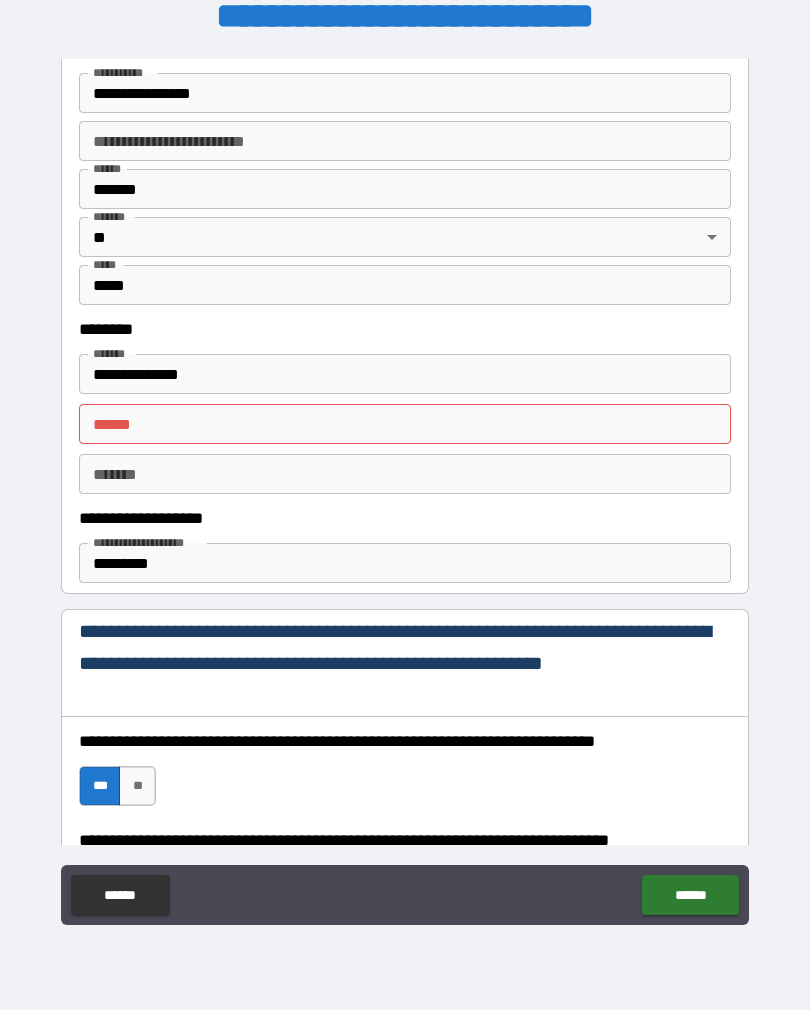 click on "****   *" at bounding box center [405, 424] 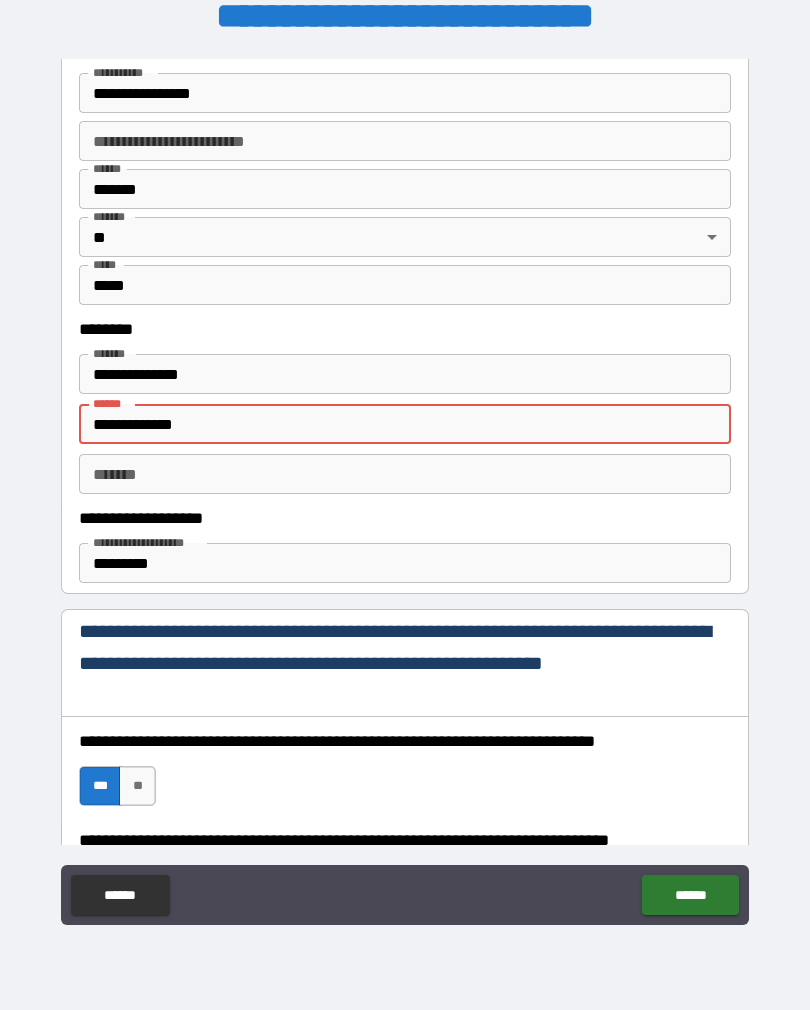 type on "**********" 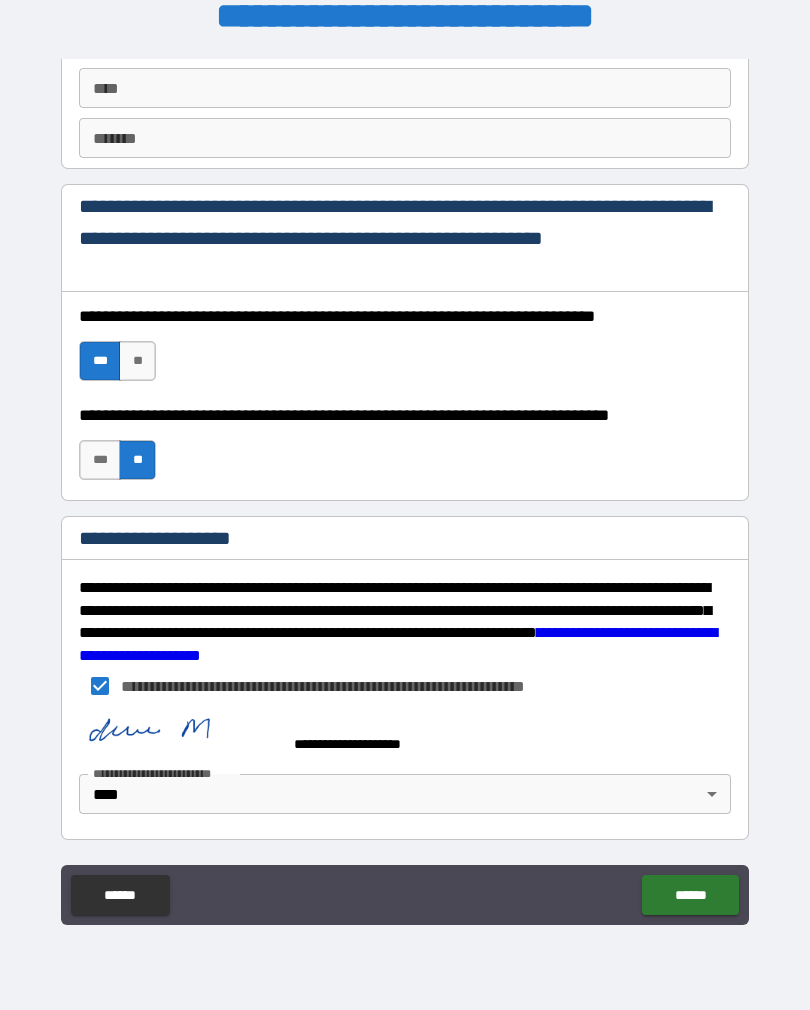 scroll, scrollTop: 2901, scrollLeft: 0, axis: vertical 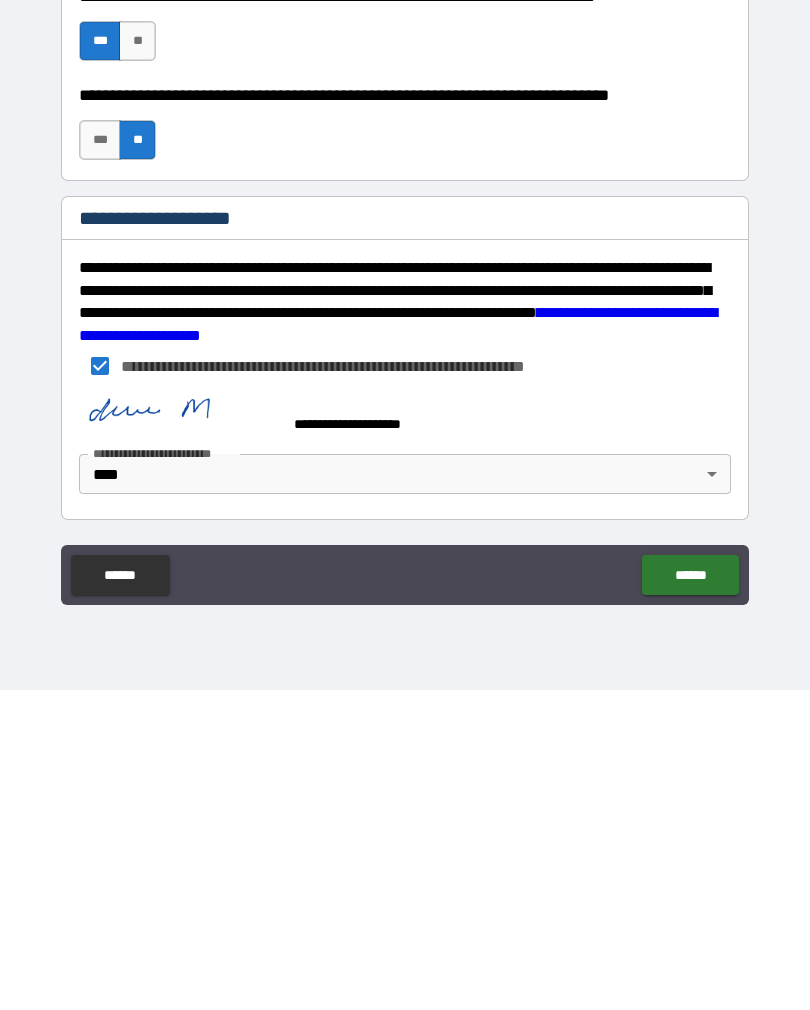 click on "******" at bounding box center [690, 895] 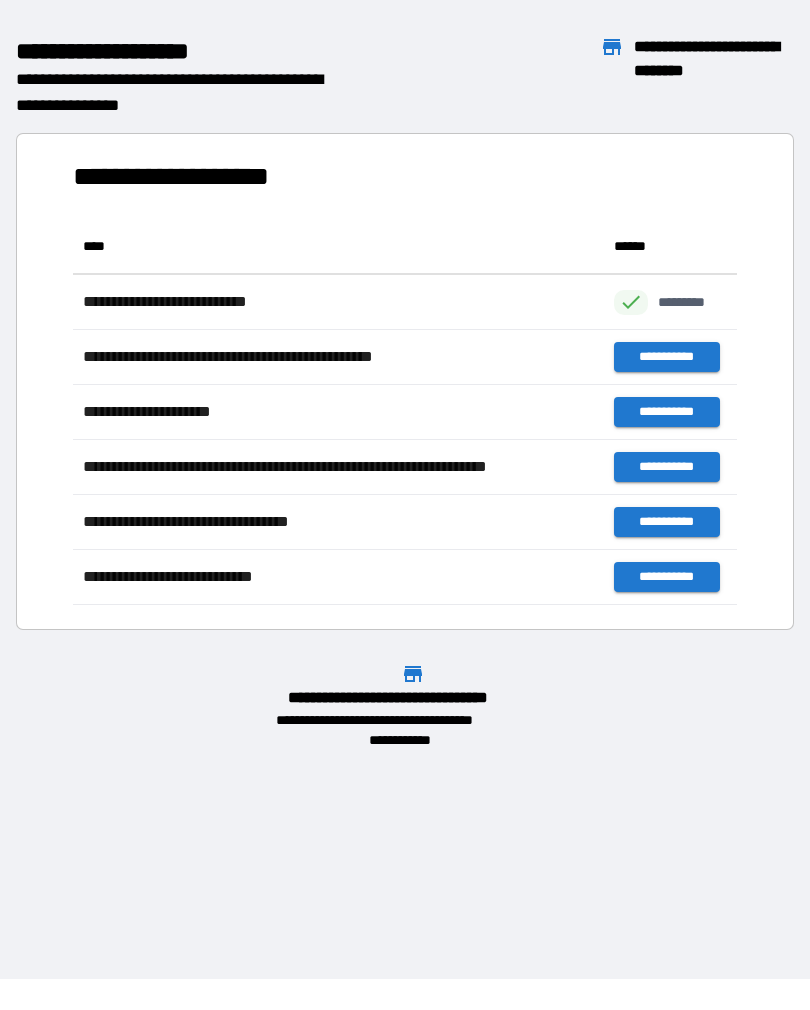 scroll, scrollTop: 1, scrollLeft: 1, axis: both 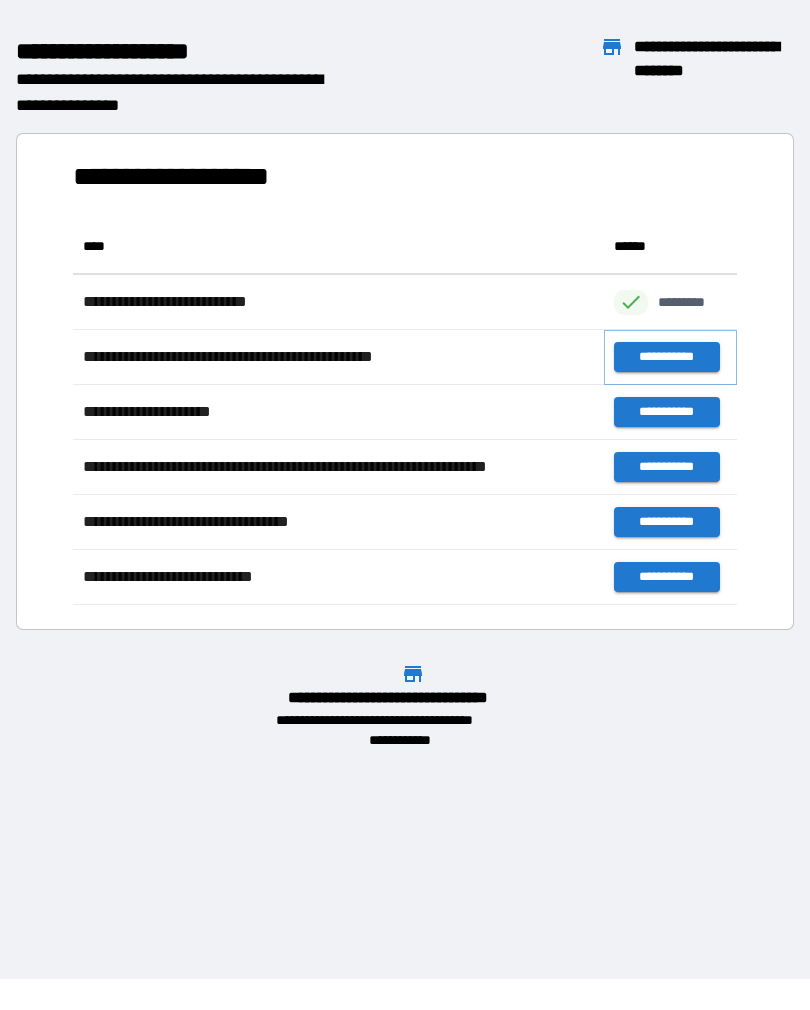 click on "**********" at bounding box center [666, 357] 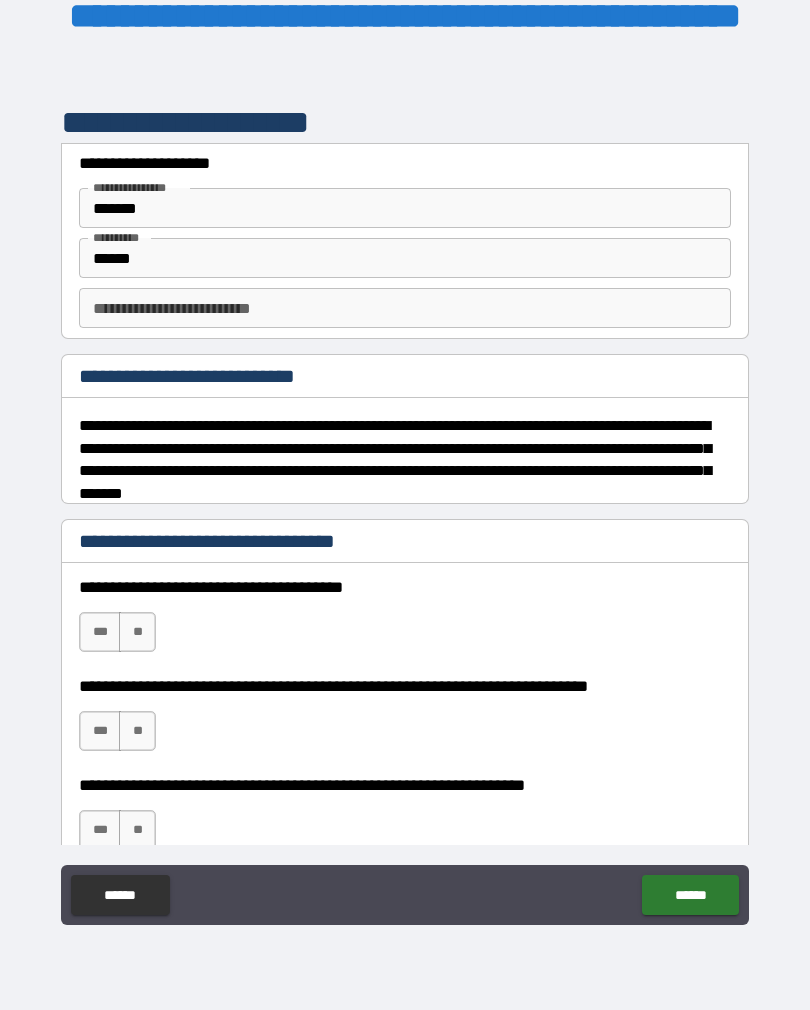 click on "**" at bounding box center [137, 632] 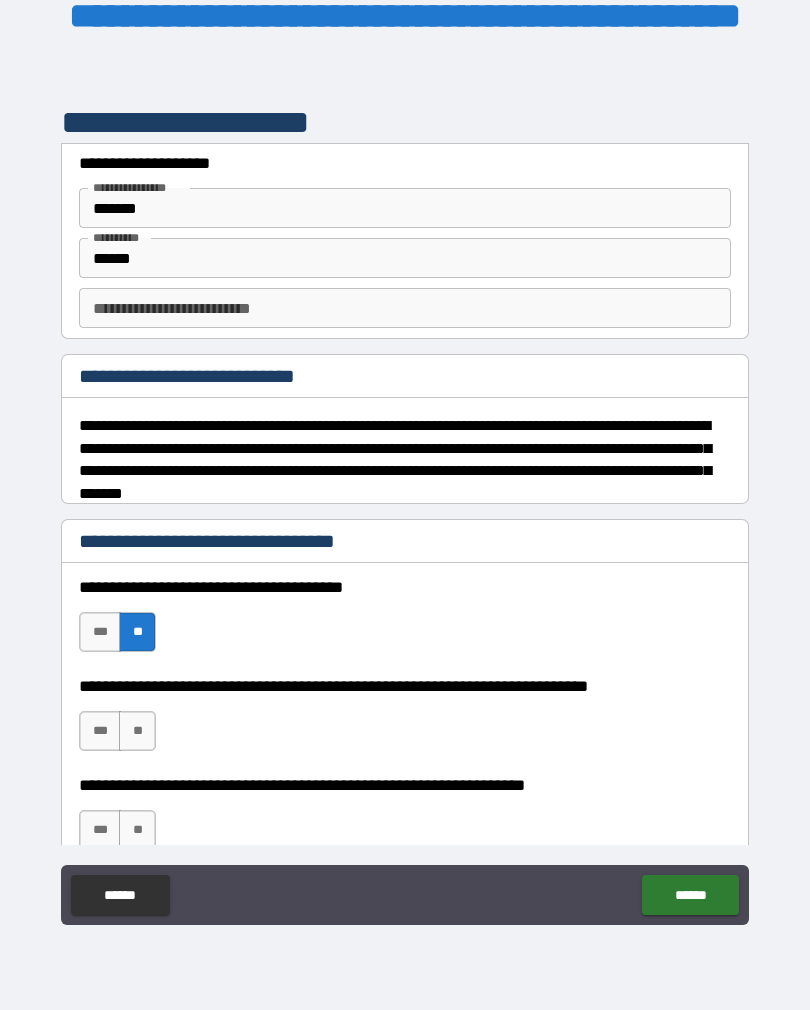 click on "**" at bounding box center (137, 731) 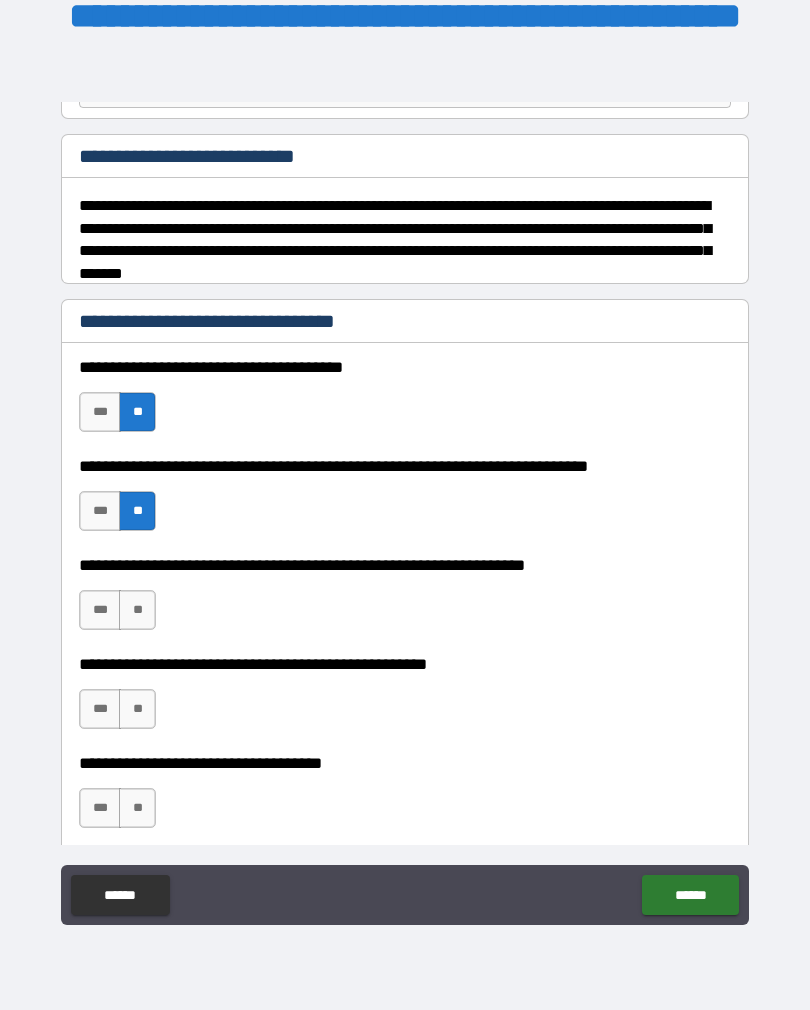 scroll, scrollTop: 221, scrollLeft: 0, axis: vertical 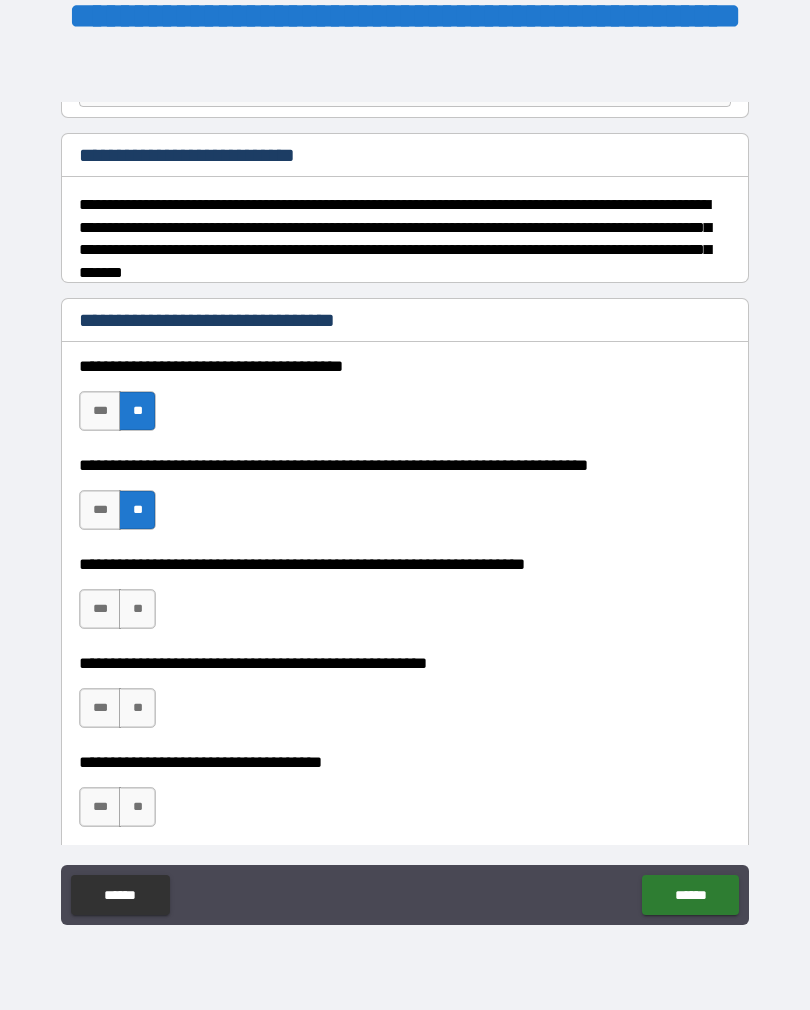 click on "**" at bounding box center [137, 609] 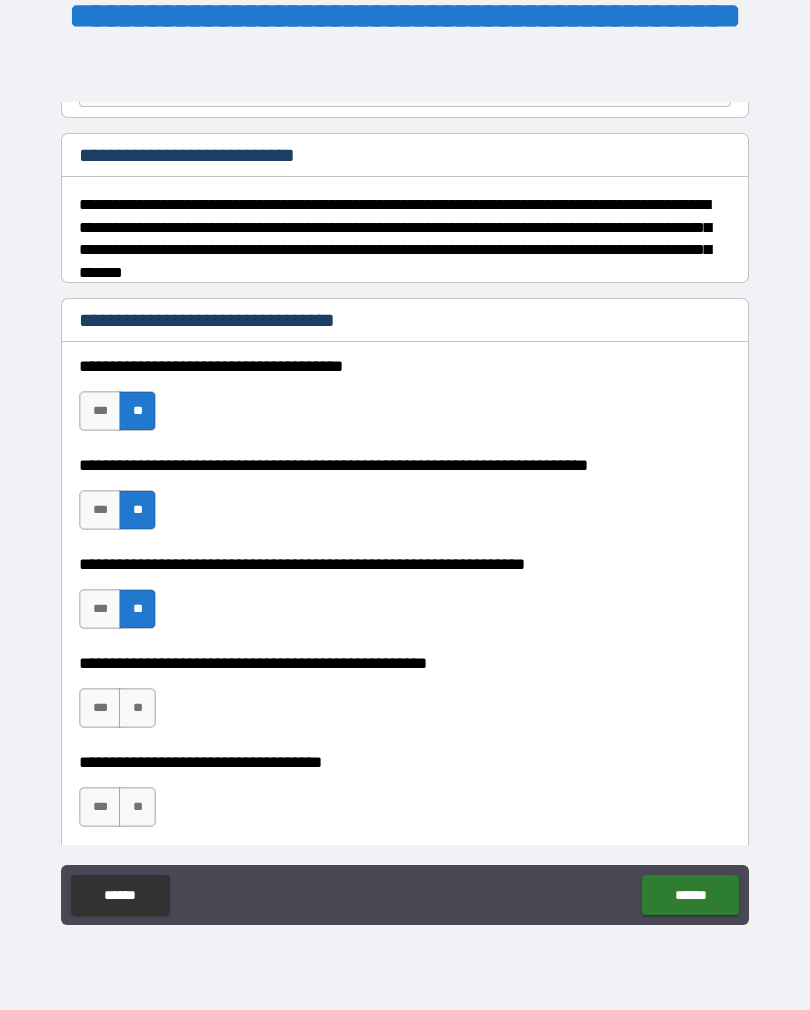 click on "**" at bounding box center [137, 708] 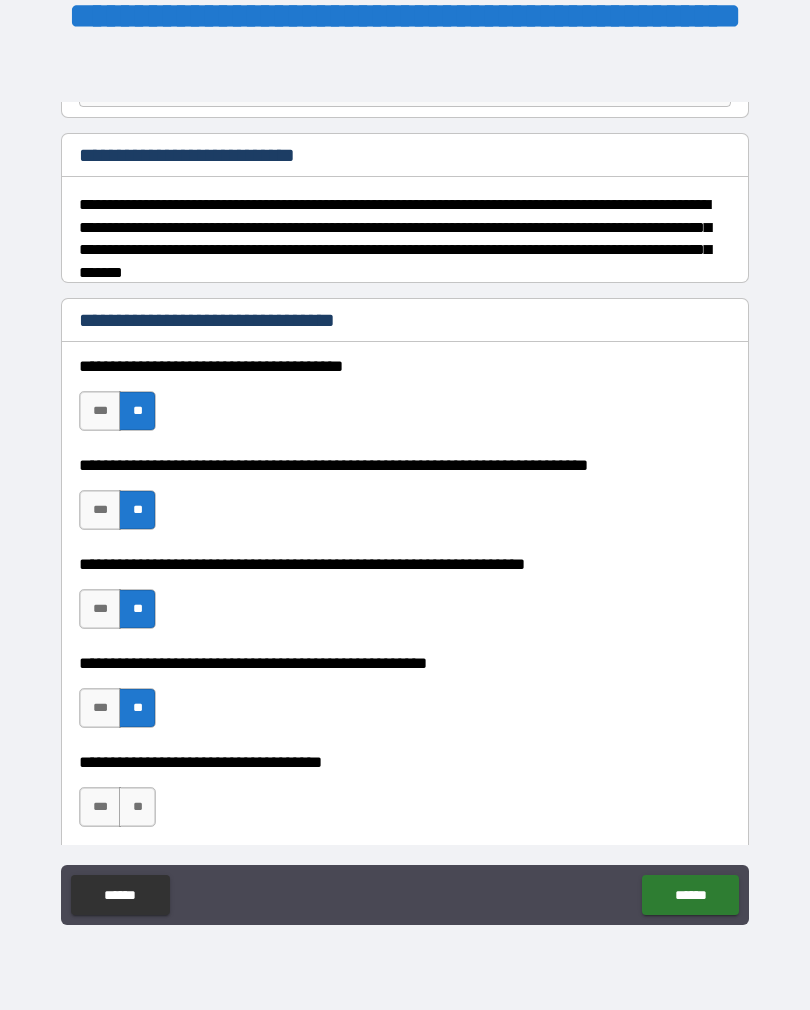 click on "**" at bounding box center (137, 807) 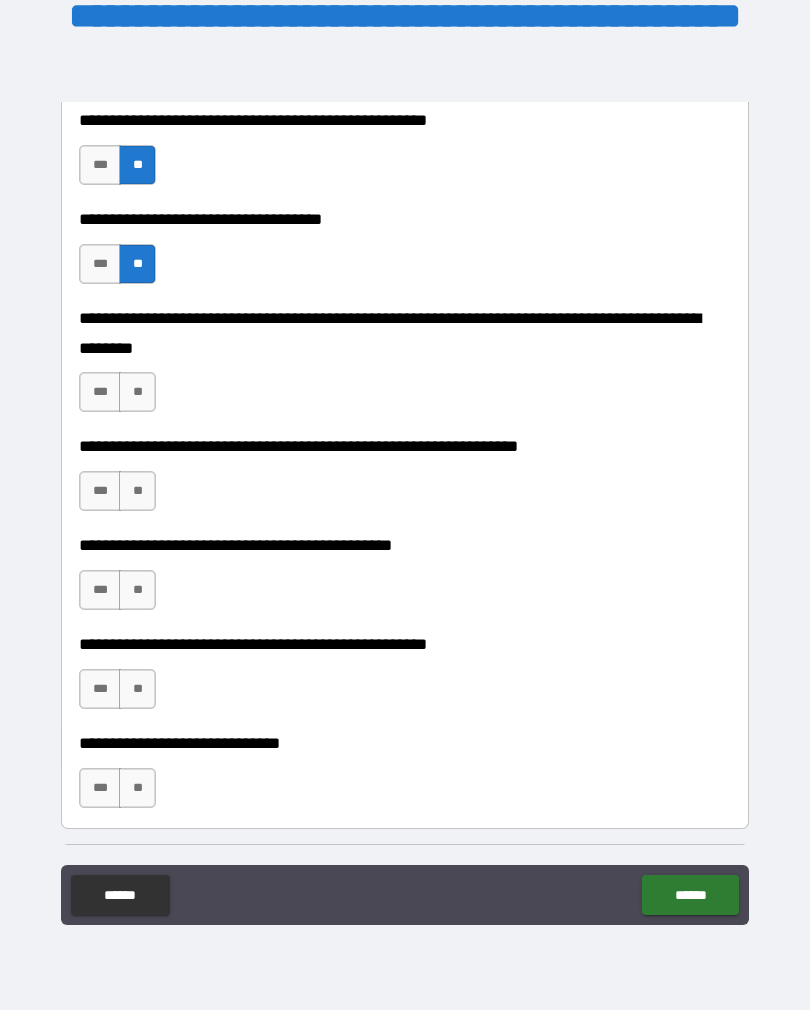 scroll, scrollTop: 765, scrollLeft: 0, axis: vertical 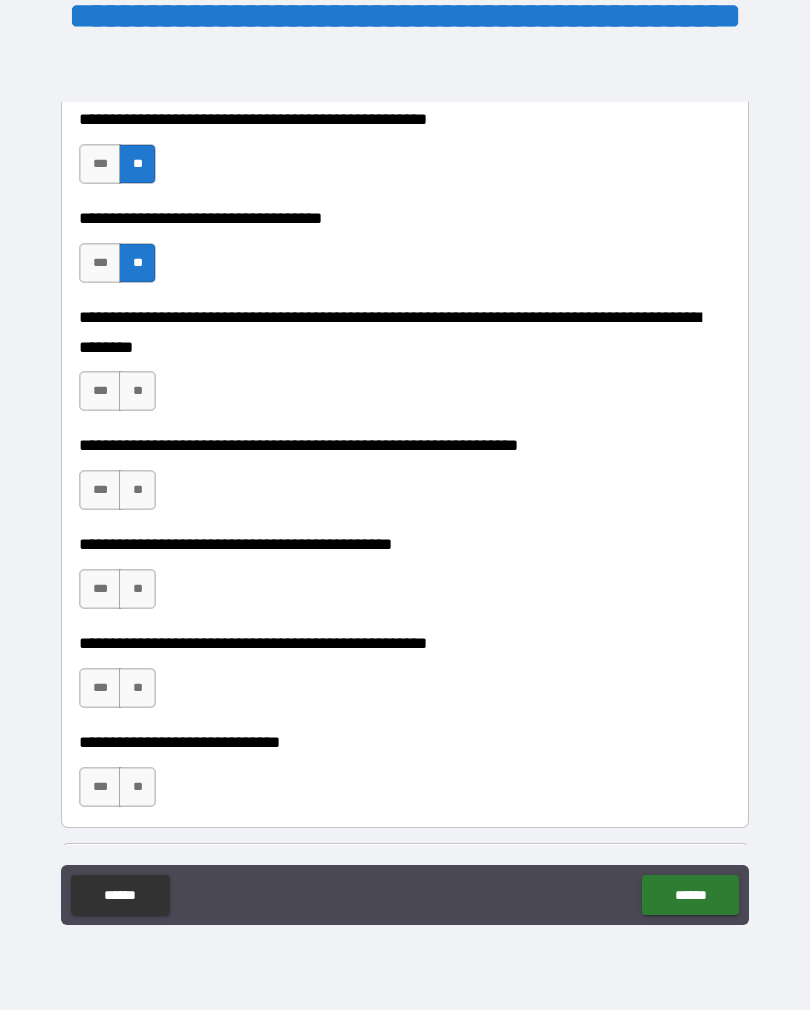 click on "**" at bounding box center [137, 391] 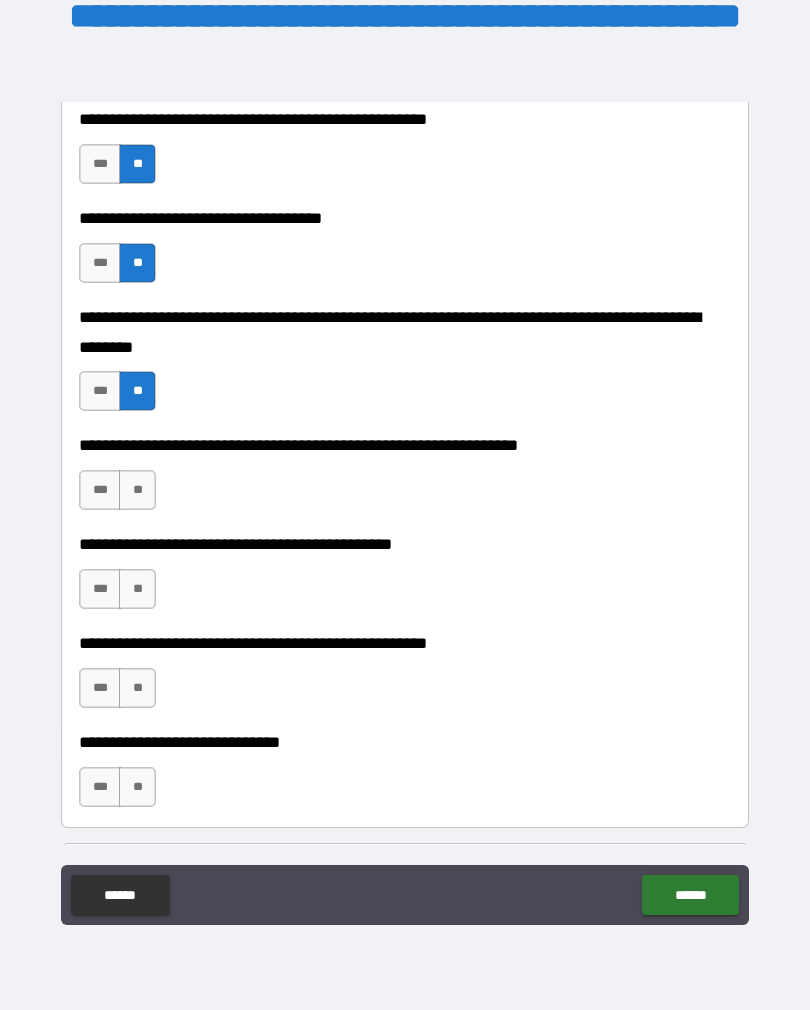 click on "**" at bounding box center (137, 490) 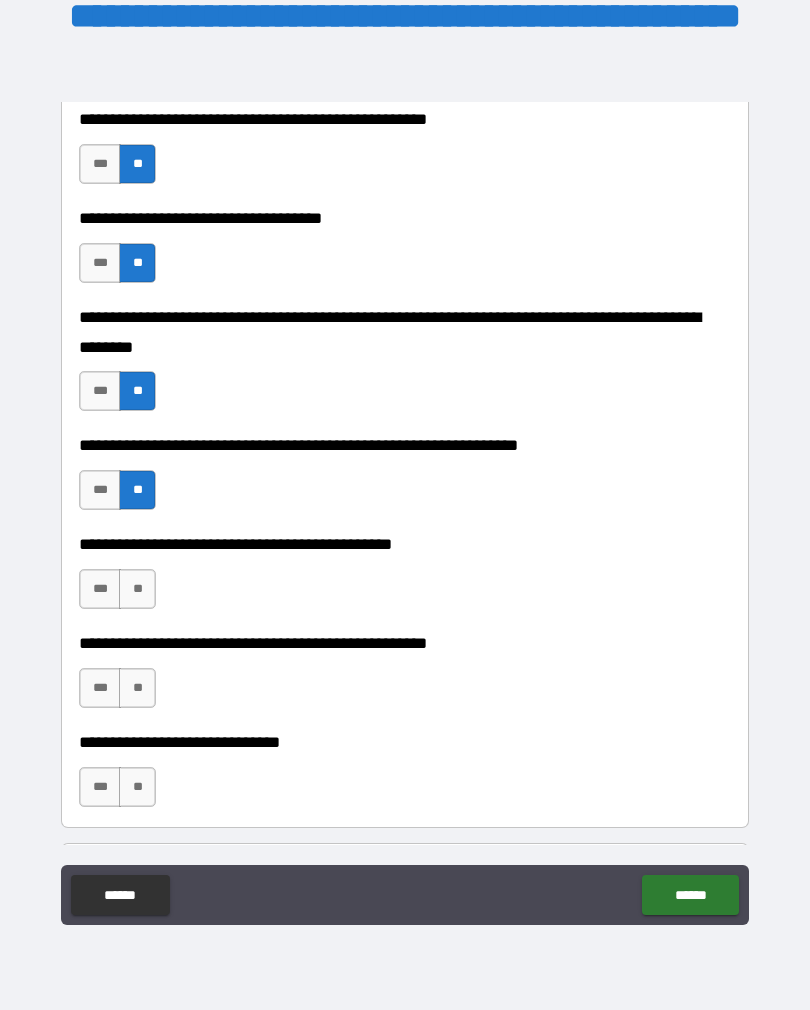click on "**" at bounding box center [137, 589] 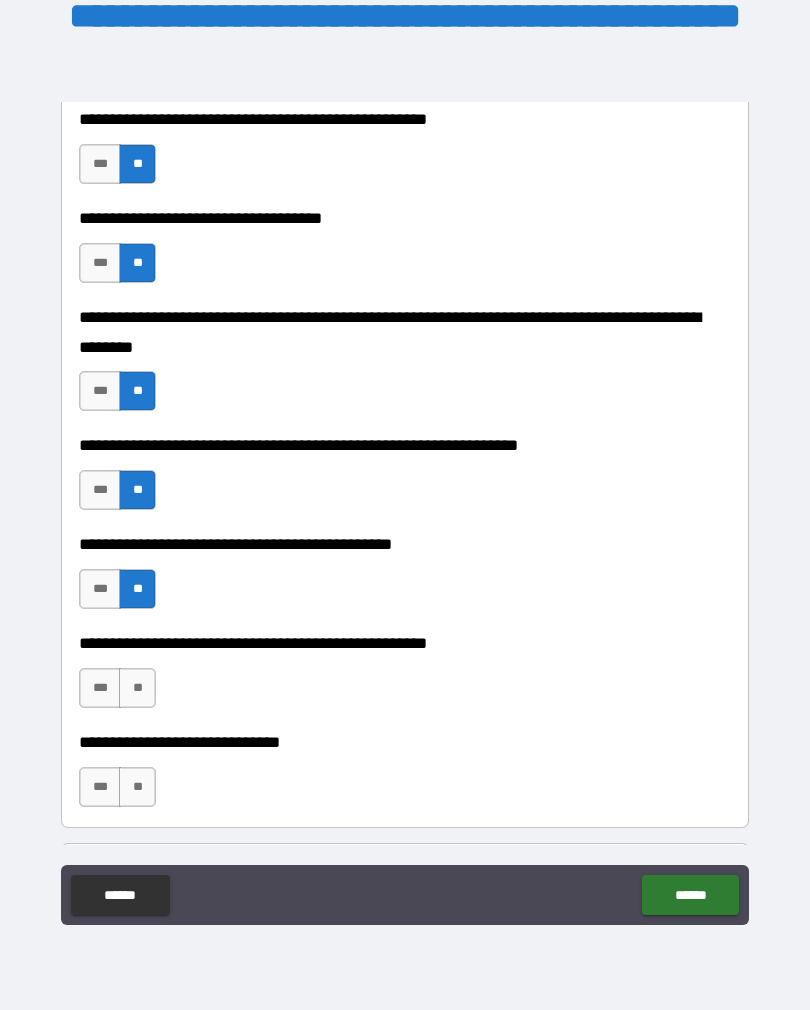 click on "**" at bounding box center [137, 688] 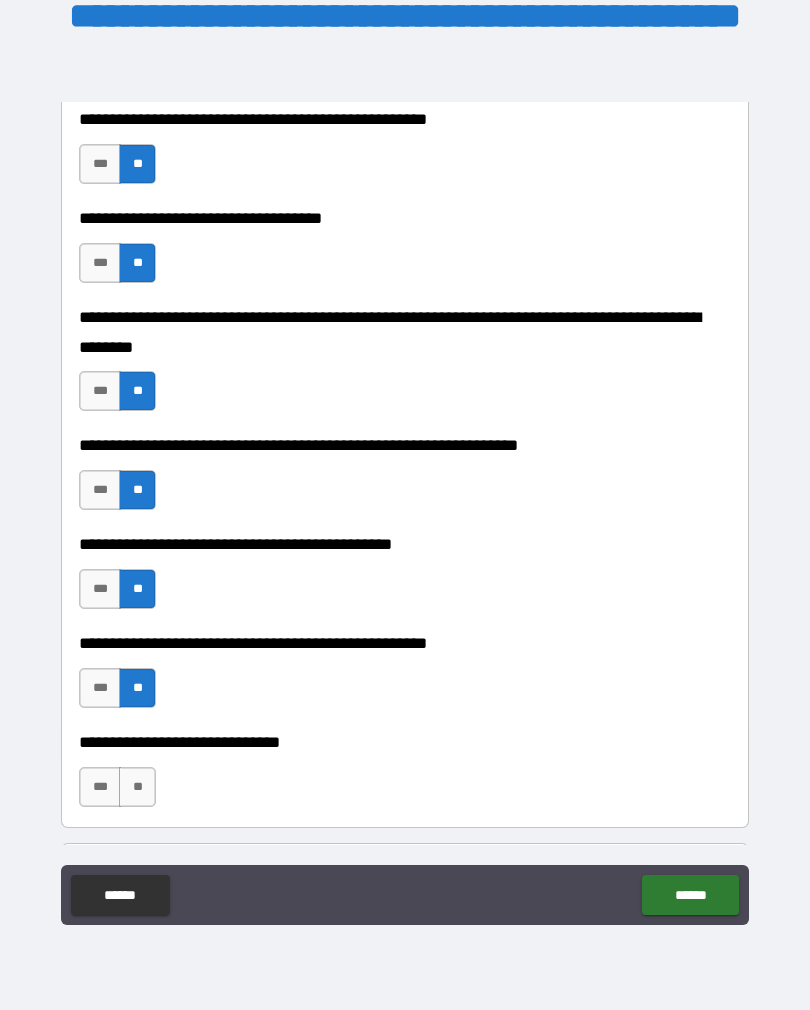 click on "**" at bounding box center (137, 787) 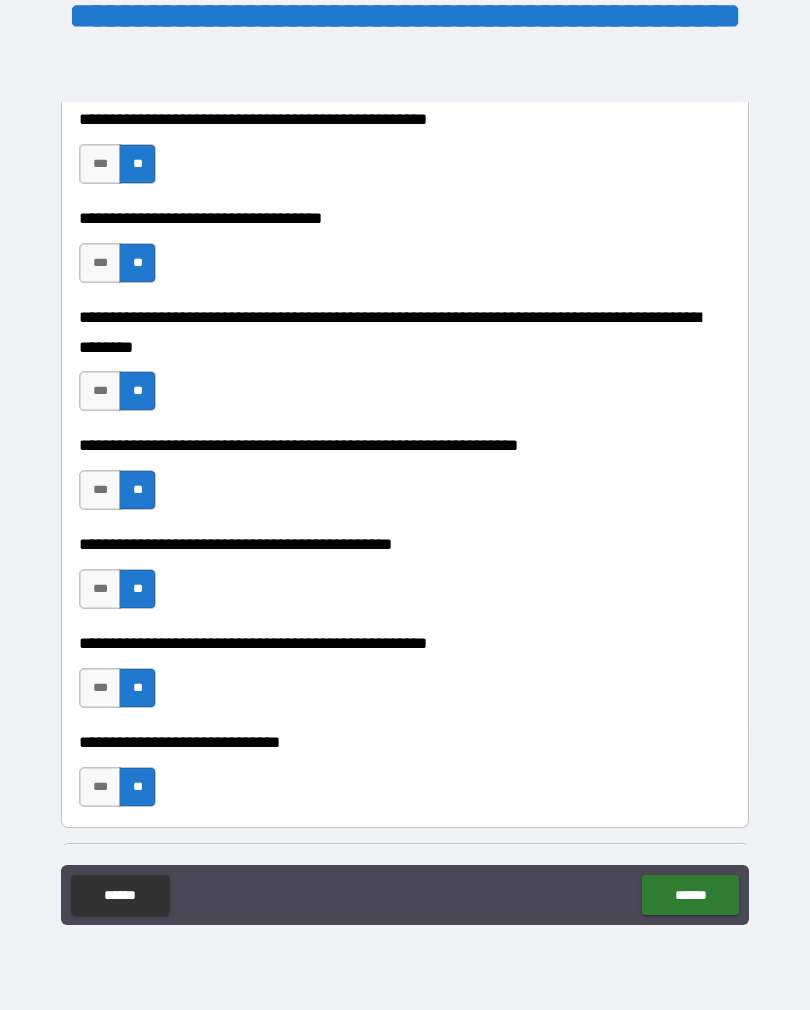 click on "******" at bounding box center (690, 895) 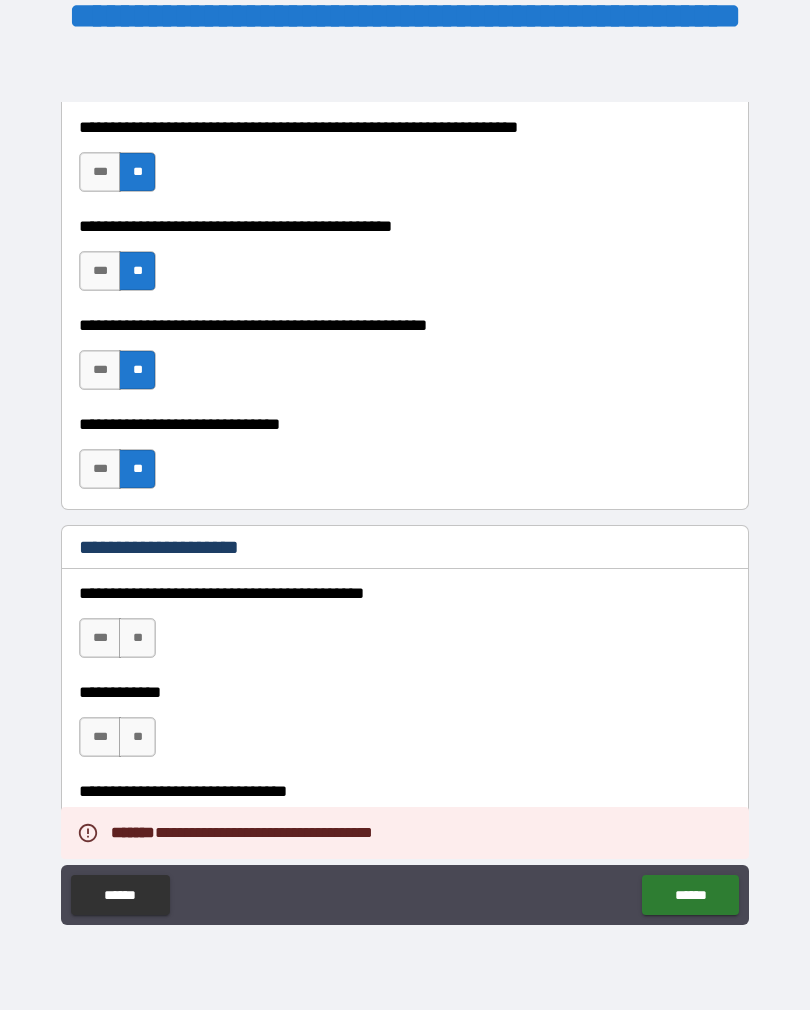 scroll, scrollTop: 1133, scrollLeft: 0, axis: vertical 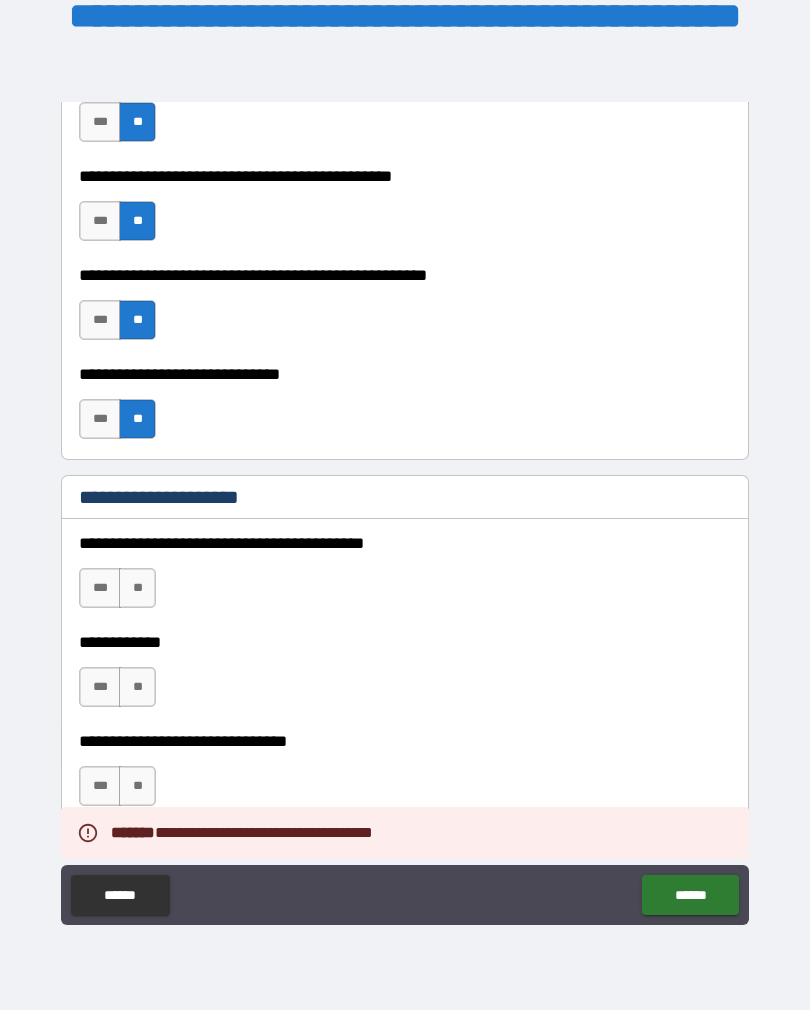 click on "**" at bounding box center (137, 588) 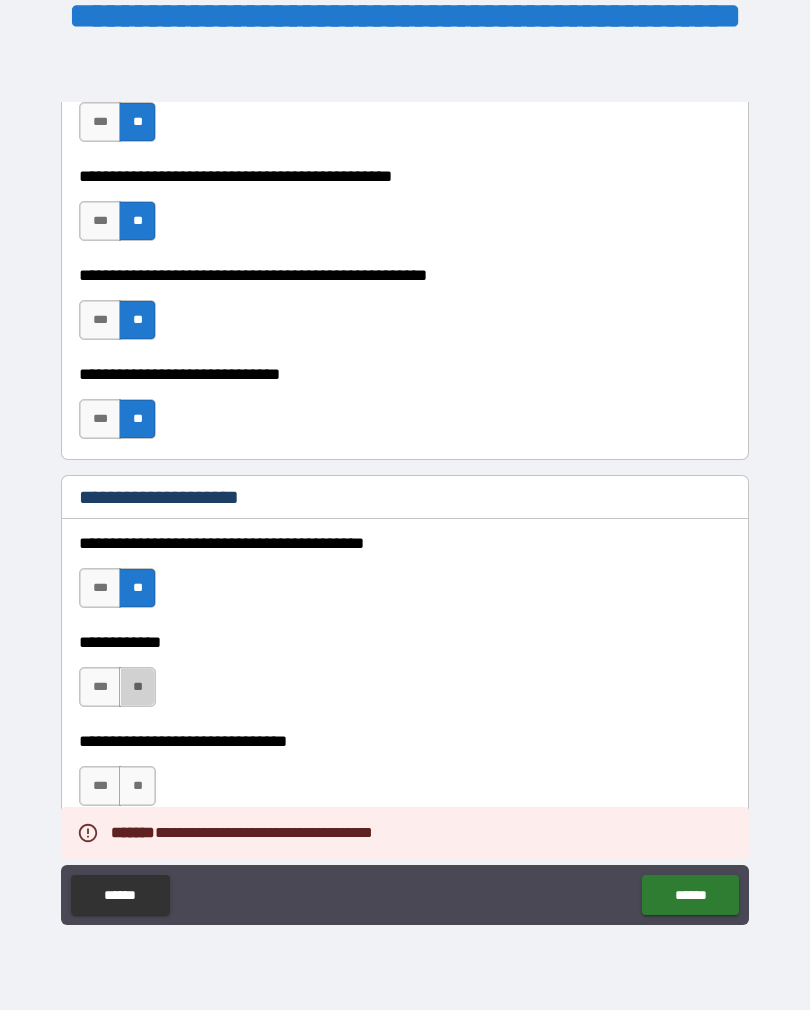 click on "**" at bounding box center (137, 687) 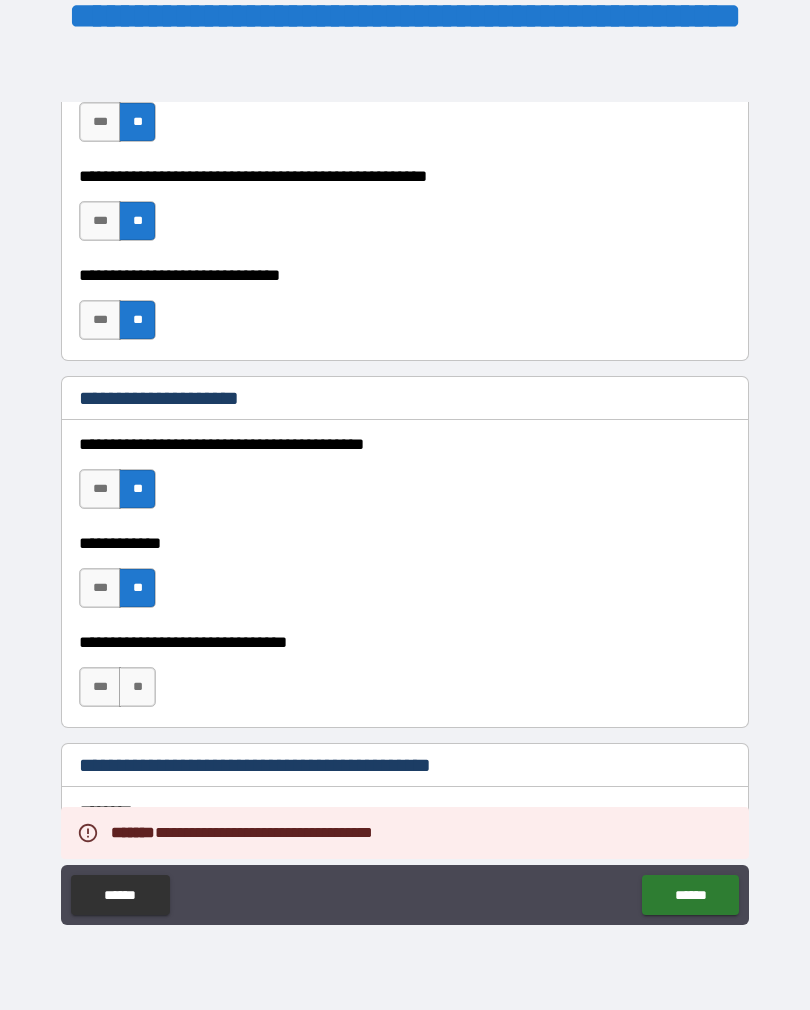 scroll, scrollTop: 1270, scrollLeft: 0, axis: vertical 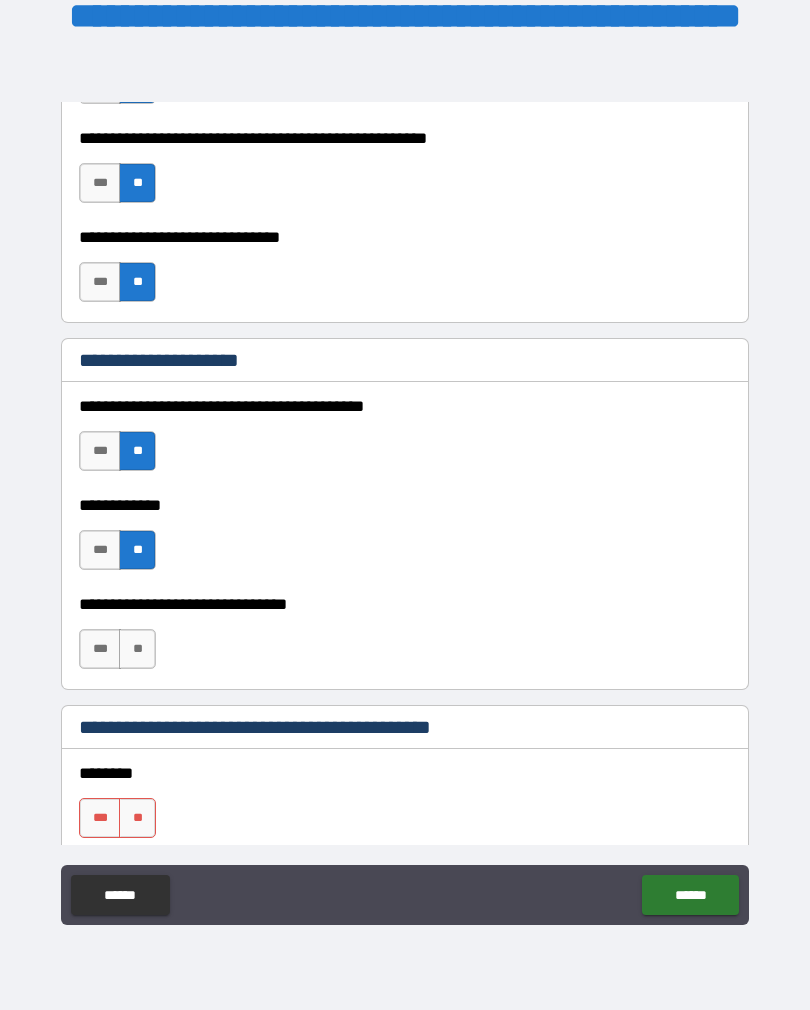 click on "**" at bounding box center [137, 649] 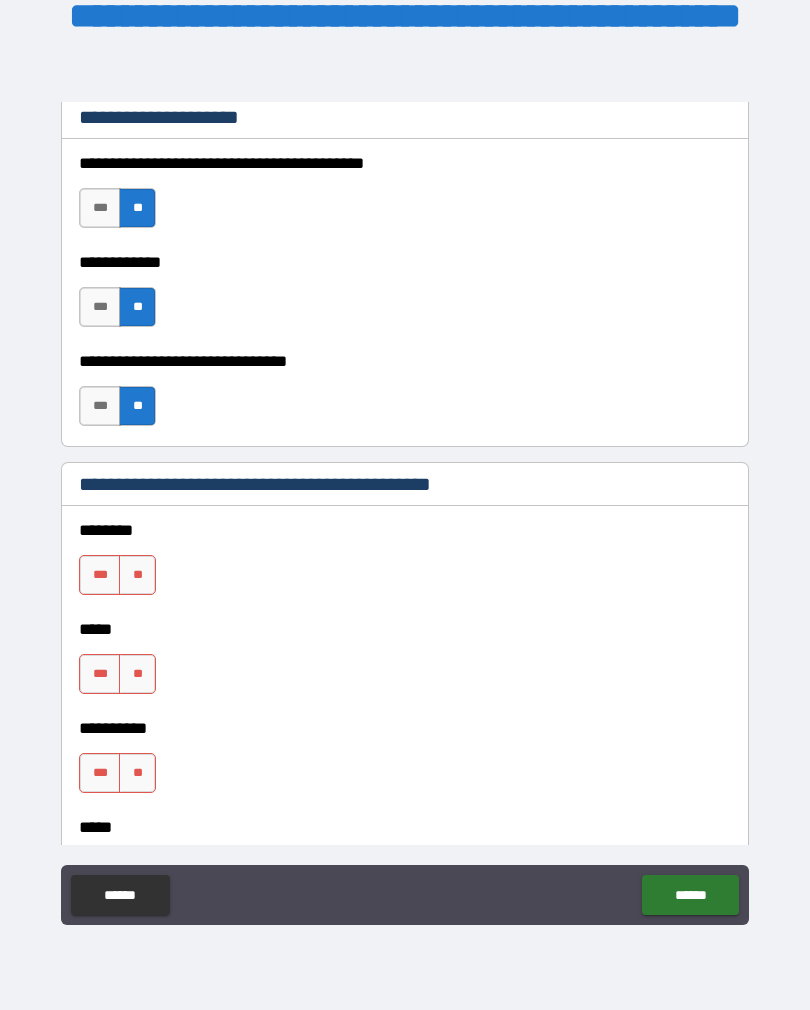 scroll, scrollTop: 1520, scrollLeft: 0, axis: vertical 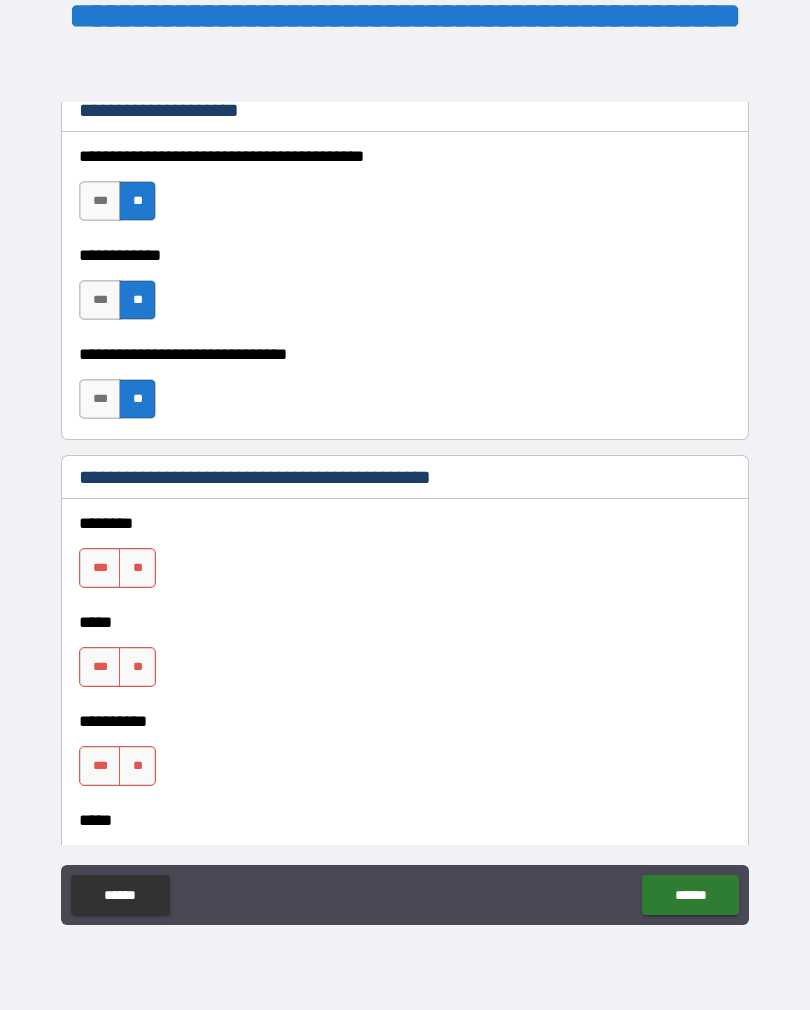 click on "**" at bounding box center [137, 568] 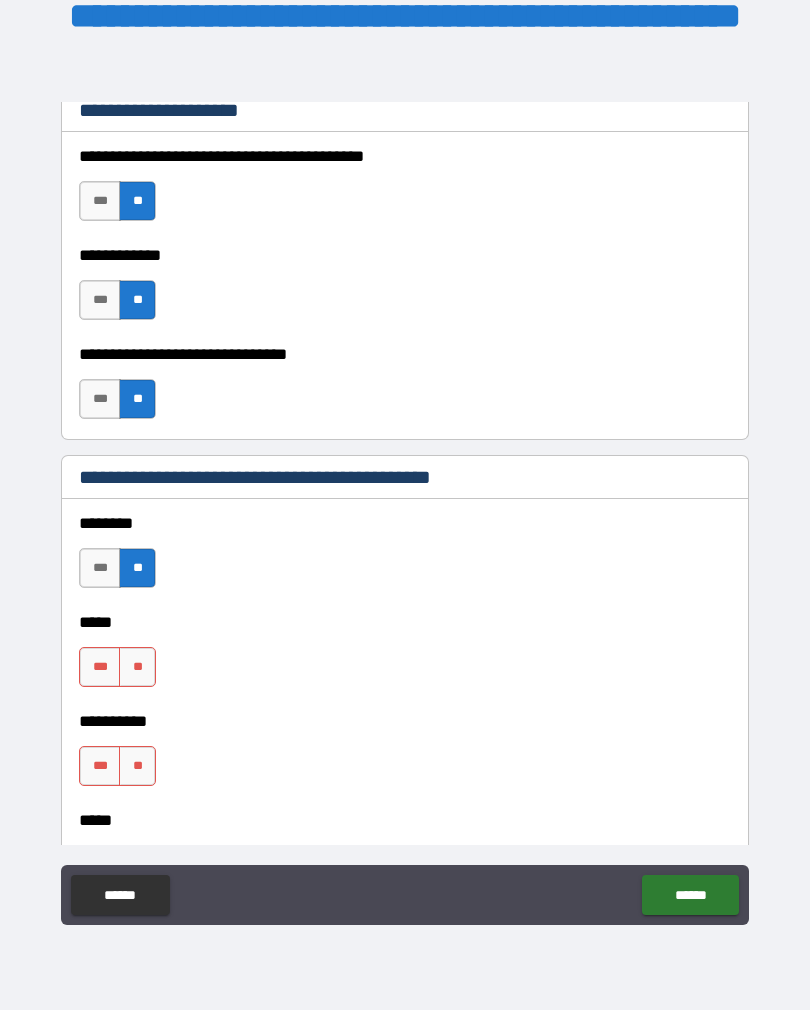 click on "**" at bounding box center [137, 667] 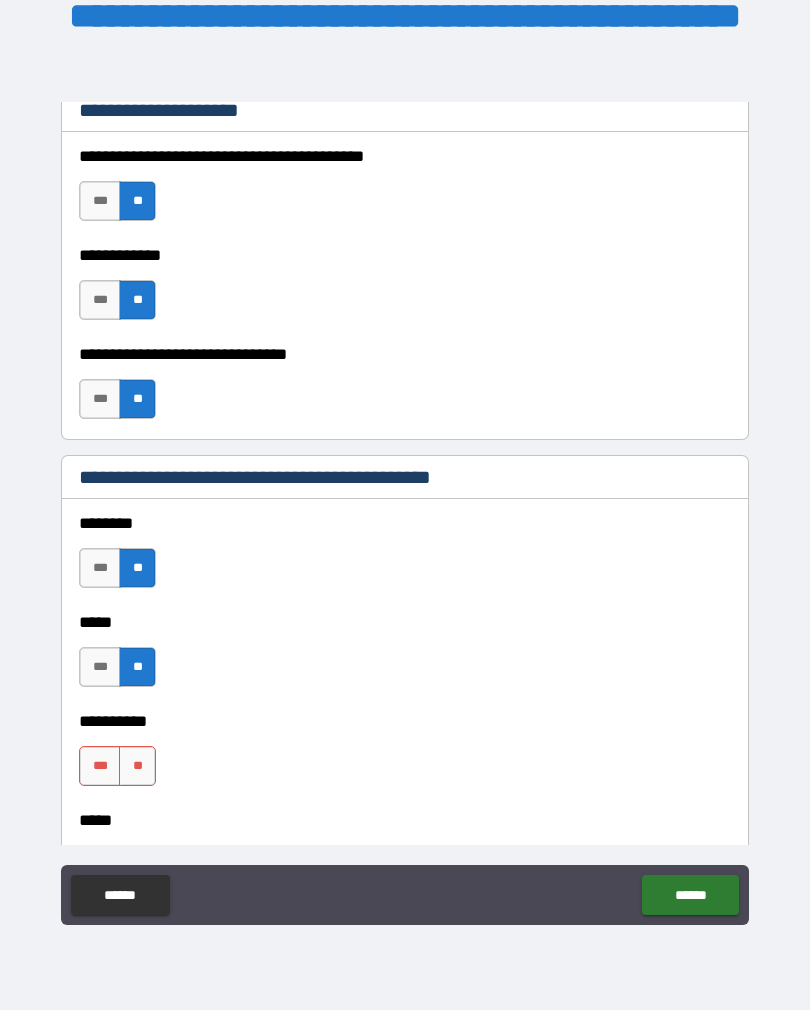click on "**" at bounding box center [137, 766] 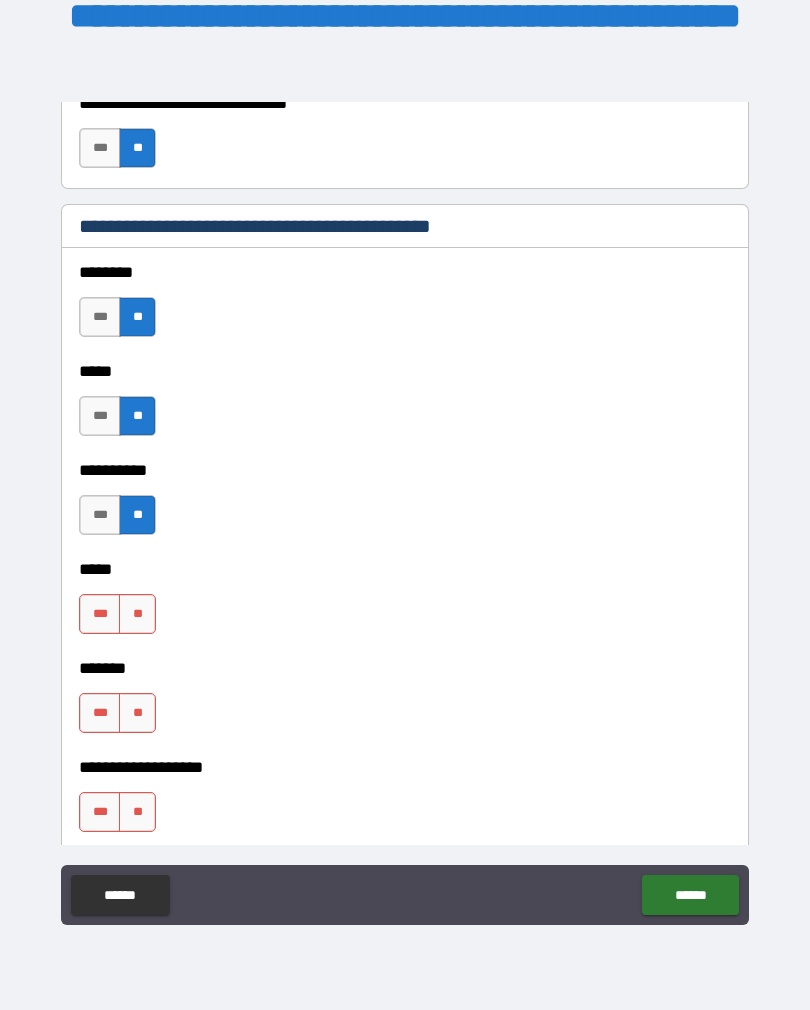 scroll, scrollTop: 1785, scrollLeft: 0, axis: vertical 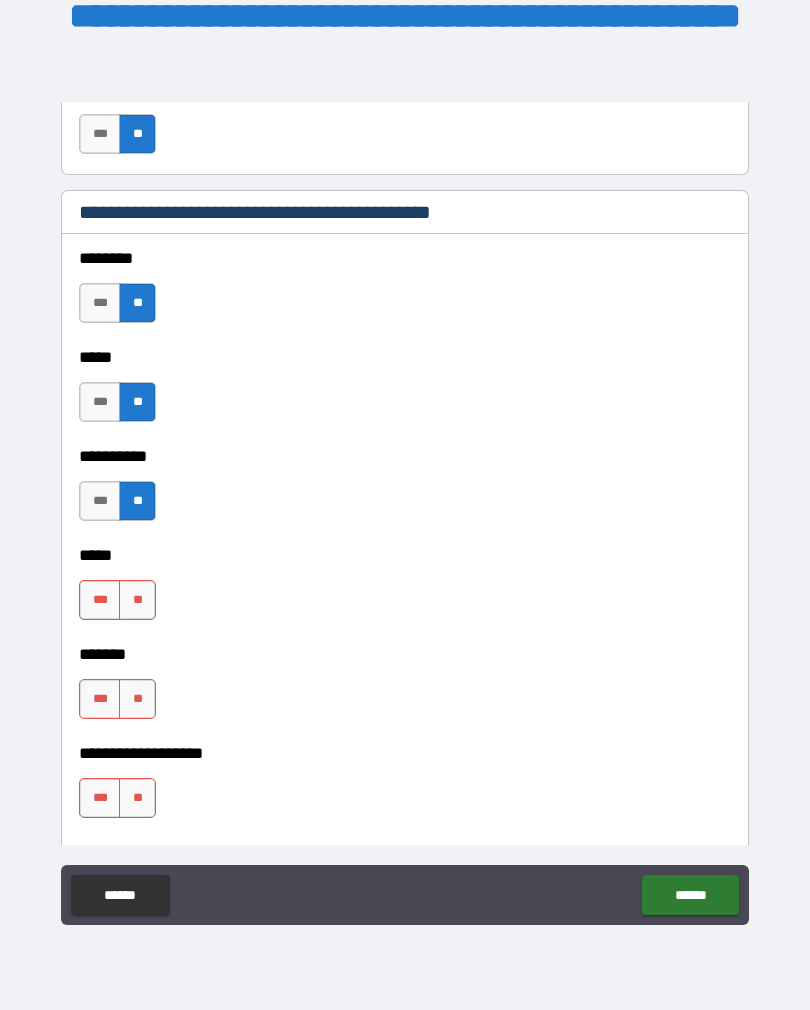 click on "**" at bounding box center [137, 600] 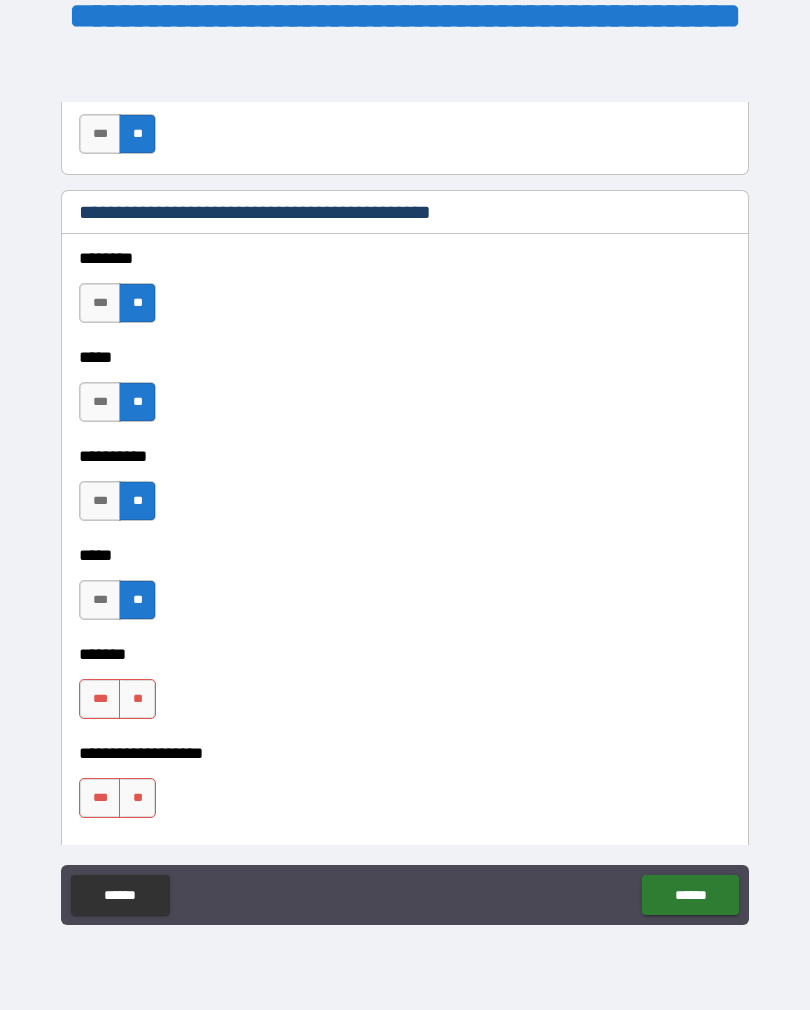 click on "**" at bounding box center (137, 699) 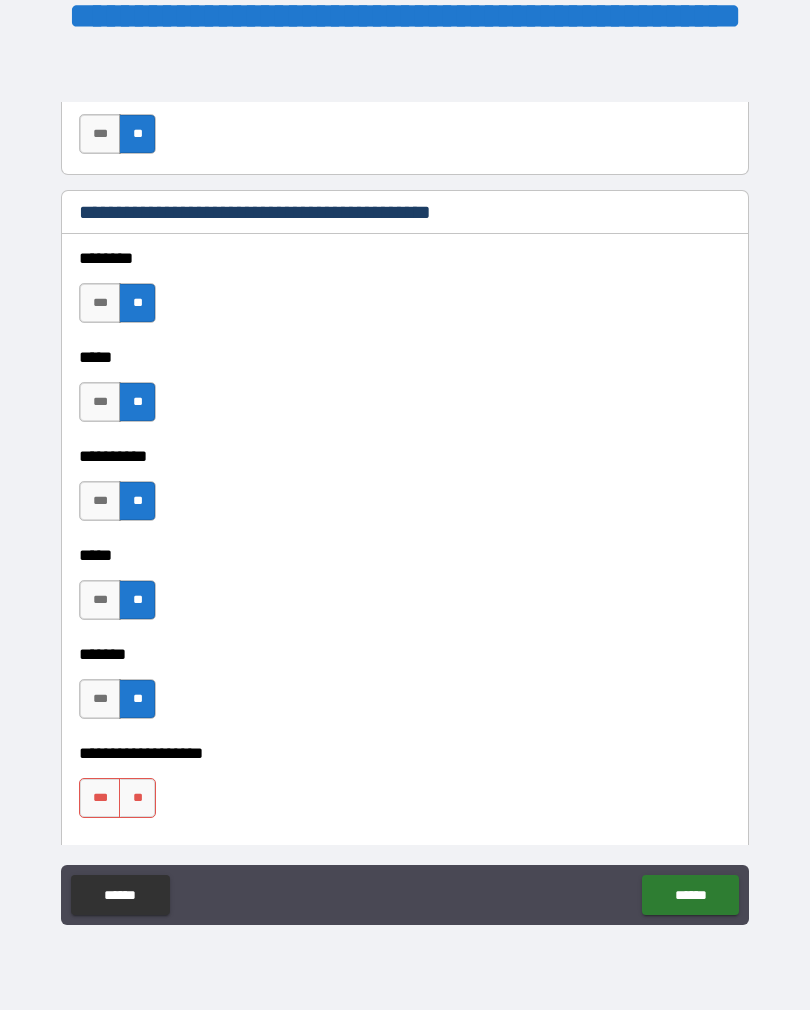 click on "**" at bounding box center (137, 798) 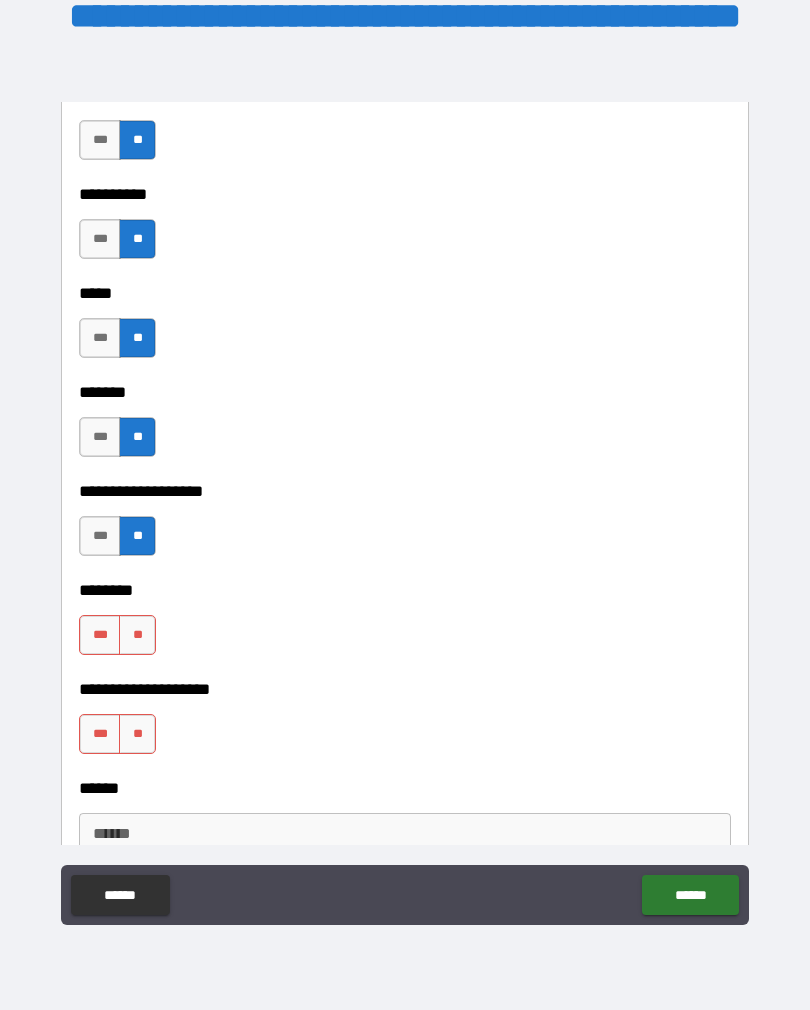 scroll, scrollTop: 2051, scrollLeft: 0, axis: vertical 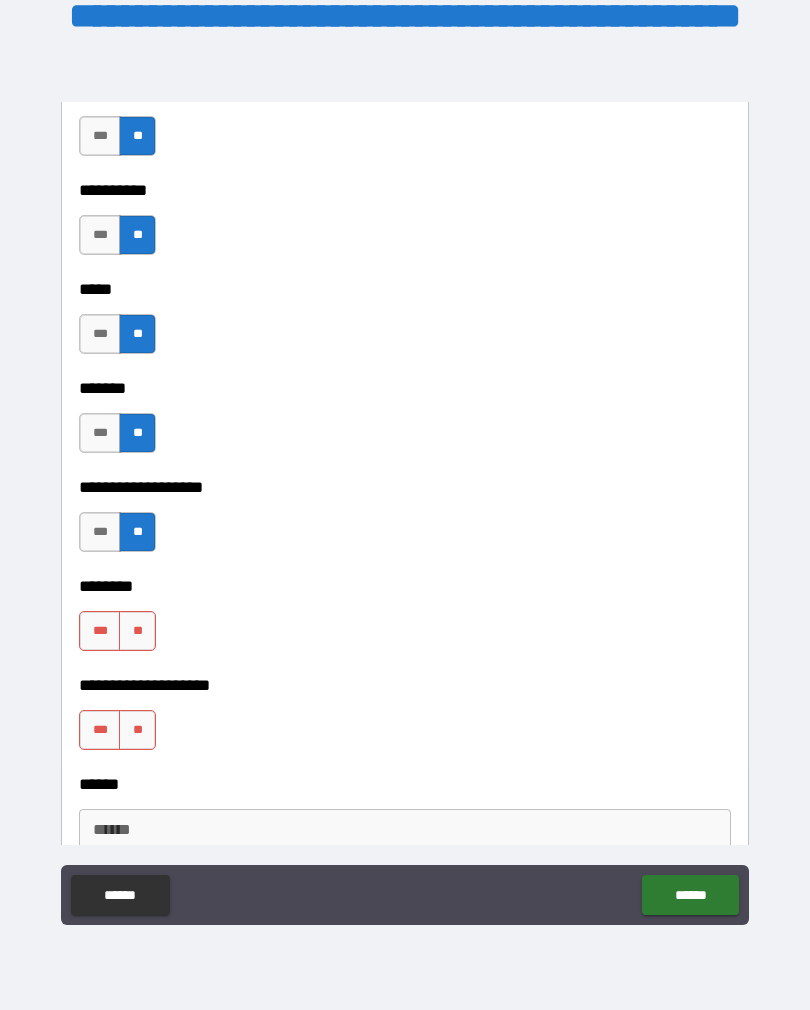 click on "**" at bounding box center [137, 631] 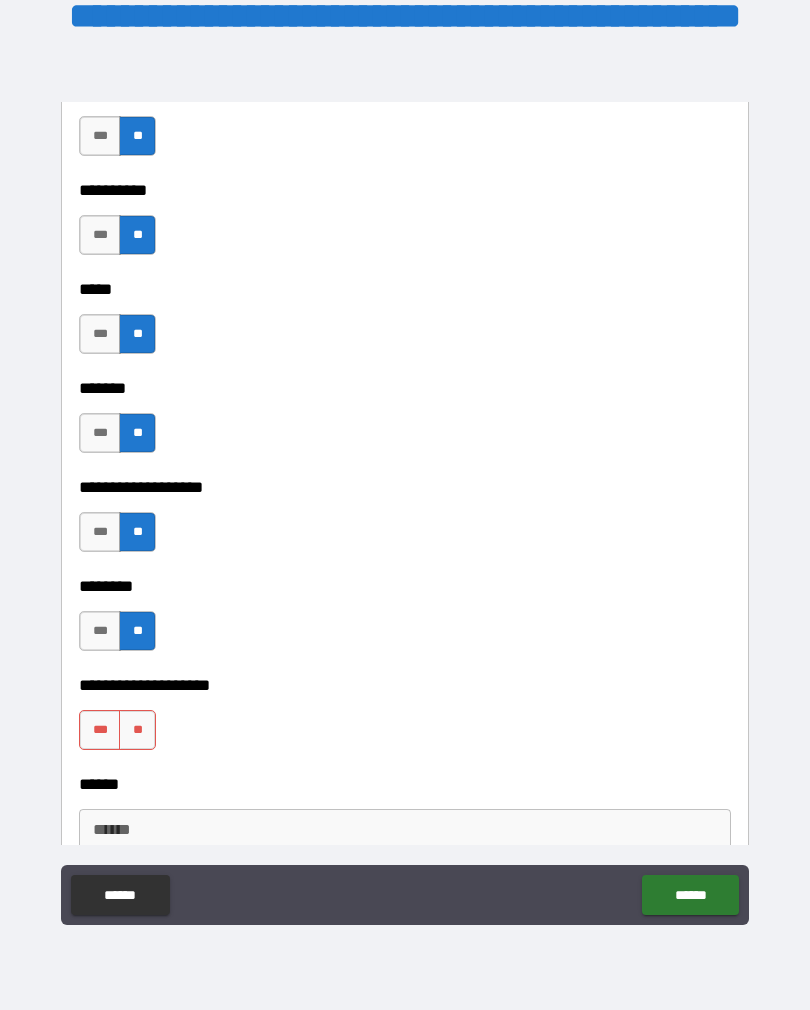 click on "**" at bounding box center (137, 730) 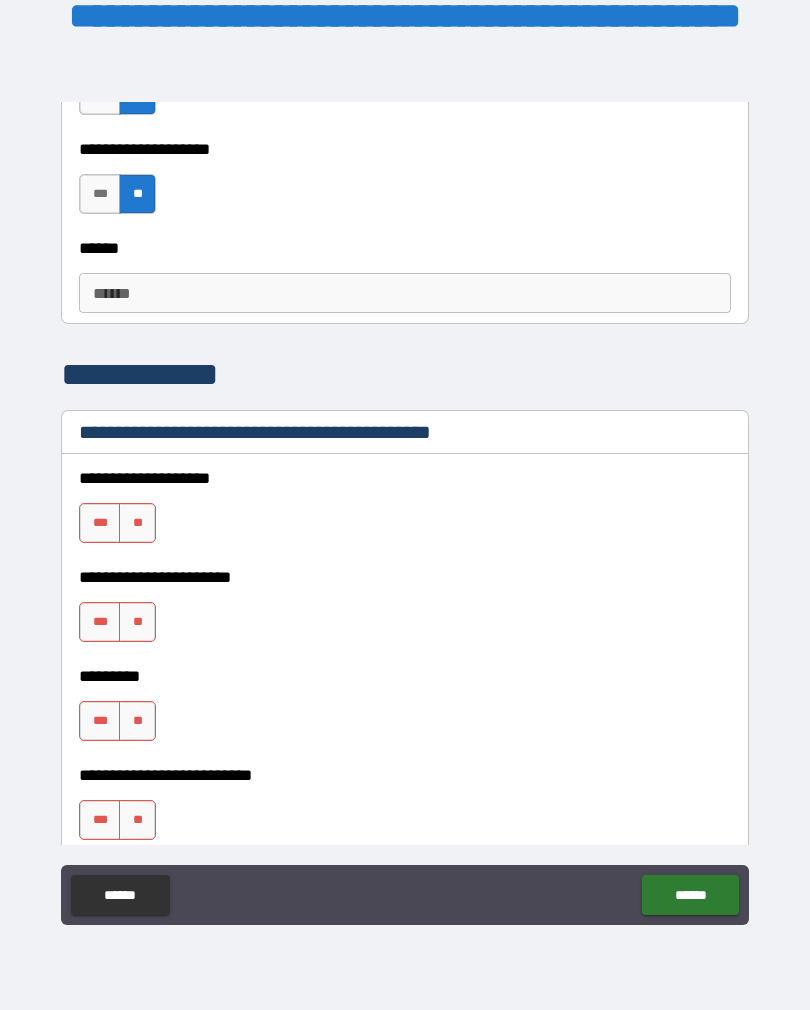 scroll, scrollTop: 2588, scrollLeft: 0, axis: vertical 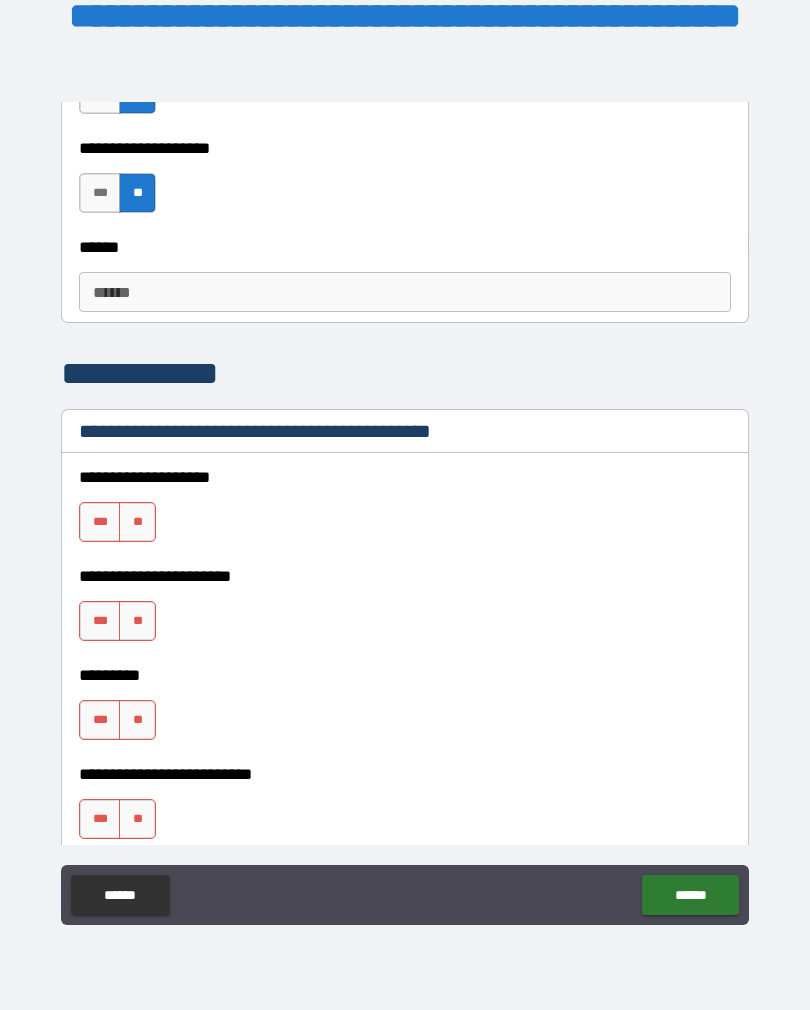 click on "**" at bounding box center [137, 522] 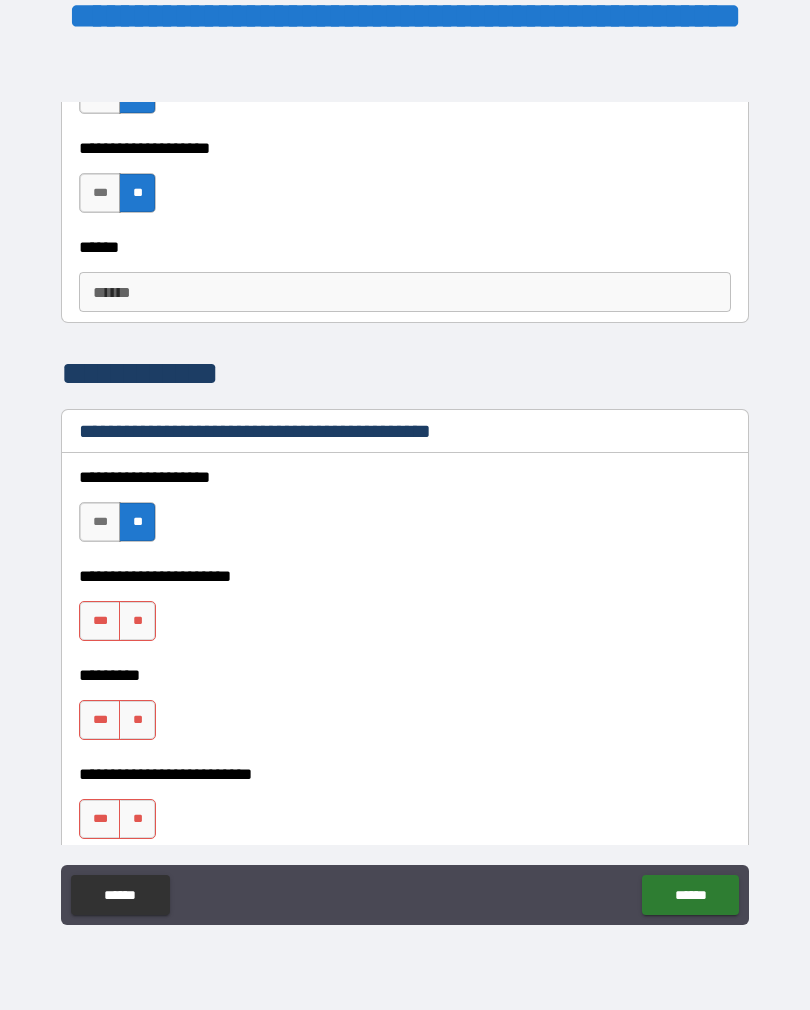 click on "**" at bounding box center (137, 621) 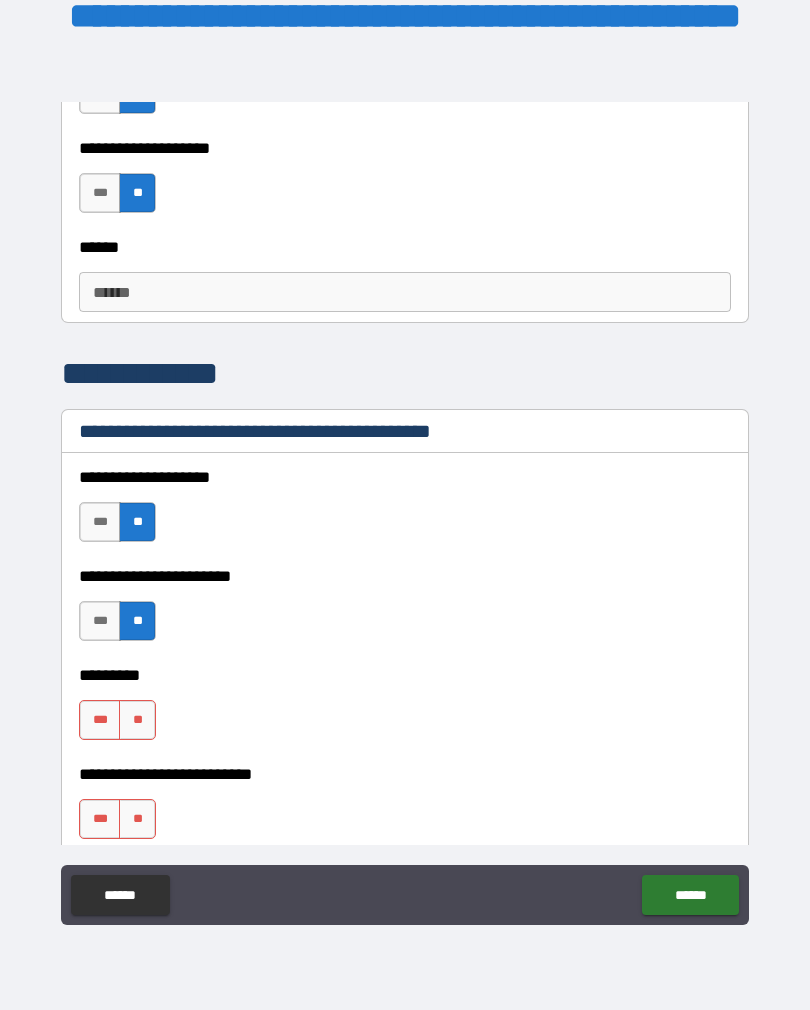 click on "**" at bounding box center [137, 720] 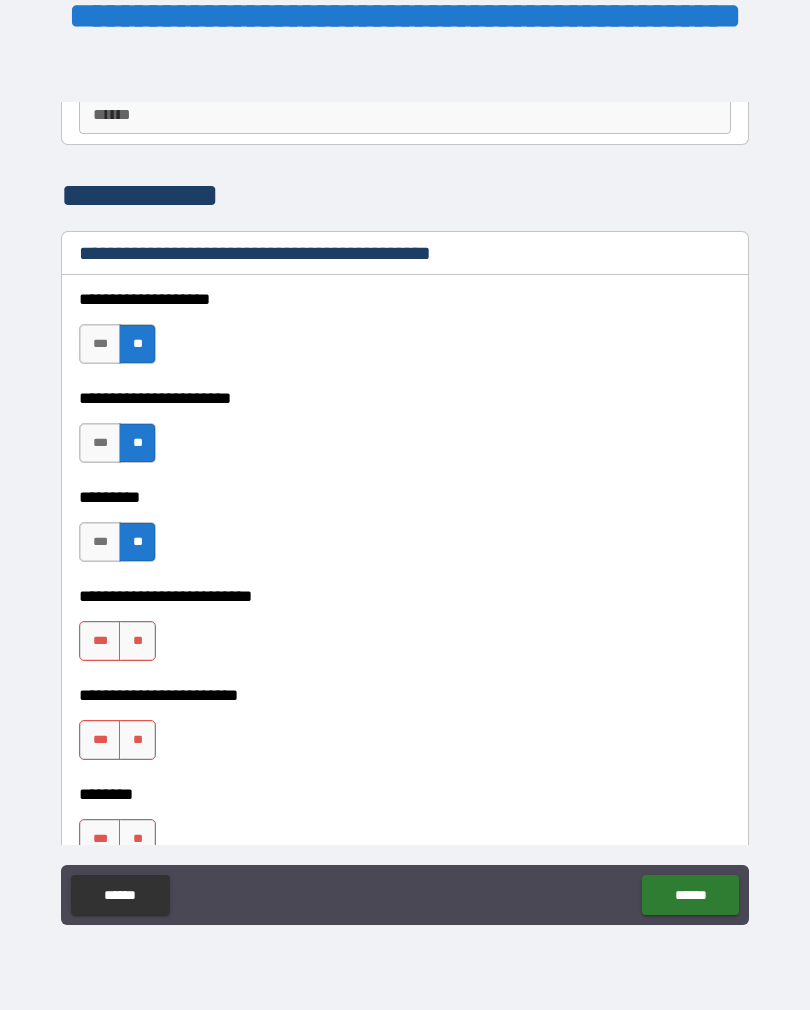 scroll, scrollTop: 2767, scrollLeft: 0, axis: vertical 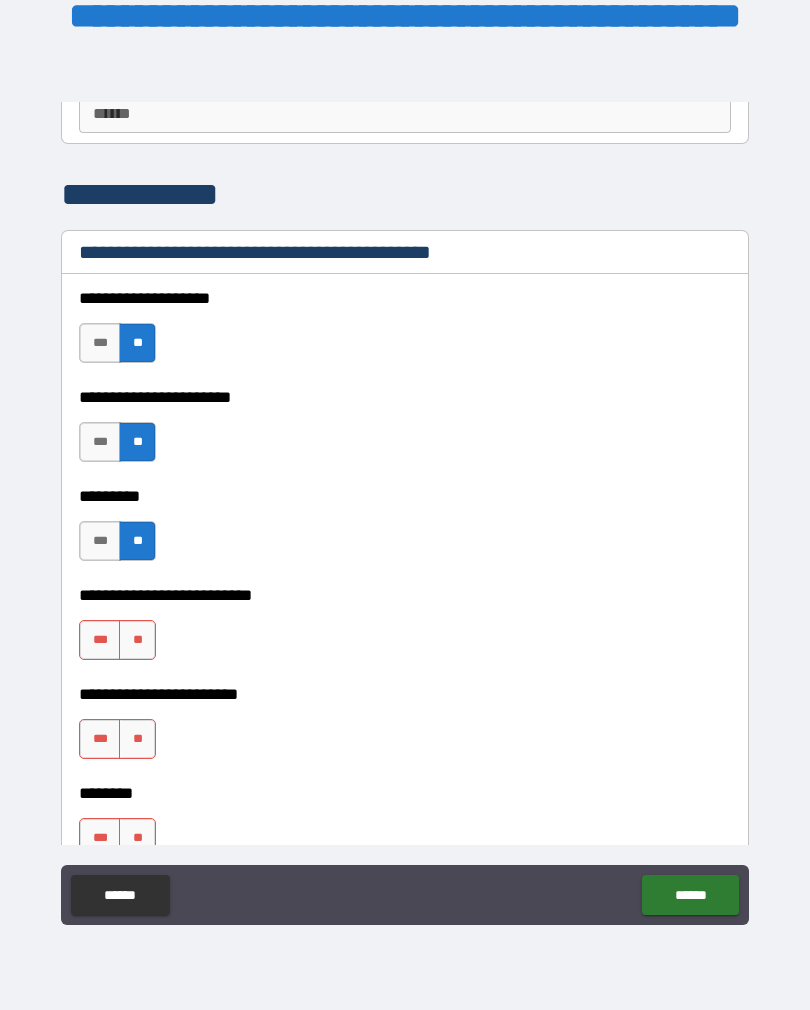 click on "**" at bounding box center [137, 640] 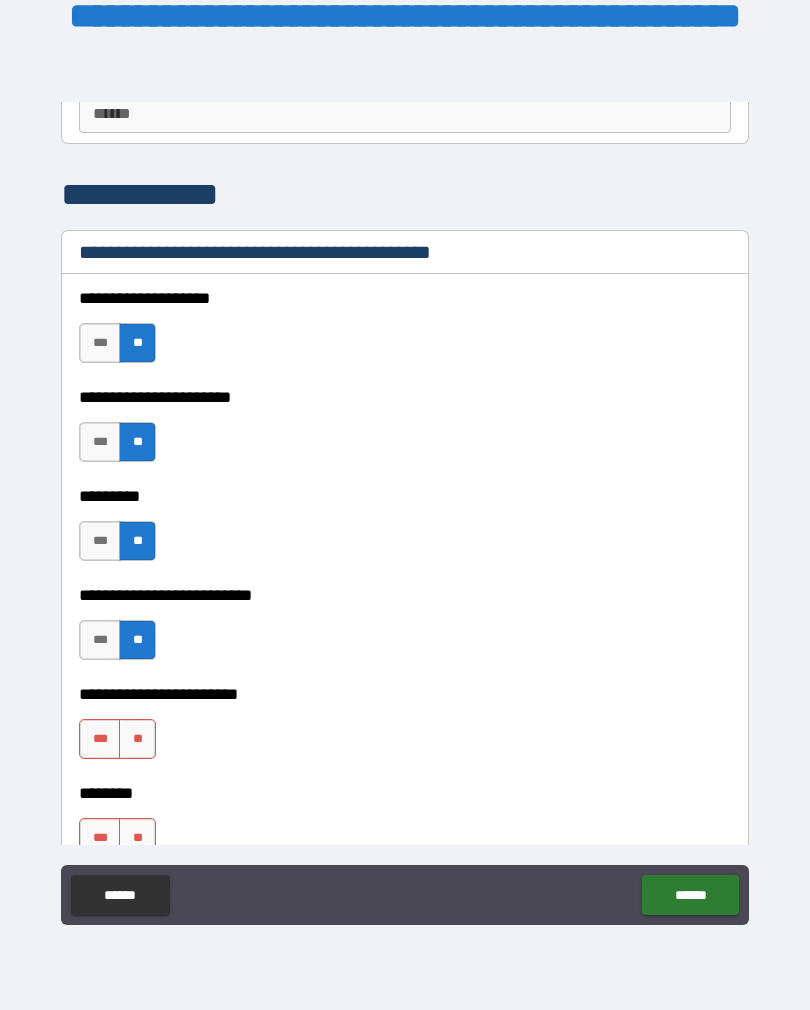 click on "**" at bounding box center (137, 739) 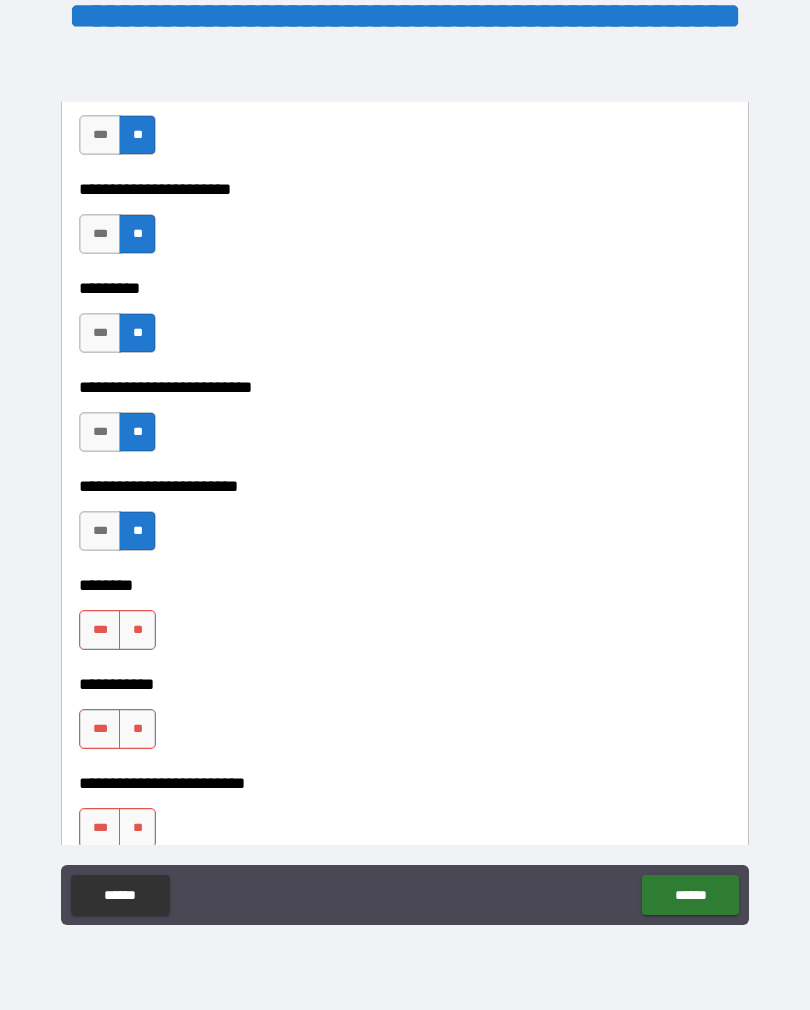 scroll, scrollTop: 2988, scrollLeft: 0, axis: vertical 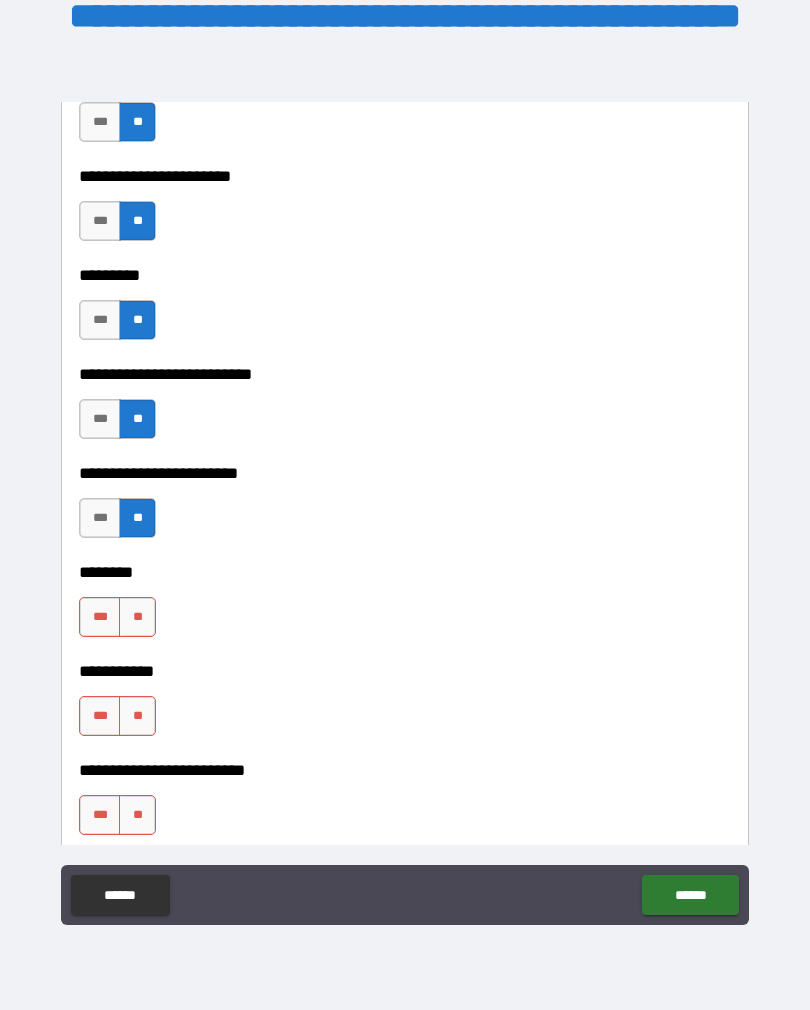 click on "**" at bounding box center [137, 617] 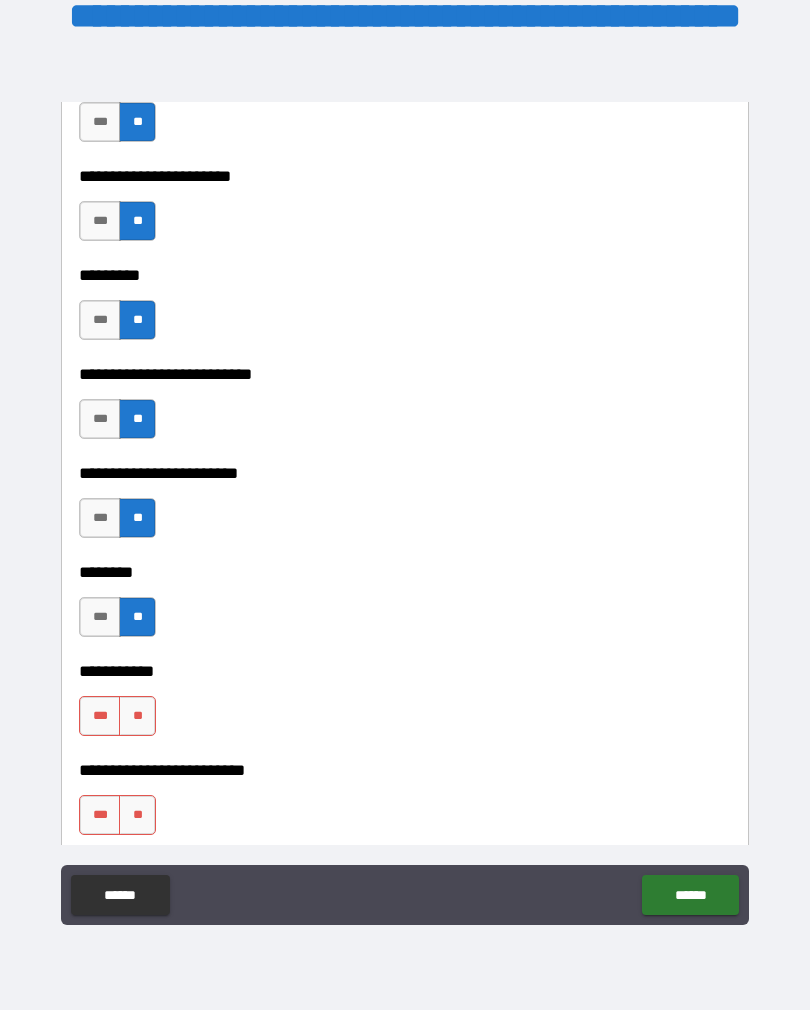 click on "**" at bounding box center (137, 716) 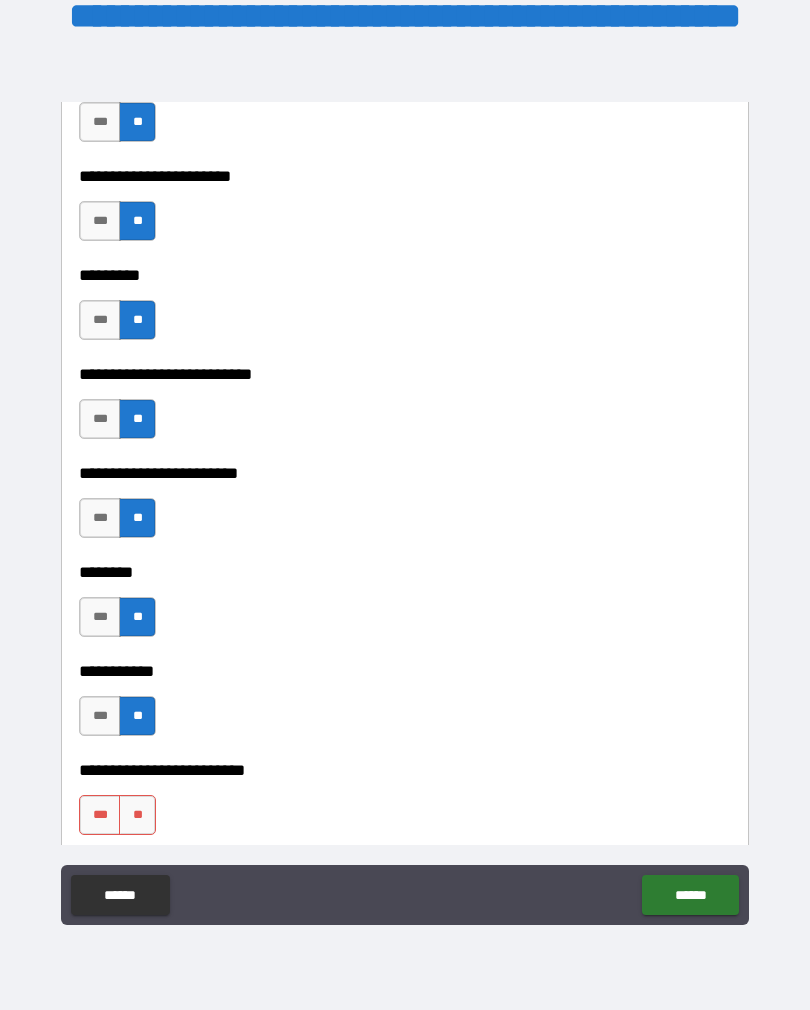 click on "**" at bounding box center [137, 815] 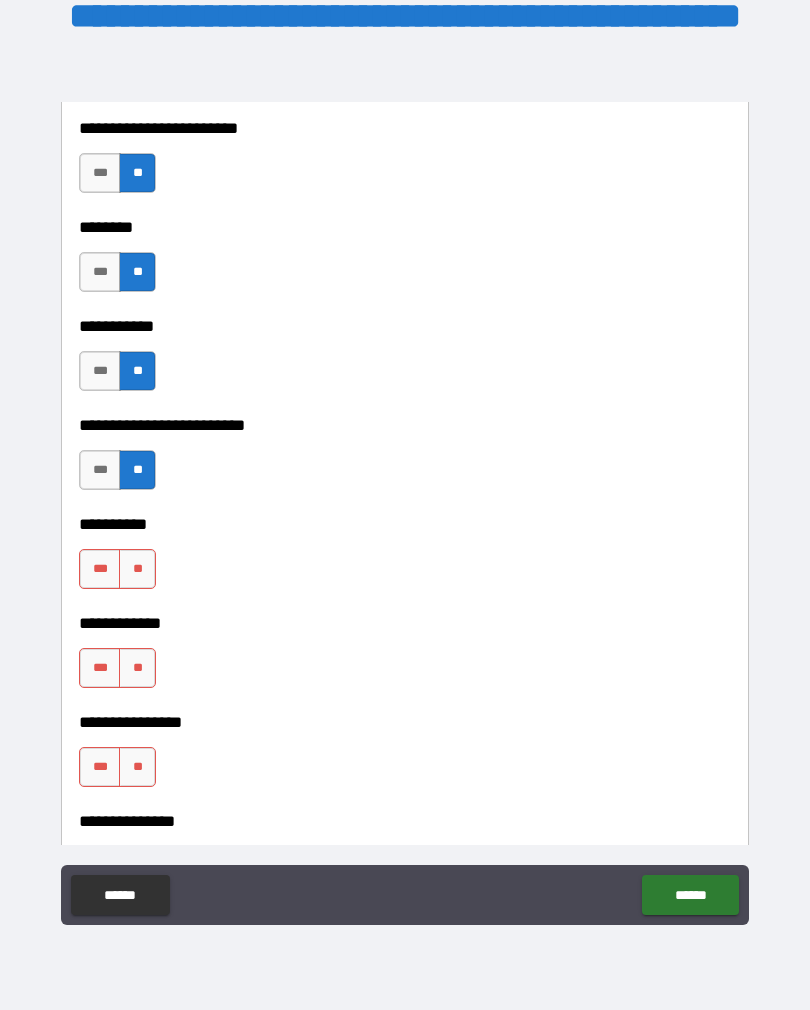 scroll, scrollTop: 3338, scrollLeft: 0, axis: vertical 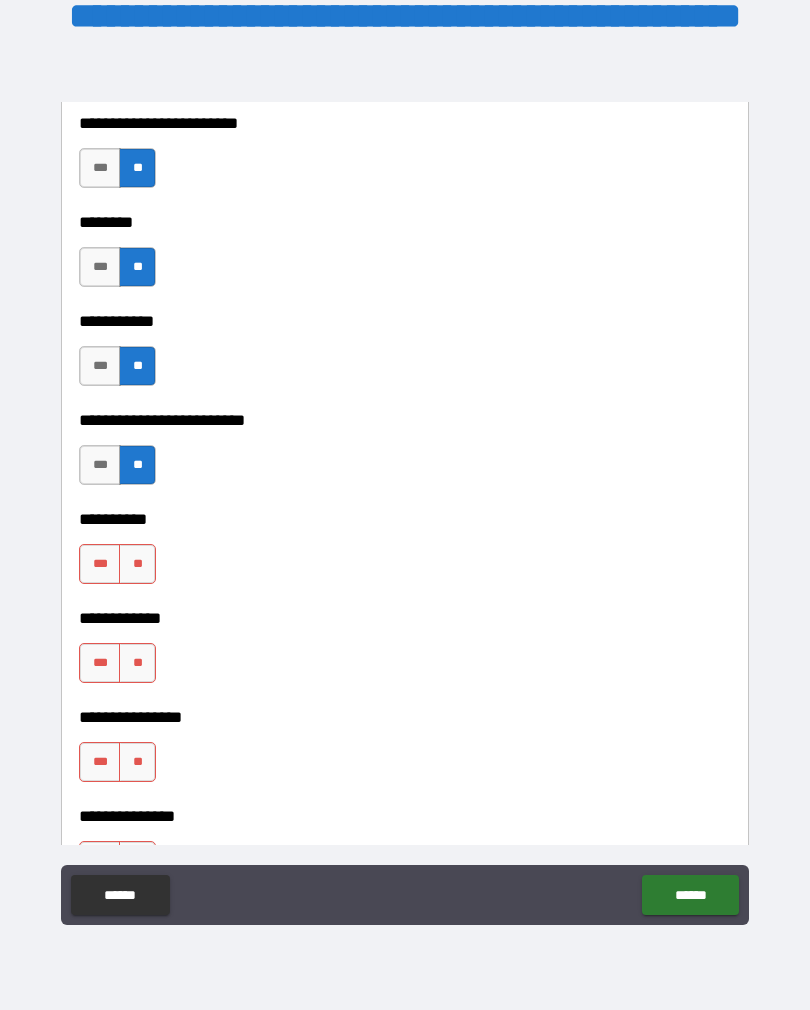click on "**" at bounding box center [137, 564] 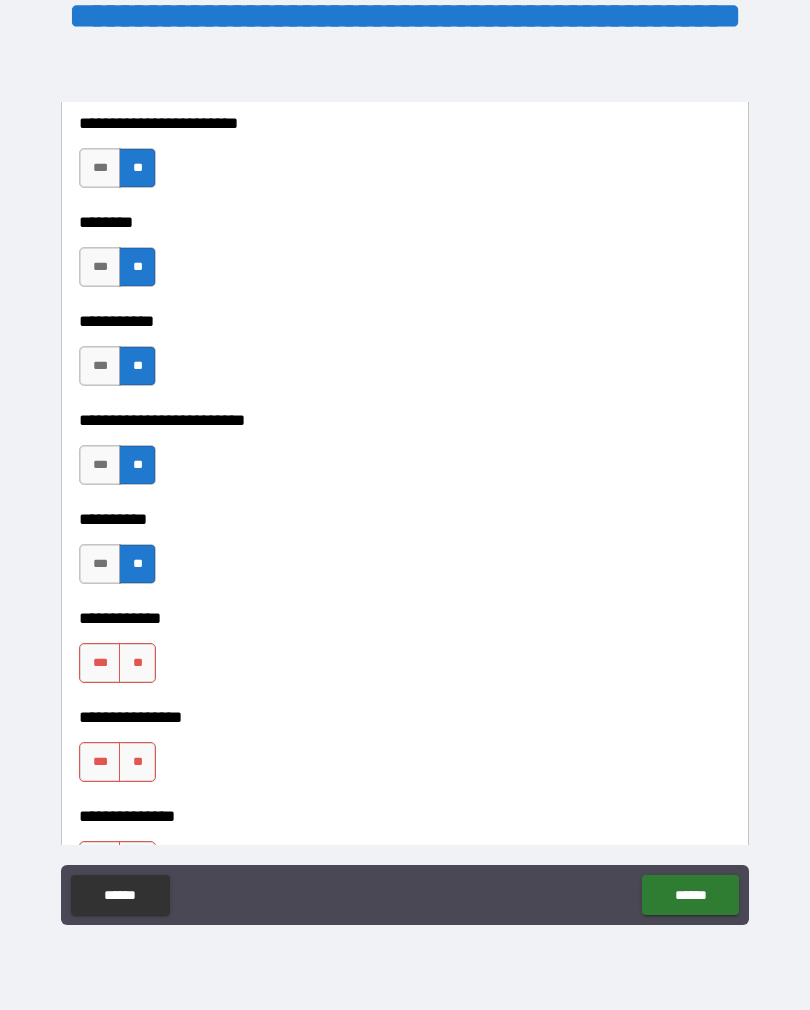 click on "**" at bounding box center [137, 663] 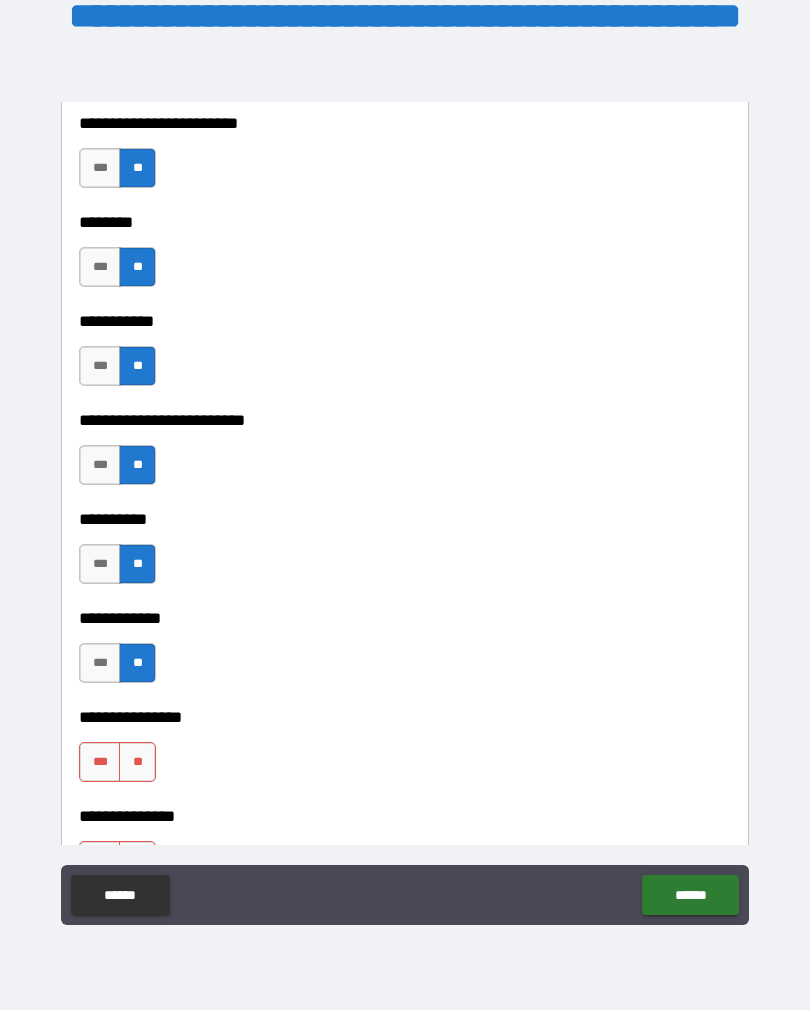 click on "**" at bounding box center (137, 762) 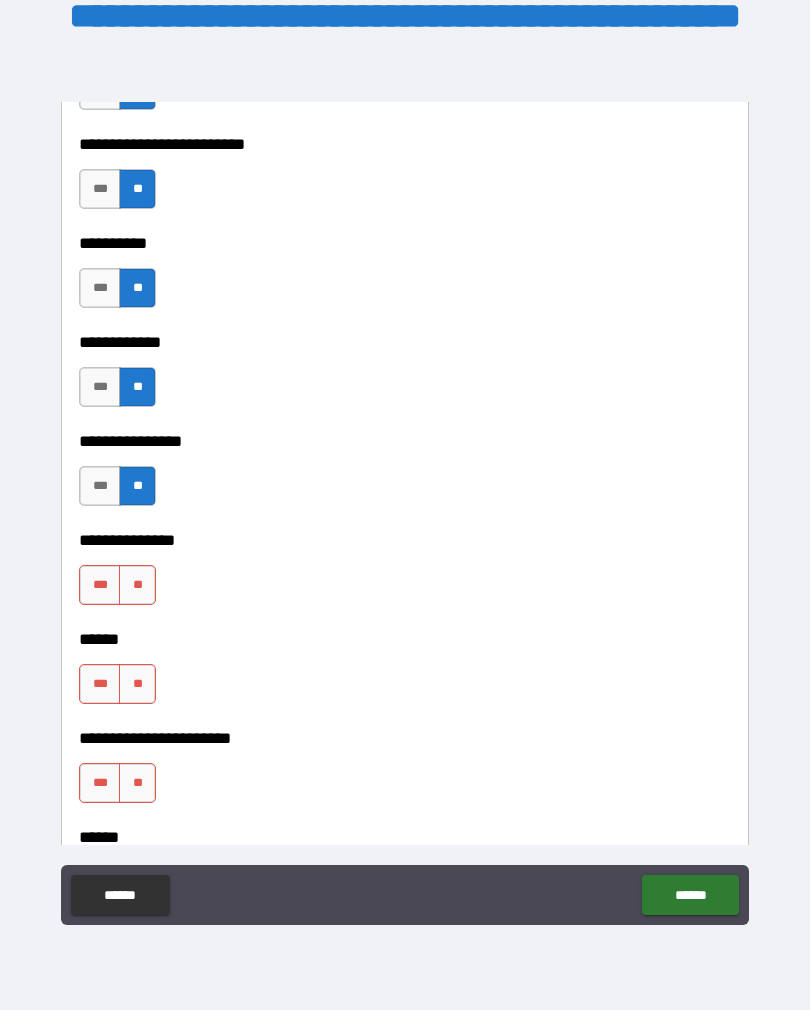 scroll, scrollTop: 3615, scrollLeft: 0, axis: vertical 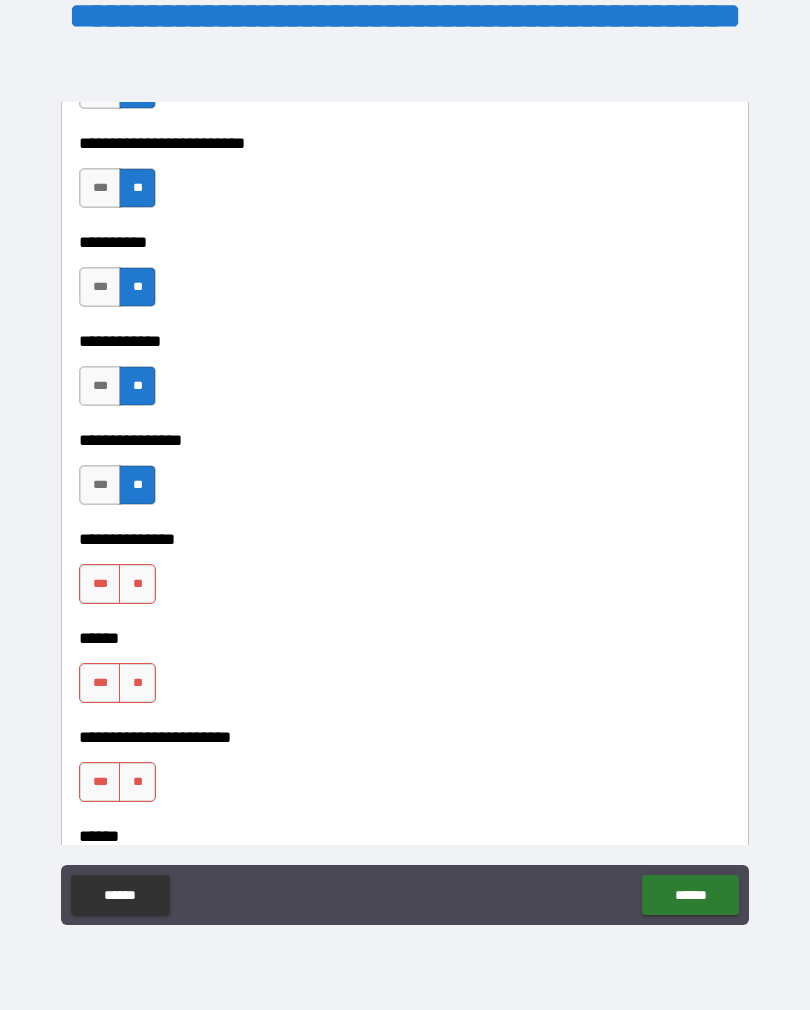 click on "**" at bounding box center (137, 584) 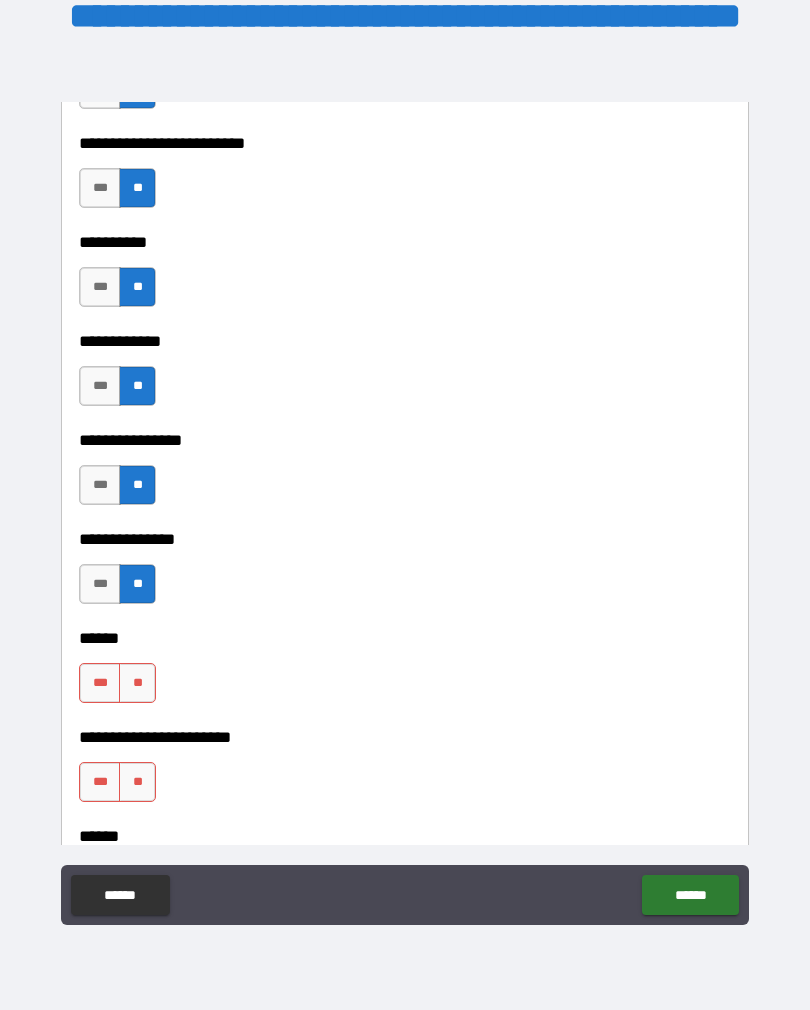 click on "**" at bounding box center [137, 683] 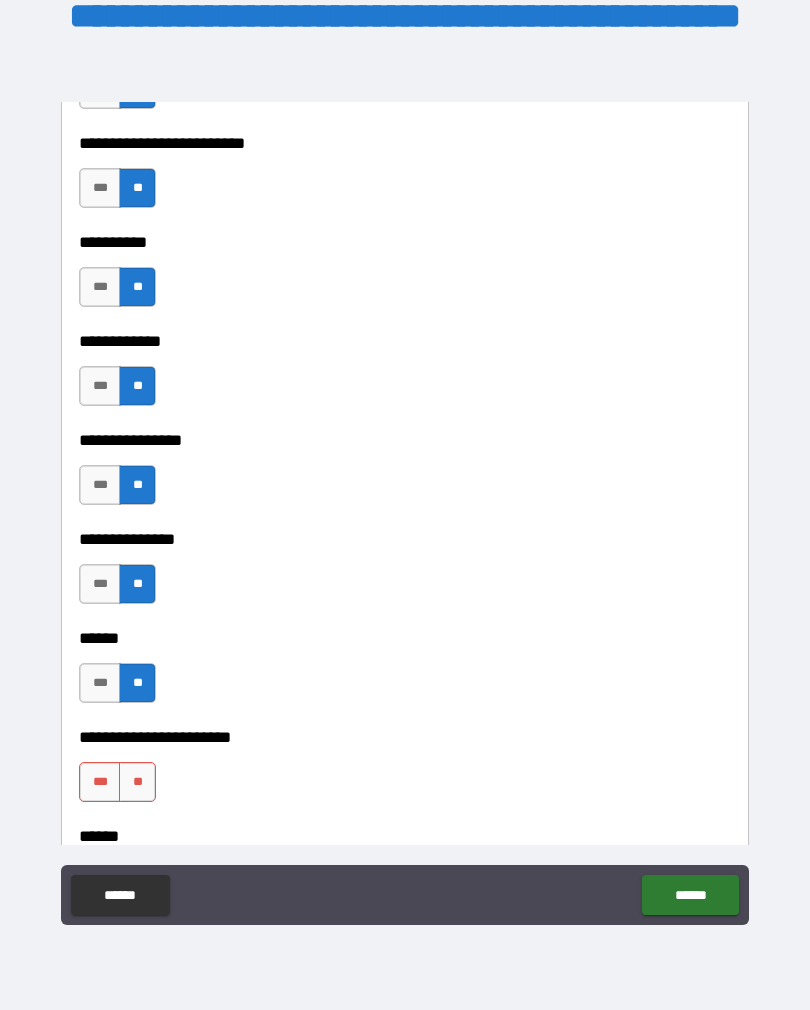 click on "**" at bounding box center (137, 782) 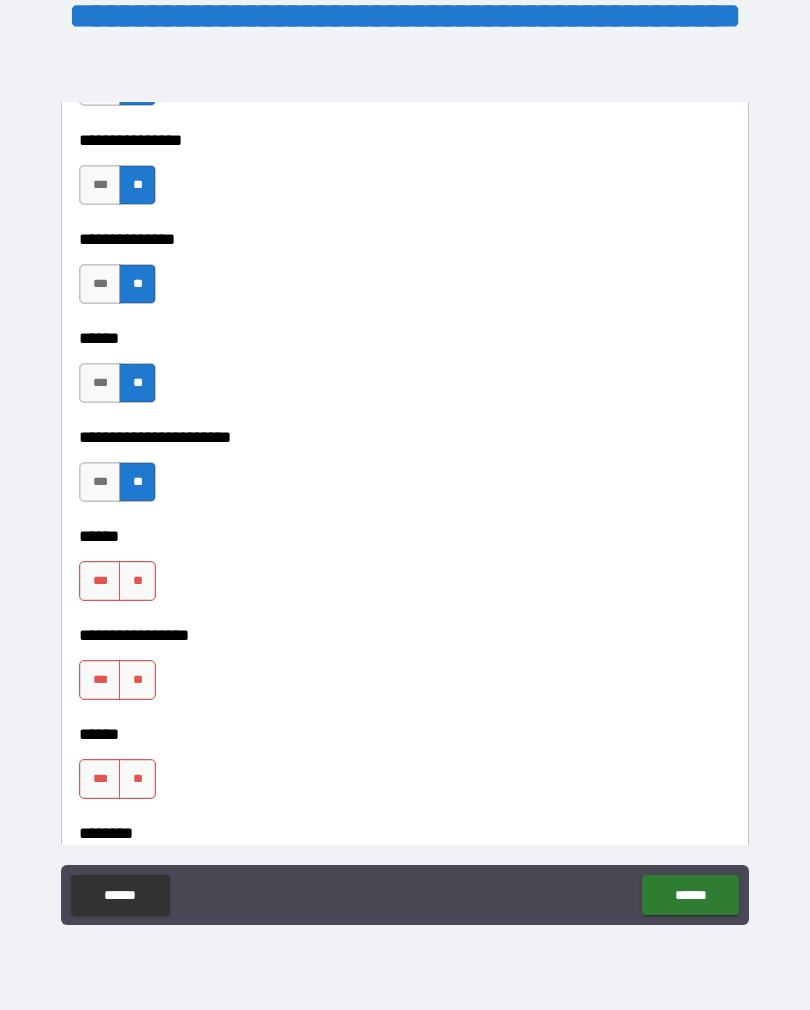 scroll, scrollTop: 3925, scrollLeft: 0, axis: vertical 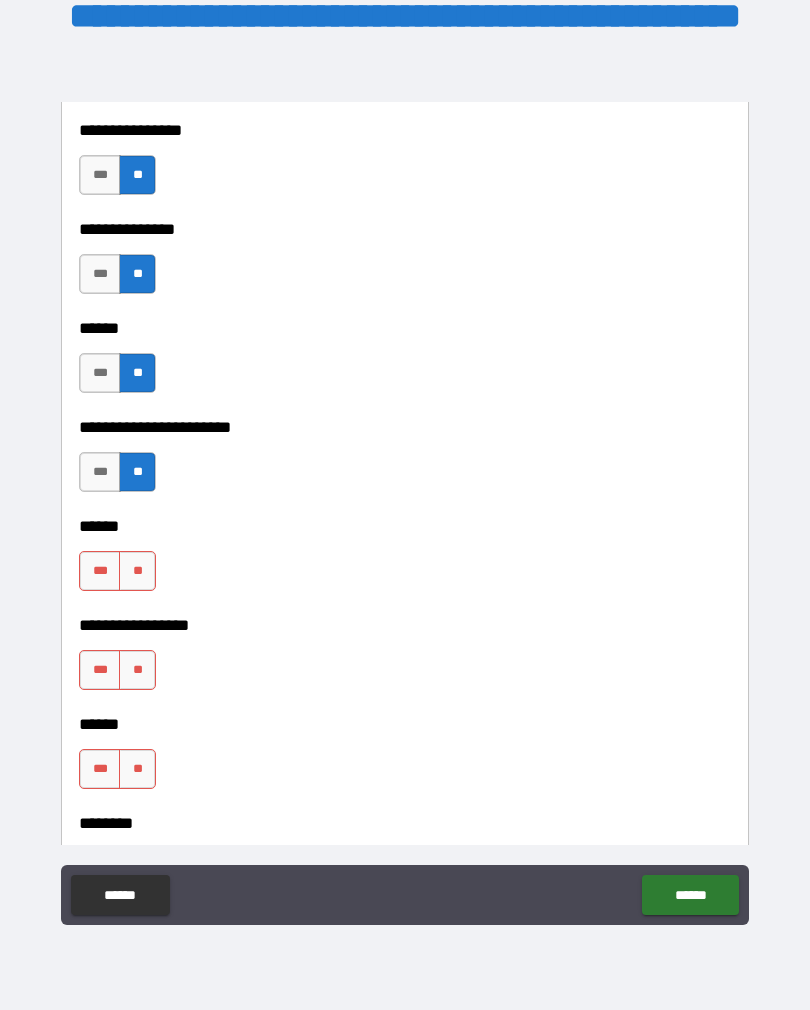 click on "**" at bounding box center [137, 571] 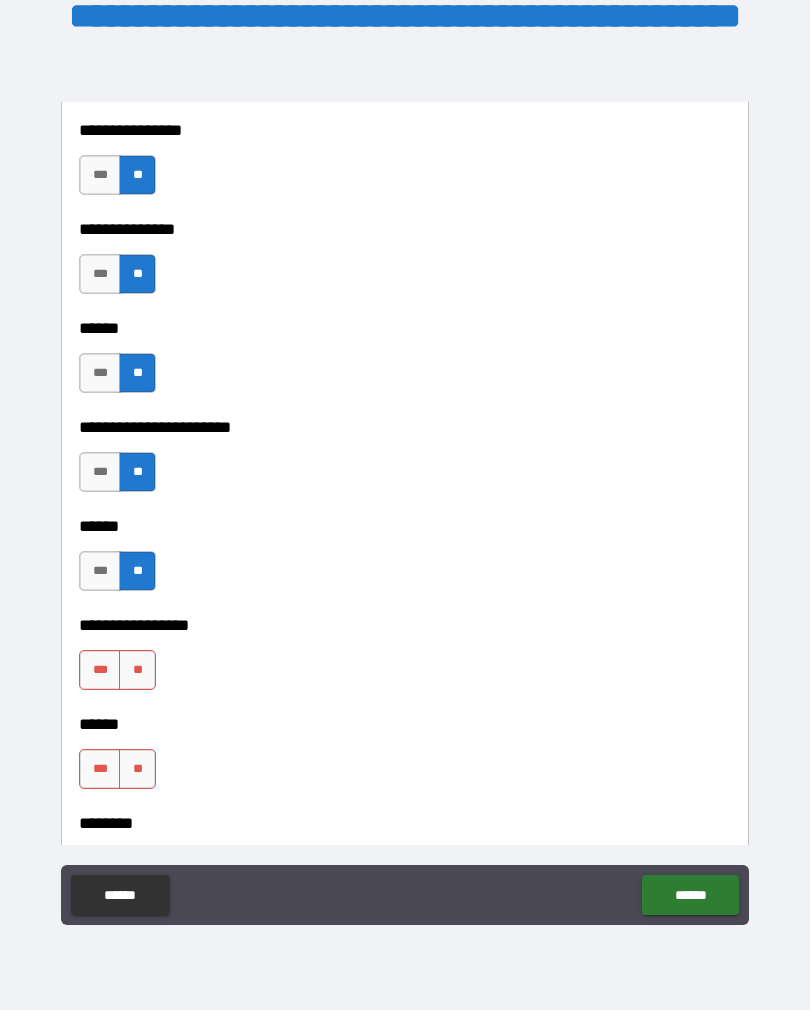 click on "**" at bounding box center (137, 670) 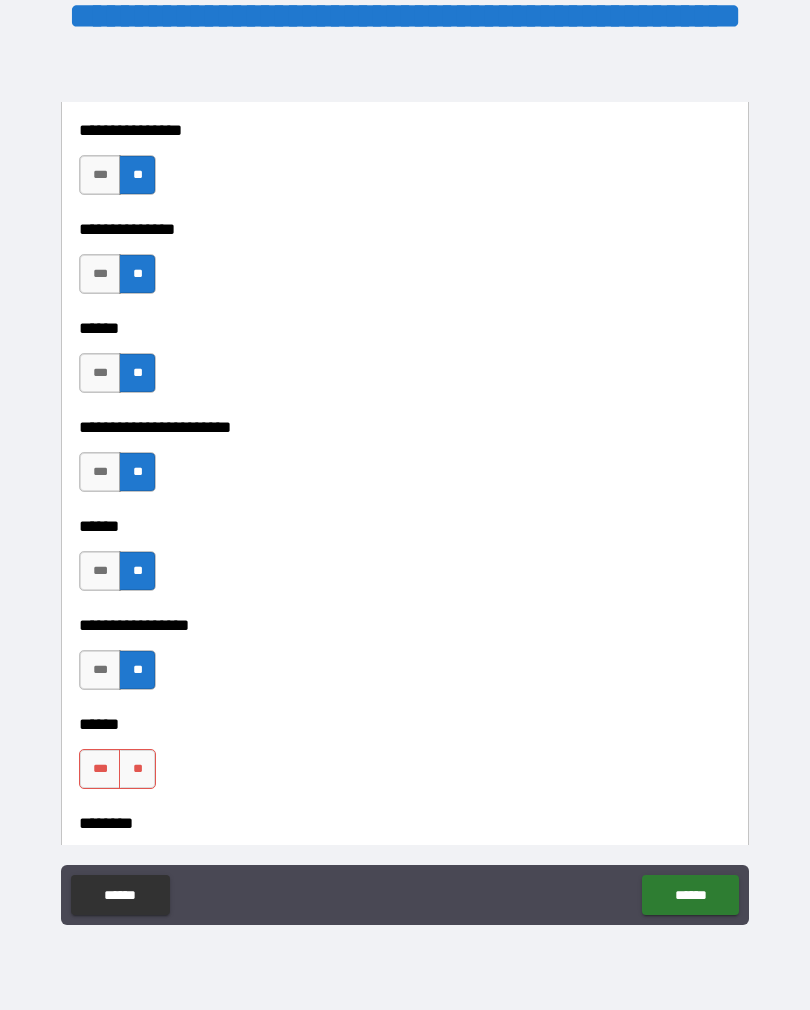 click on "**" at bounding box center [137, 769] 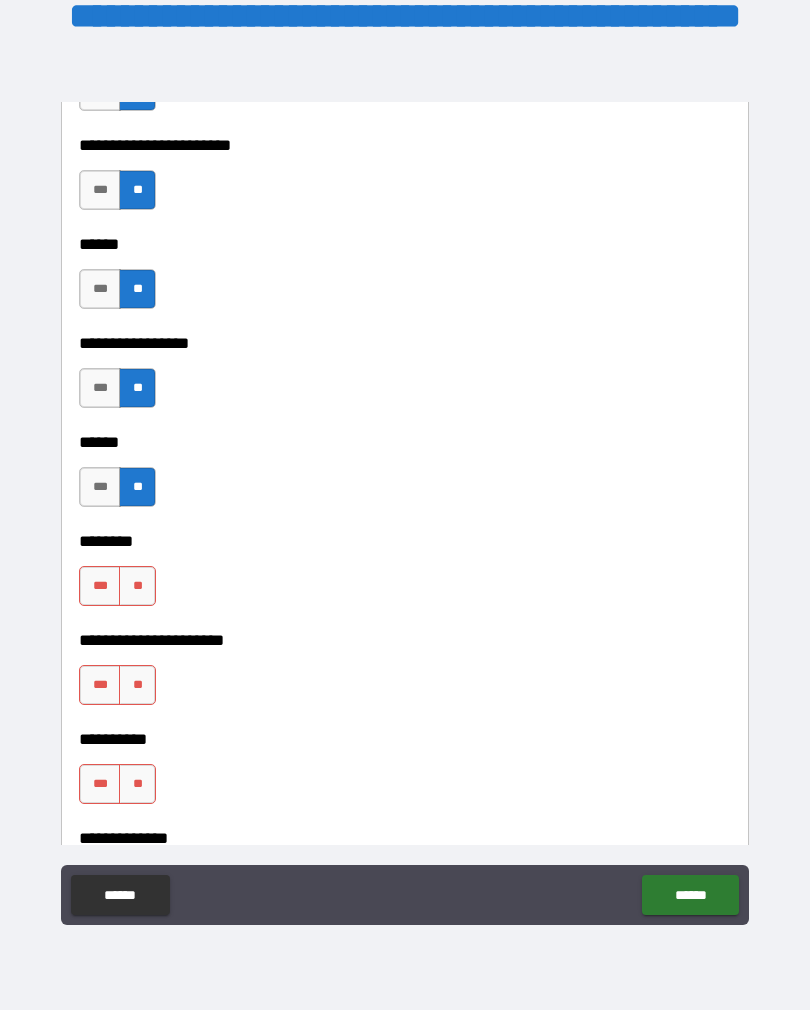 scroll, scrollTop: 4209, scrollLeft: 0, axis: vertical 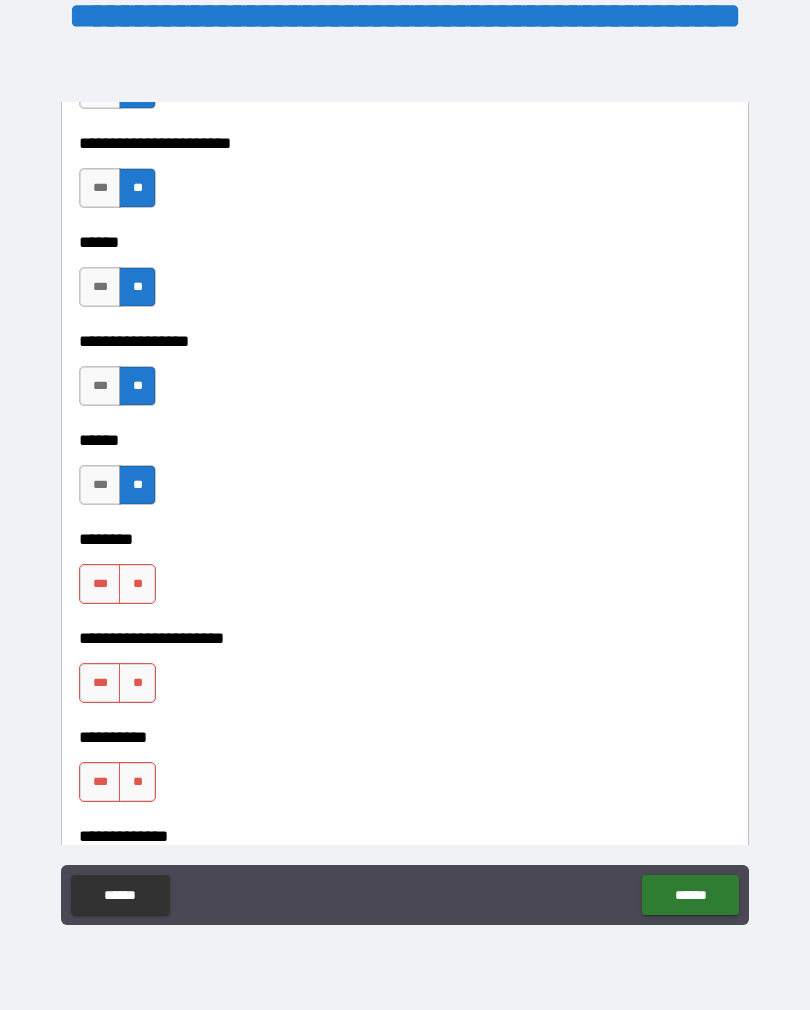 click on "**" at bounding box center [137, 584] 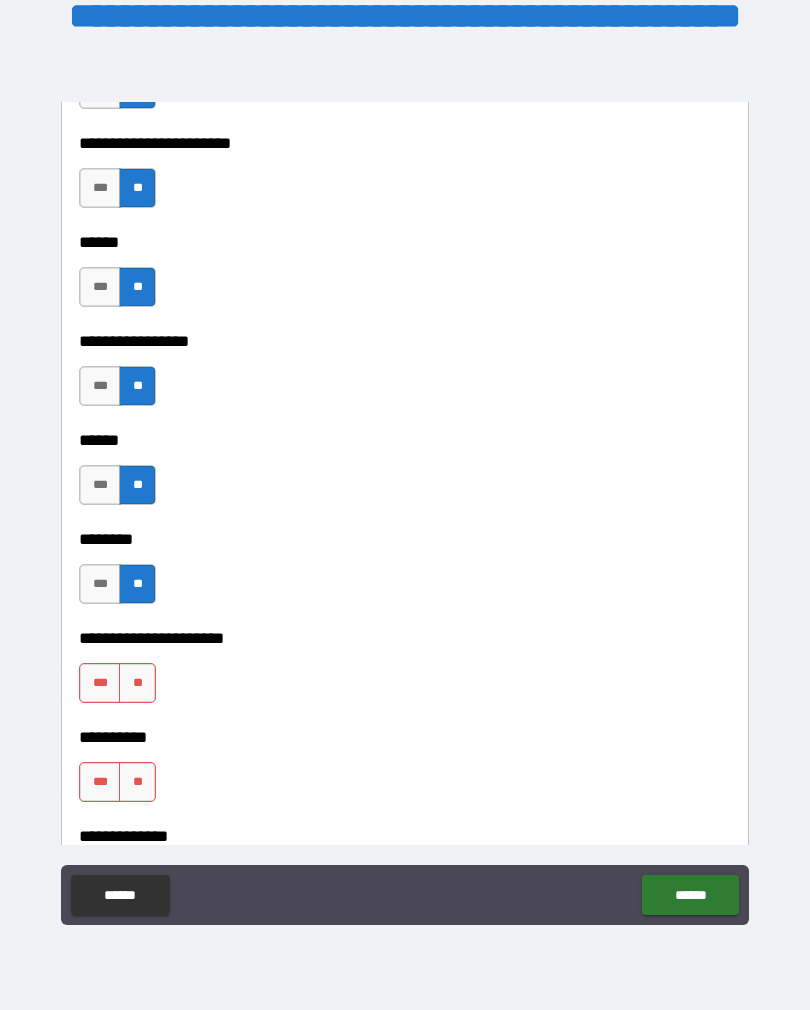 click on "**" at bounding box center (137, 683) 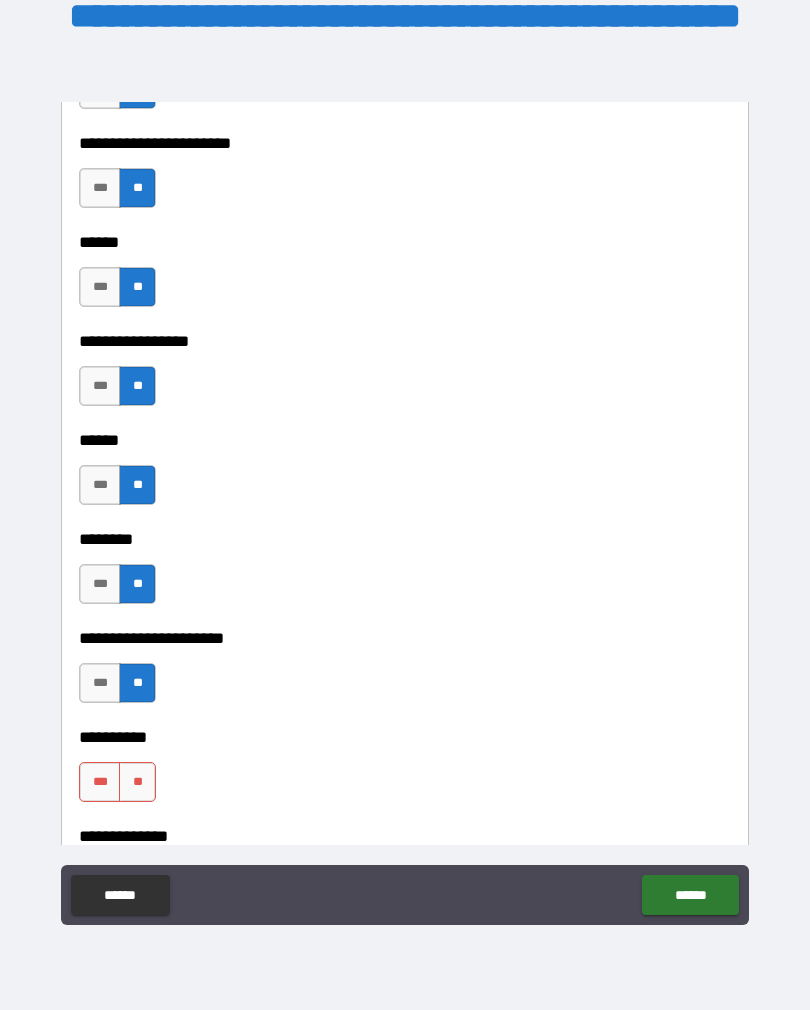 click on "**" at bounding box center [137, 782] 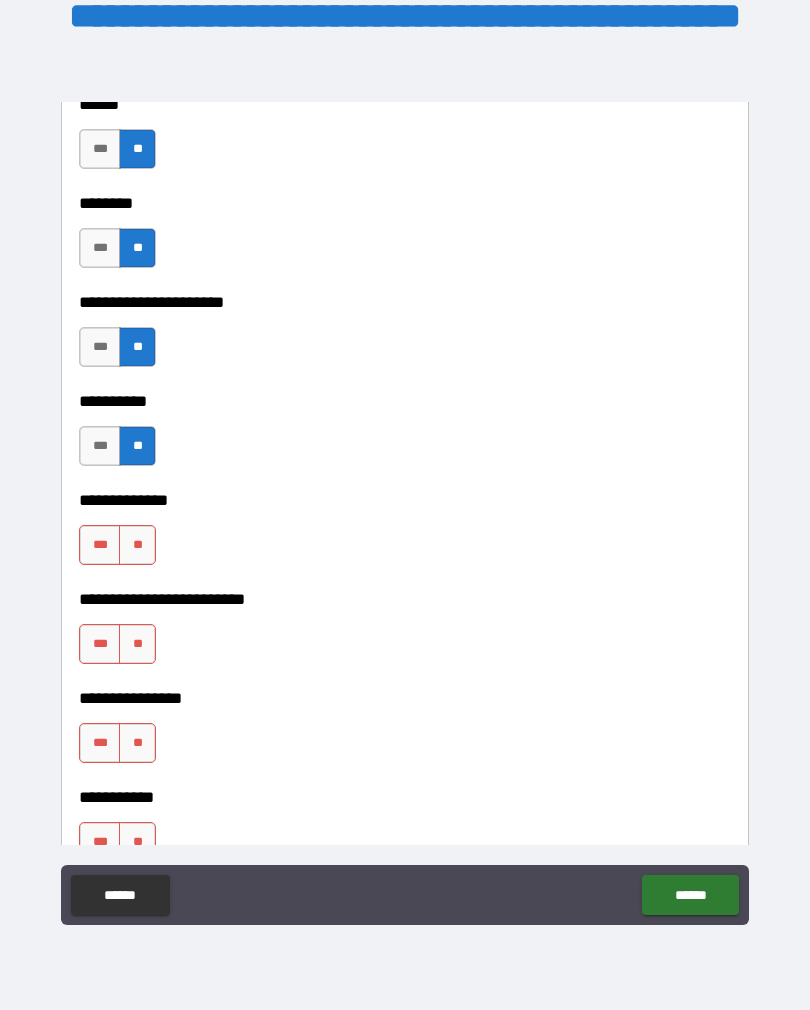 scroll, scrollTop: 4554, scrollLeft: 0, axis: vertical 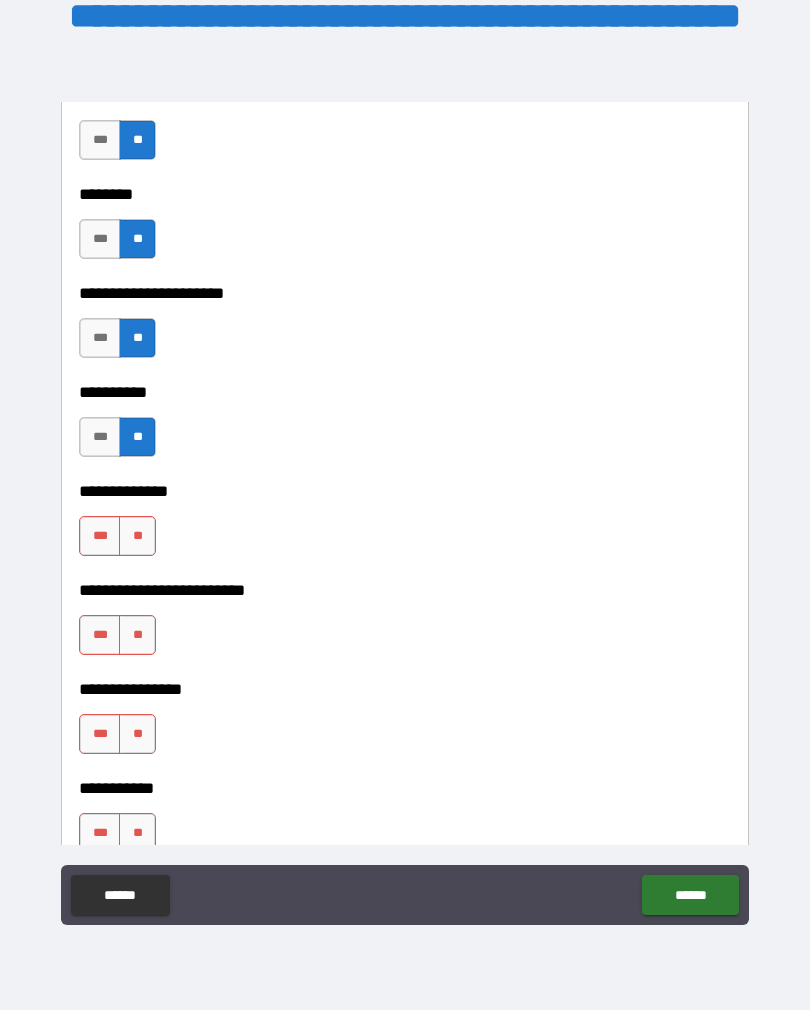 click on "**" at bounding box center [137, 536] 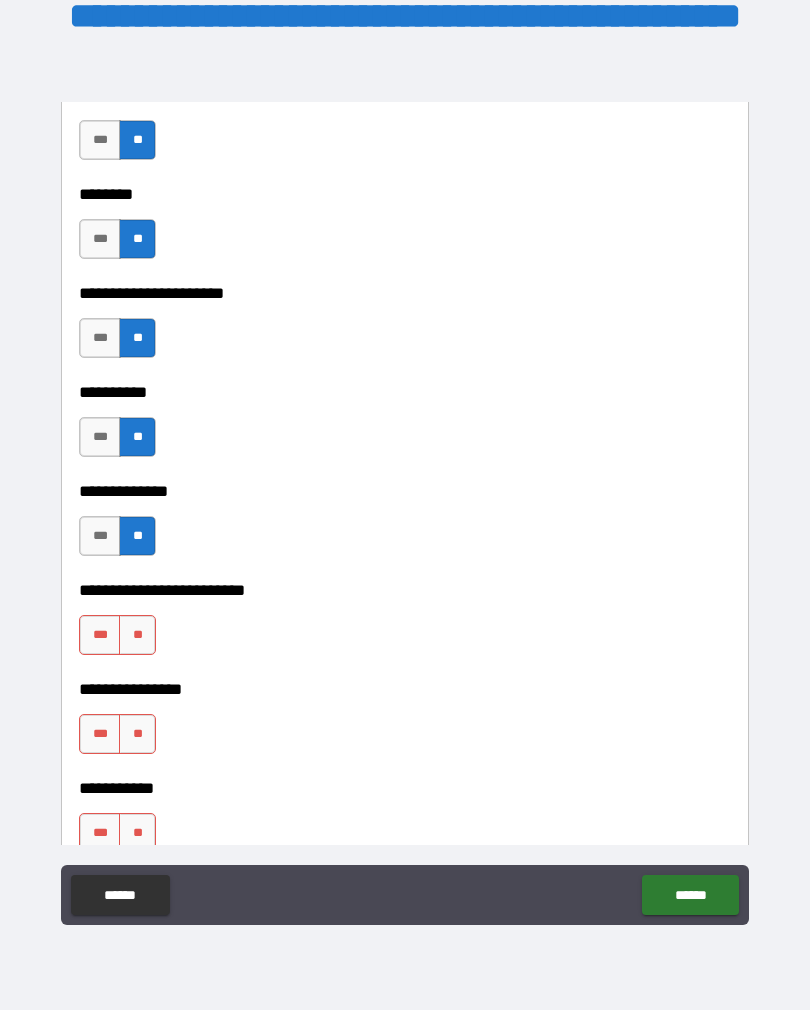click on "**" at bounding box center (137, 635) 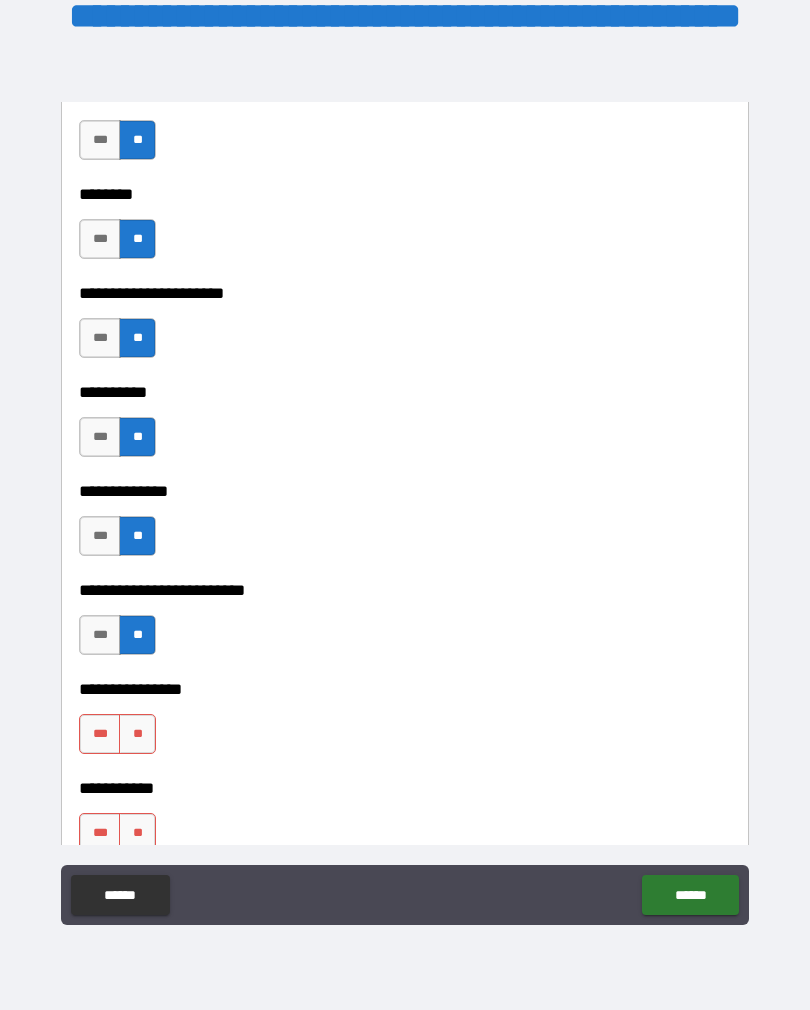 click on "**" at bounding box center (137, 734) 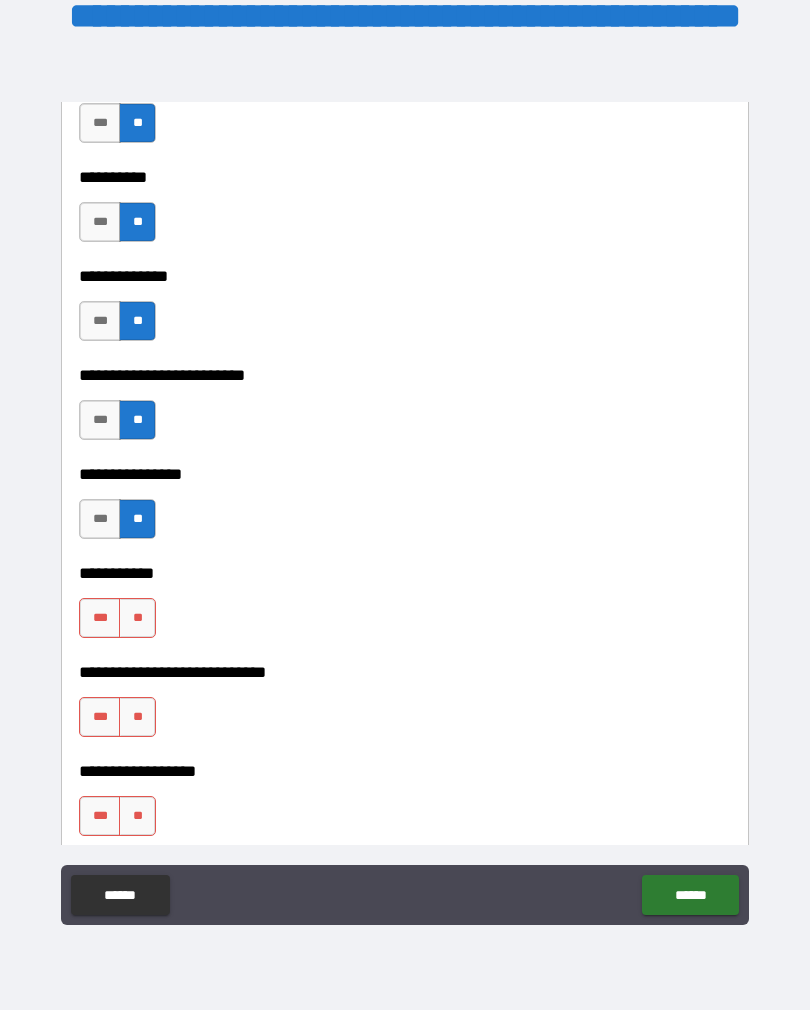 scroll, scrollTop: 4778, scrollLeft: 0, axis: vertical 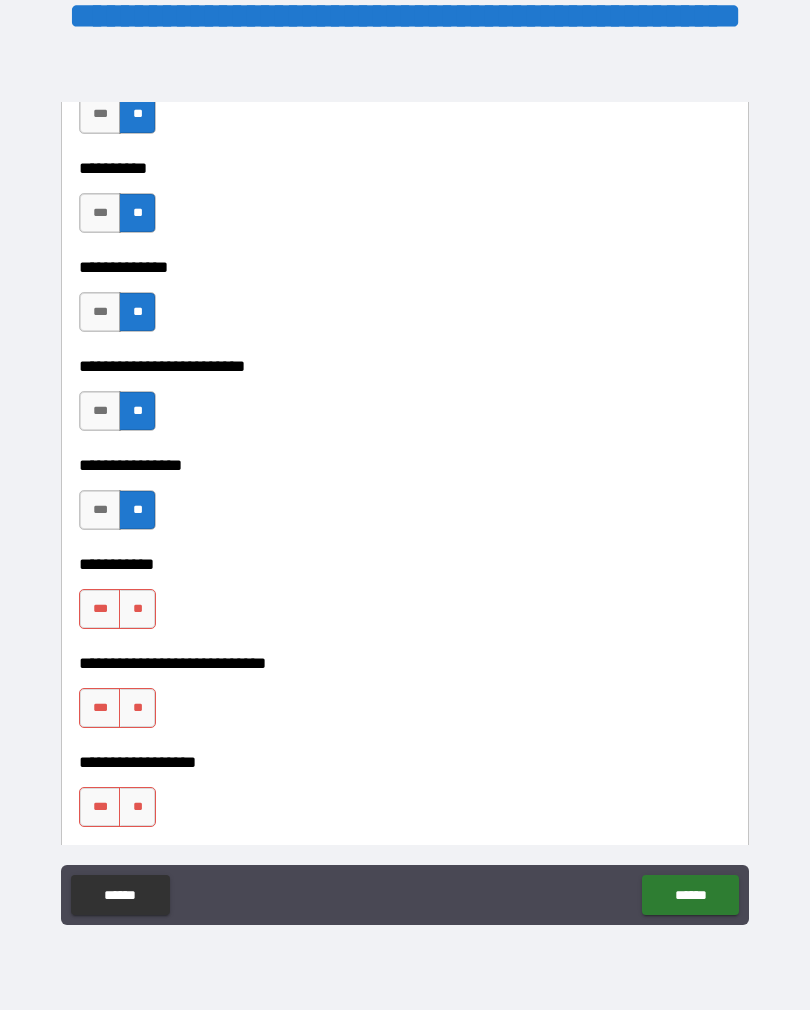 click on "**" at bounding box center [137, 609] 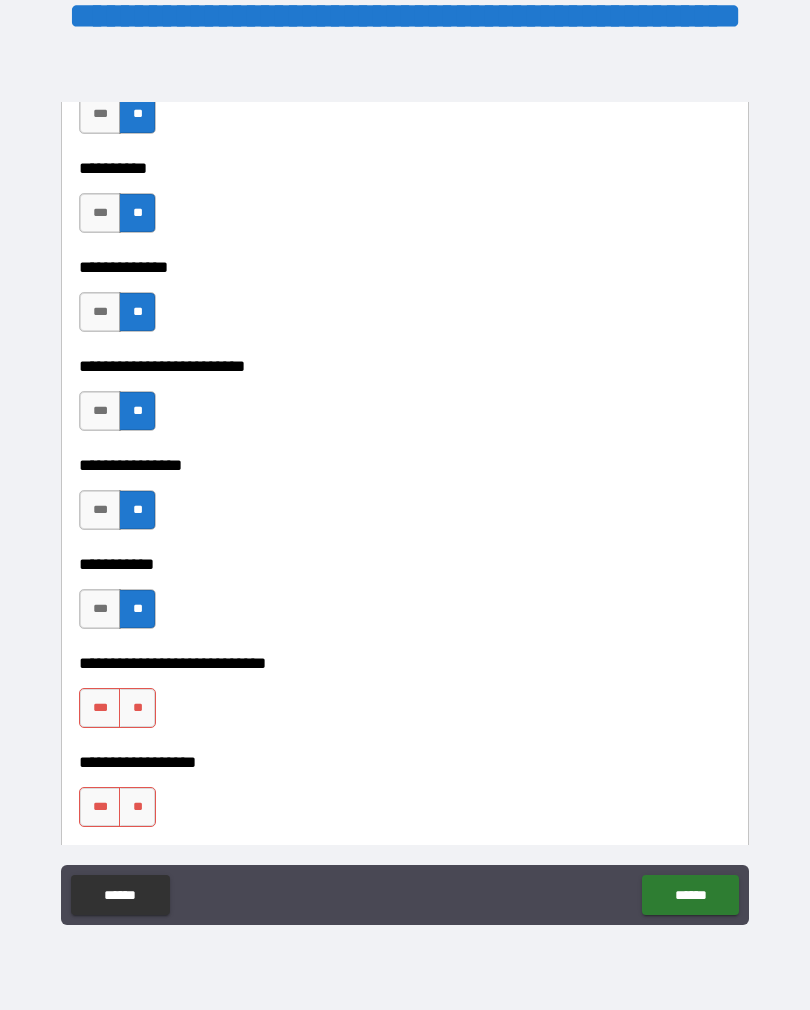 click on "**" at bounding box center (137, 708) 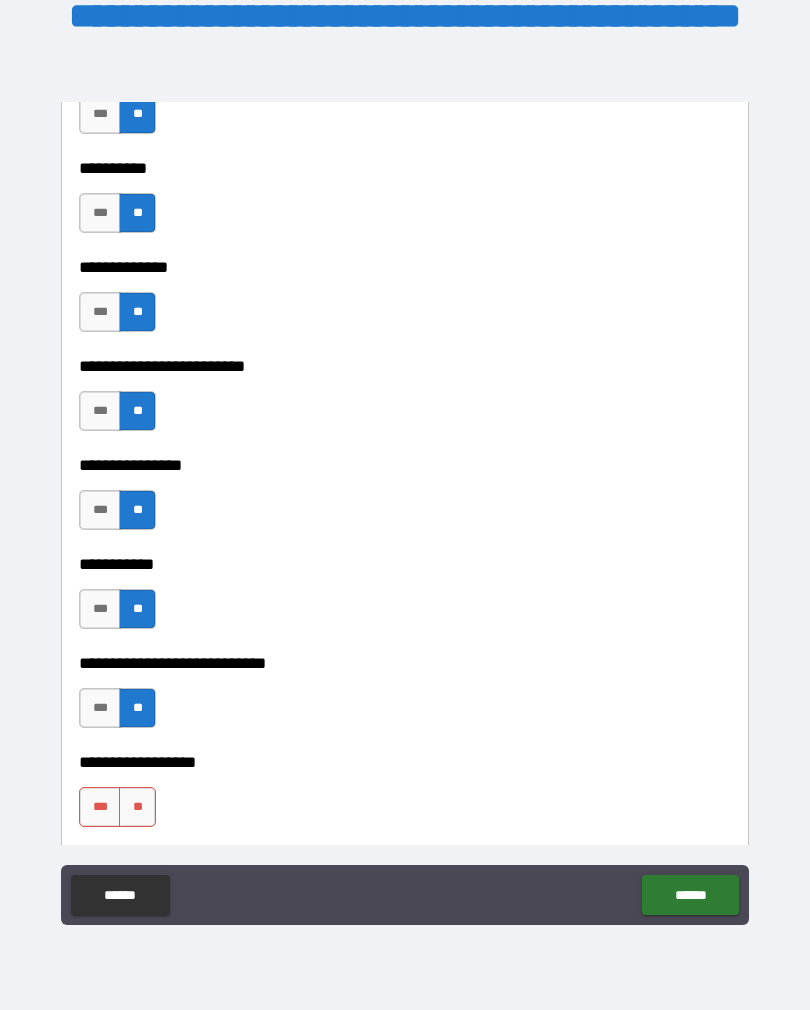 click on "**" at bounding box center [137, 807] 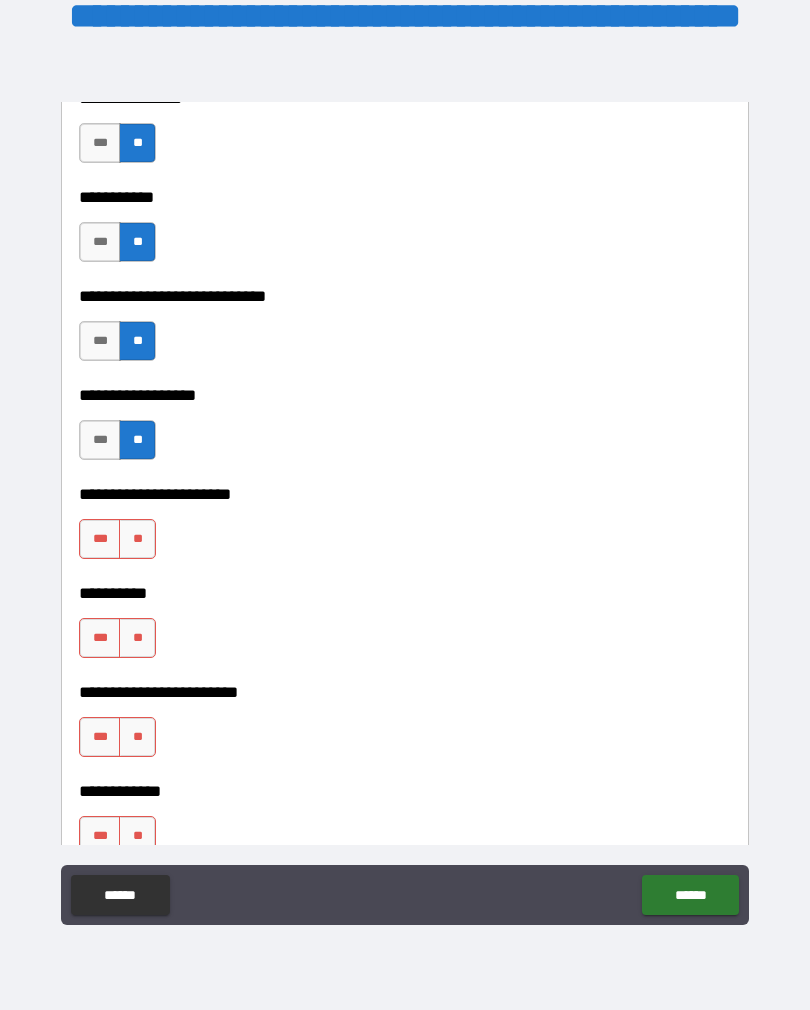 scroll, scrollTop: 5150, scrollLeft: 0, axis: vertical 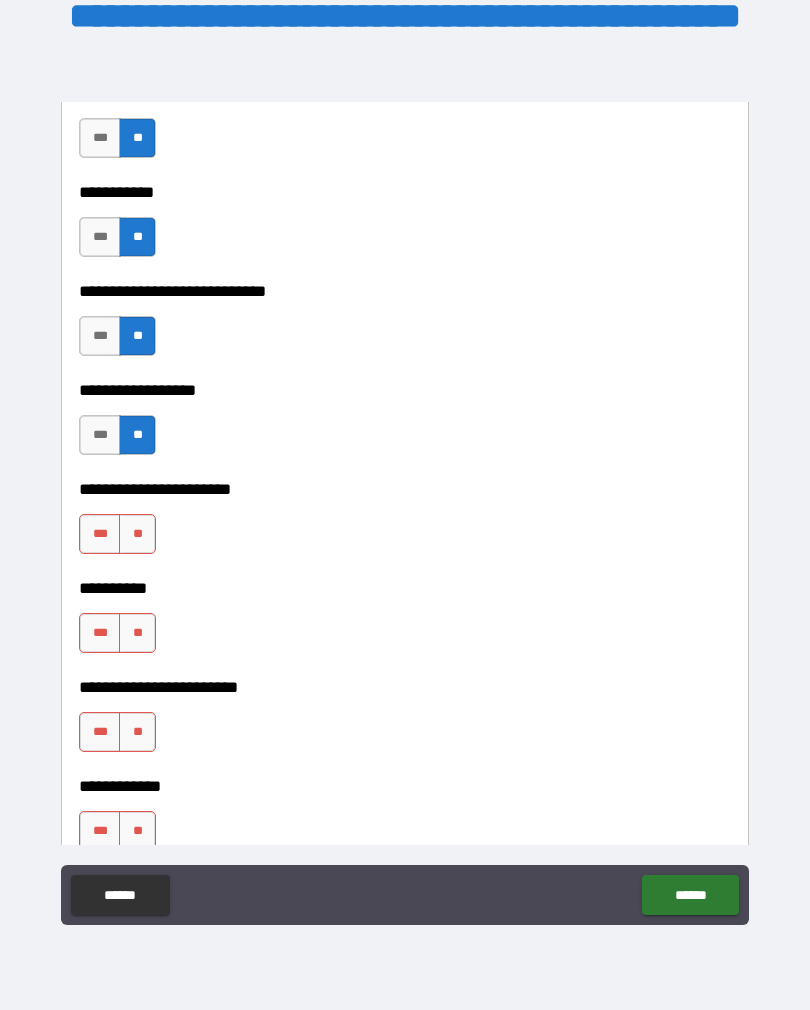 click on "**" at bounding box center (137, 534) 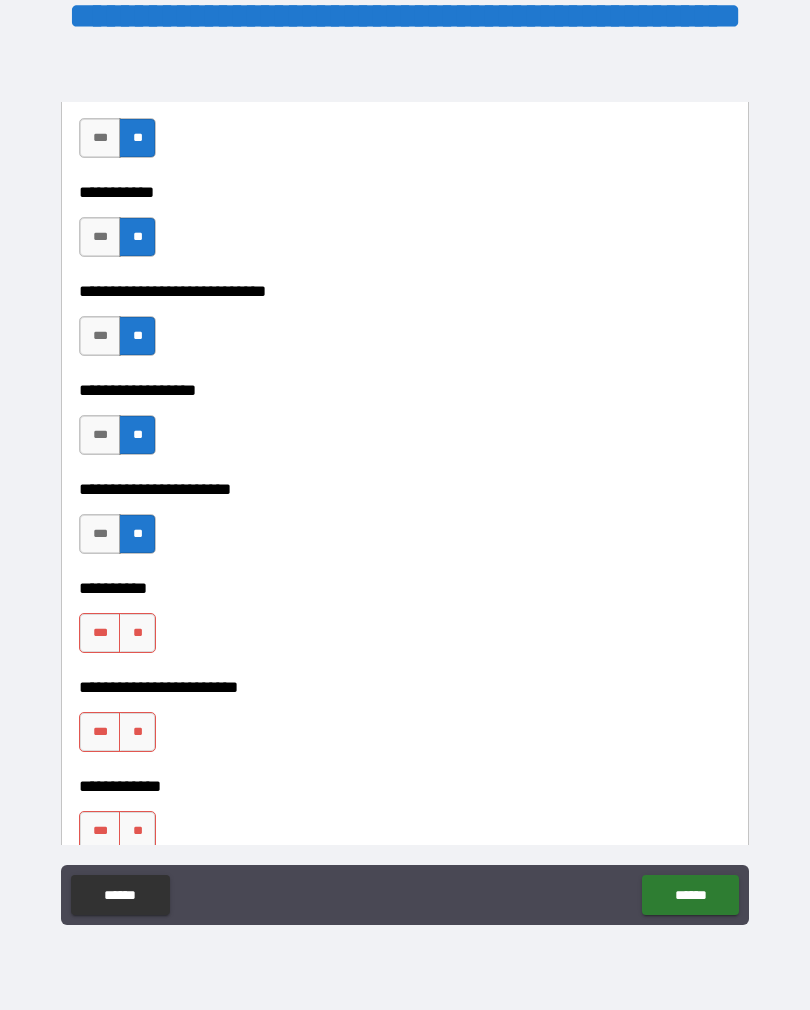 click on "**" at bounding box center [137, 633] 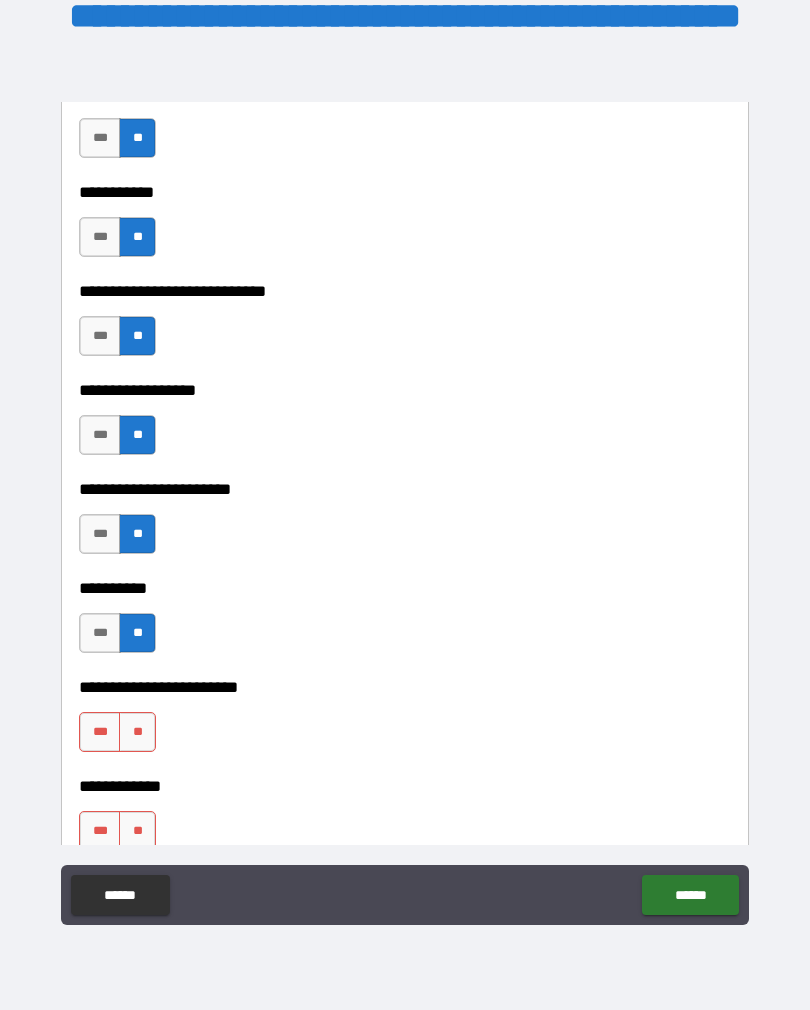 click on "**" at bounding box center [137, 732] 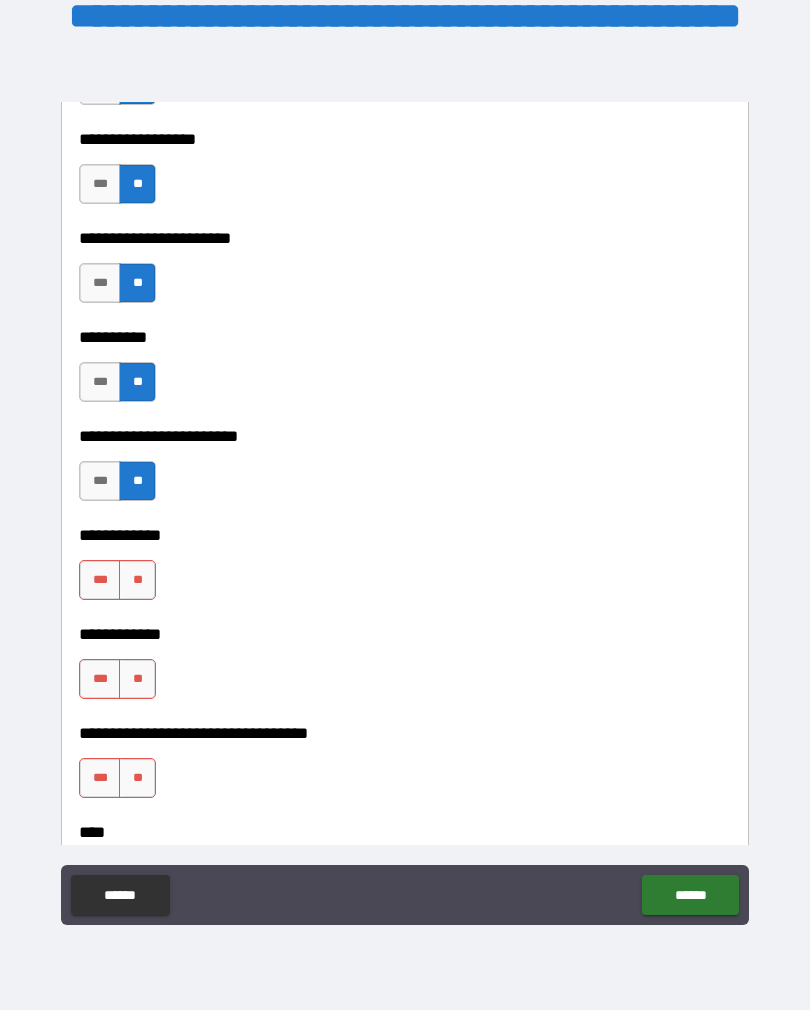 scroll, scrollTop: 5404, scrollLeft: 0, axis: vertical 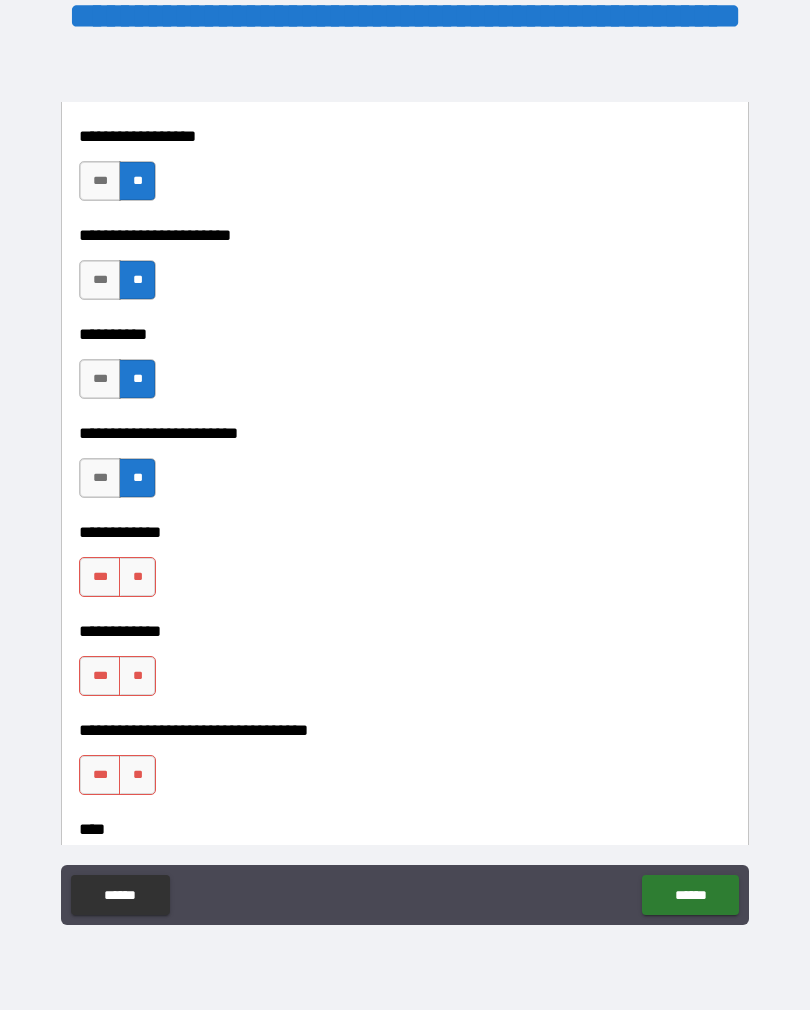 click on "**" at bounding box center (137, 577) 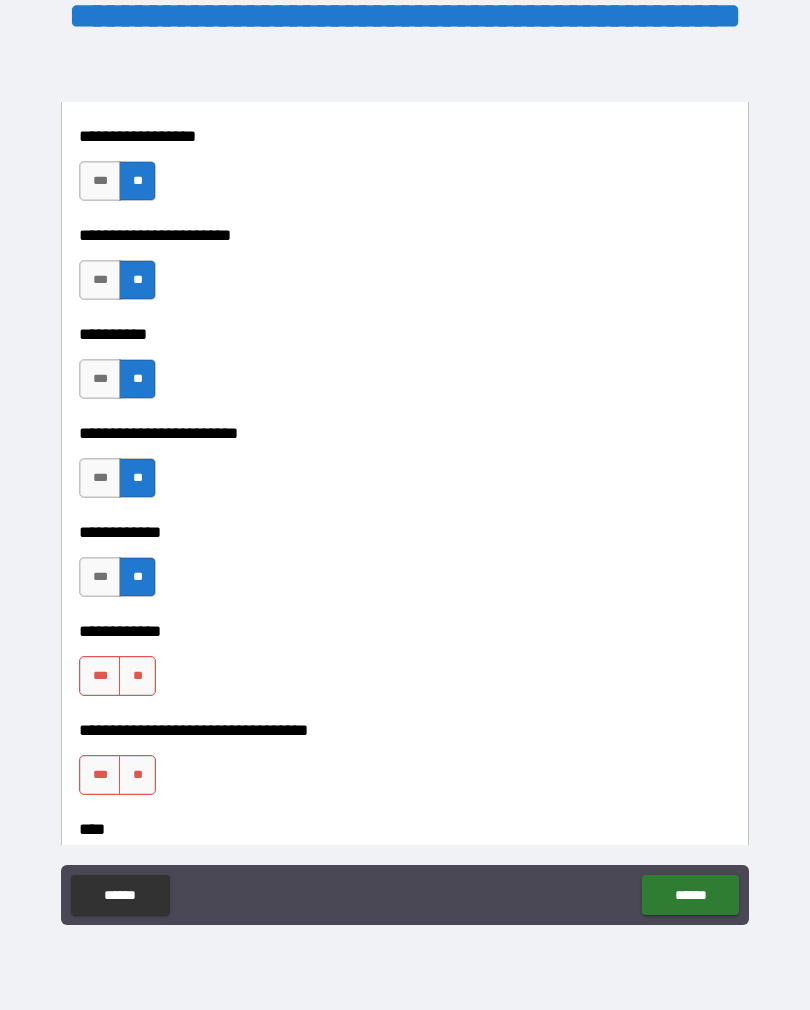 click on "**" at bounding box center [137, 676] 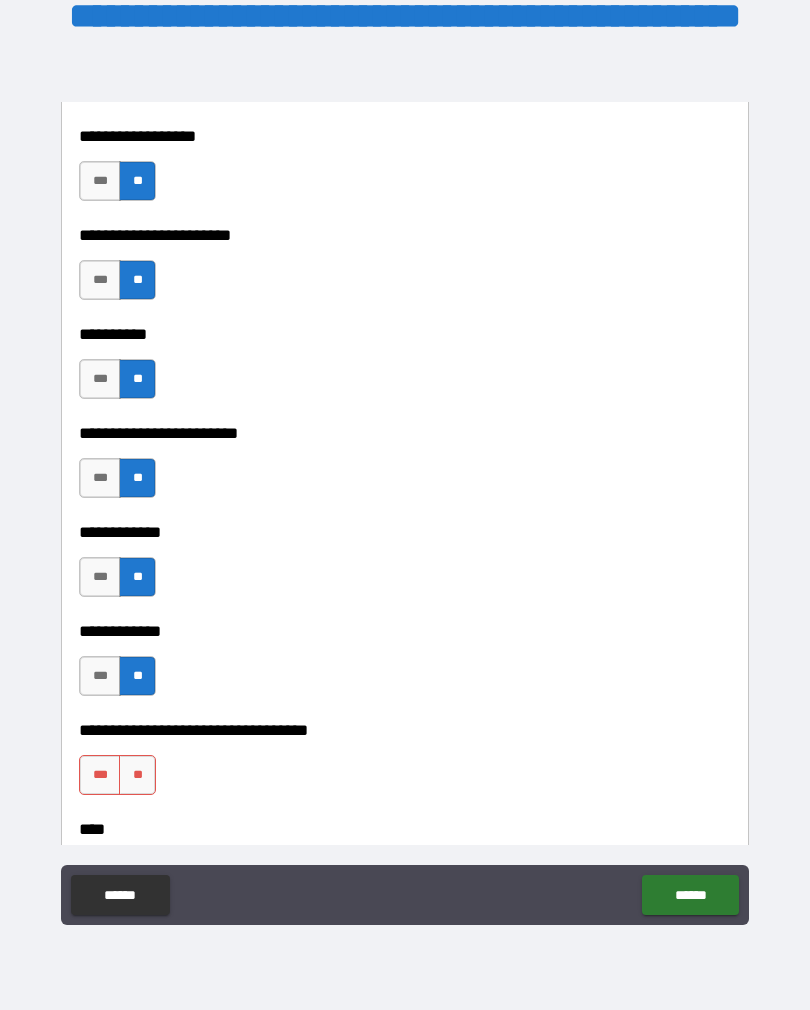 click on "**" at bounding box center (137, 775) 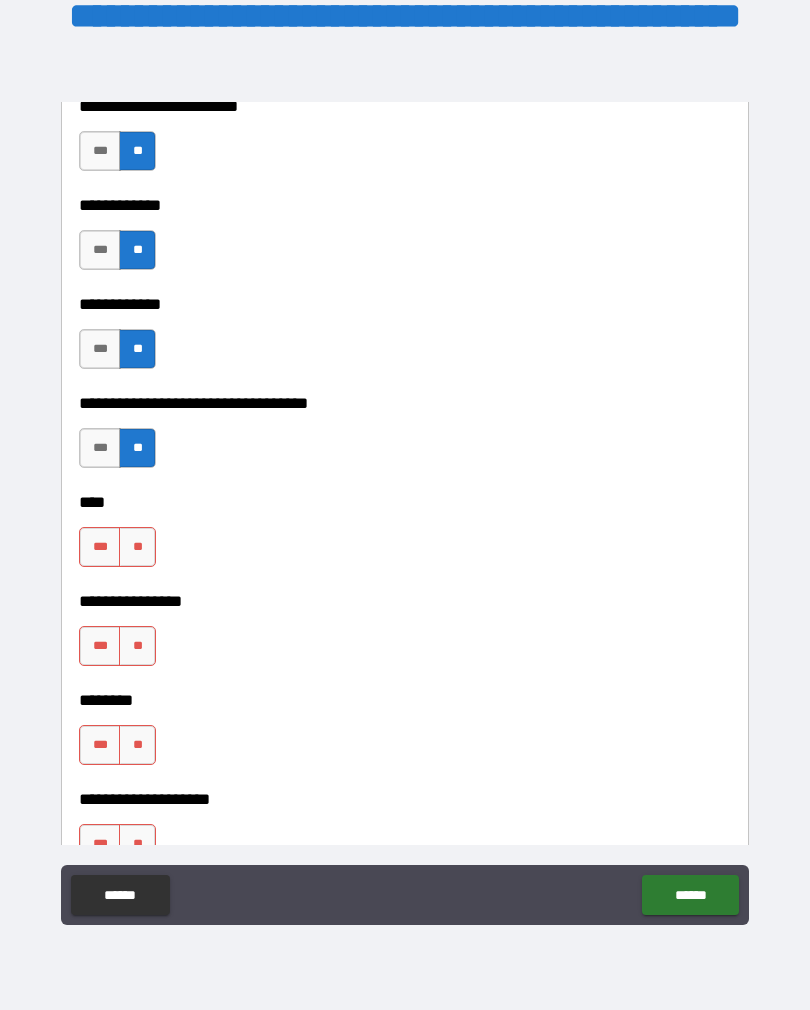 scroll, scrollTop: 5732, scrollLeft: 0, axis: vertical 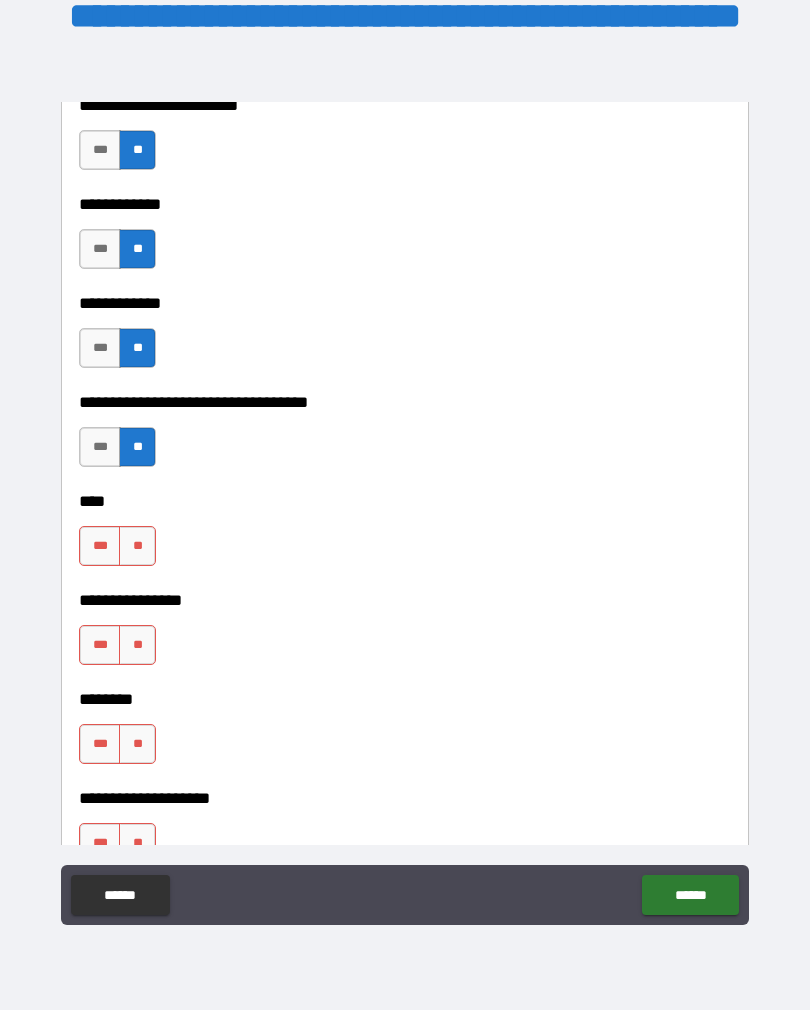click on "**" at bounding box center (137, 546) 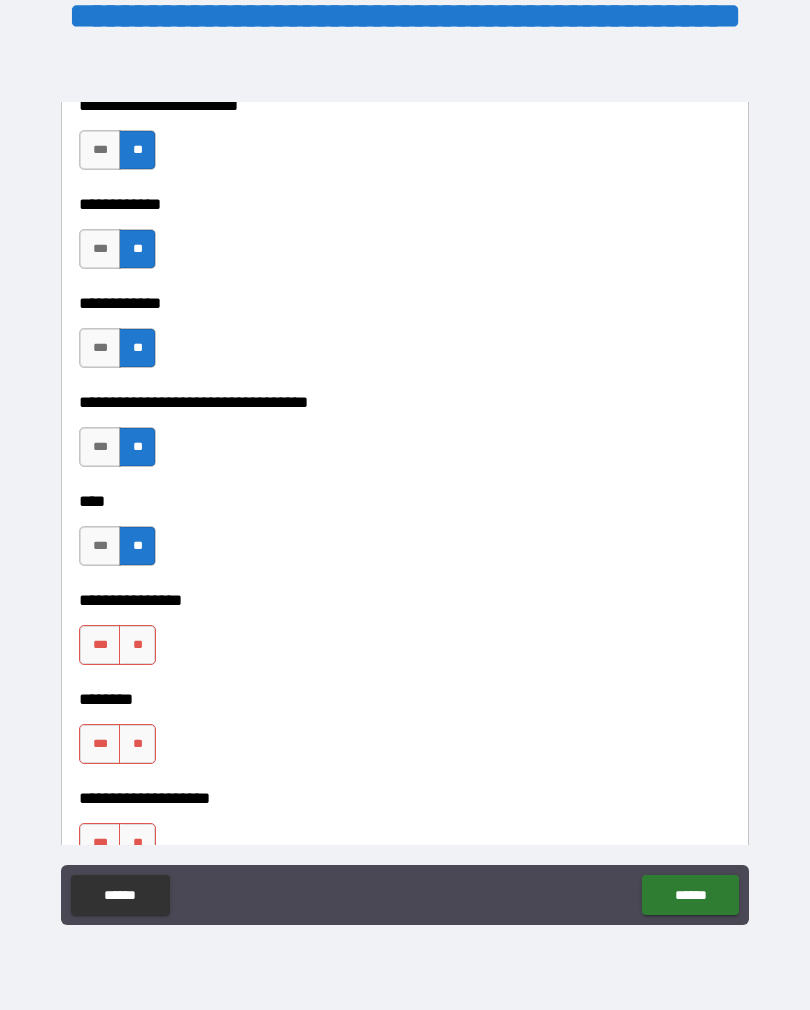 click on "**" at bounding box center [137, 645] 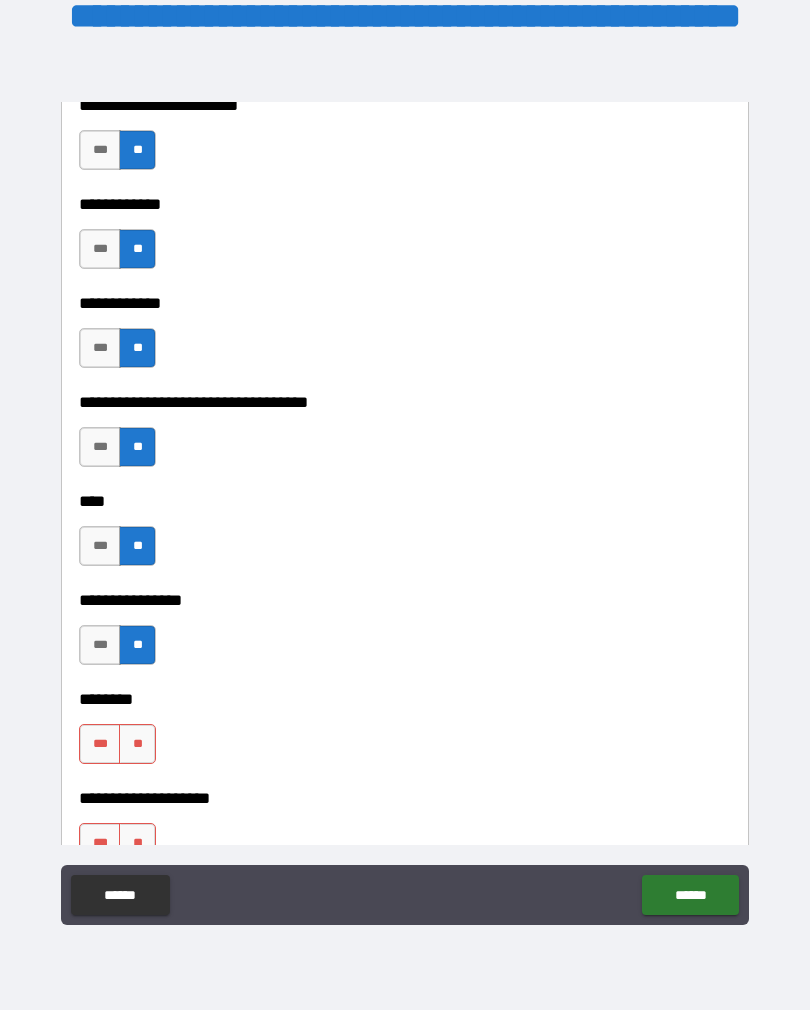 click on "**" at bounding box center [137, 744] 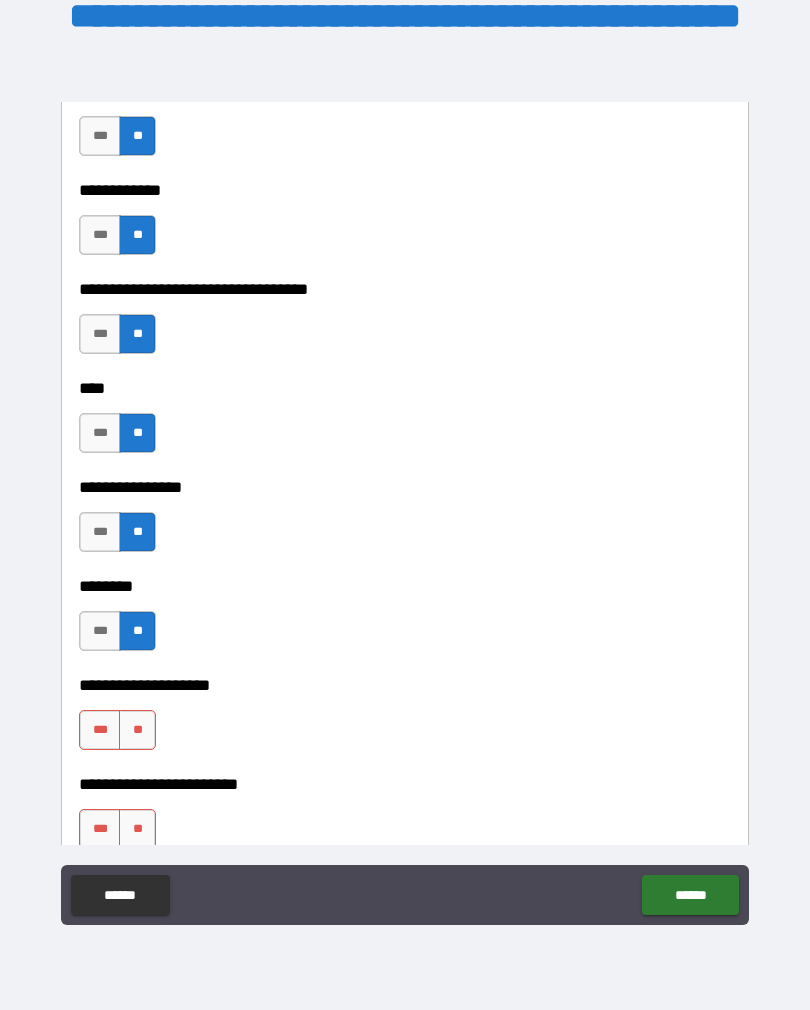 scroll, scrollTop: 5985, scrollLeft: 0, axis: vertical 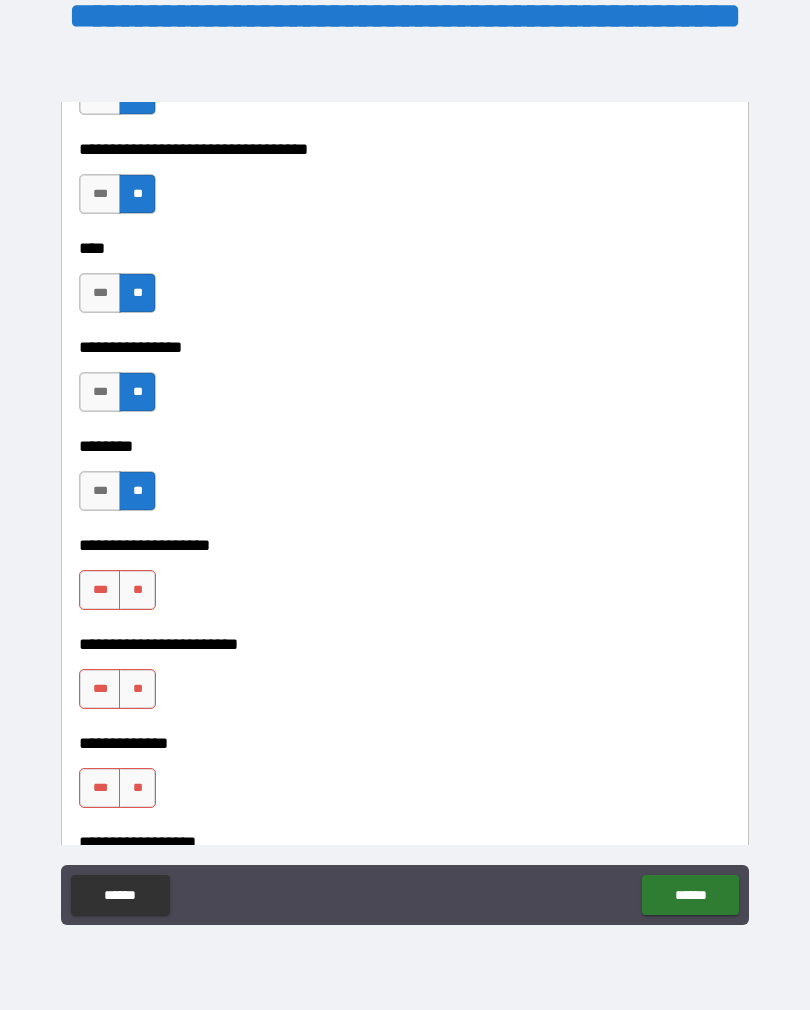click on "**" at bounding box center [137, 590] 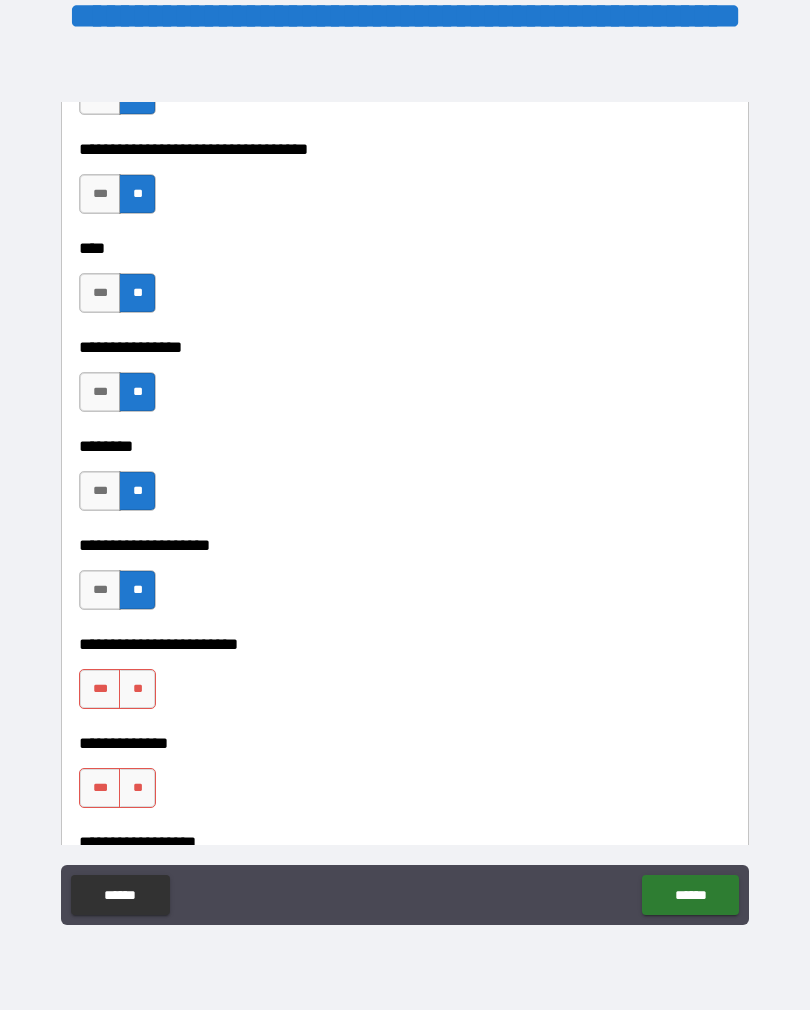 click on "**" at bounding box center [137, 689] 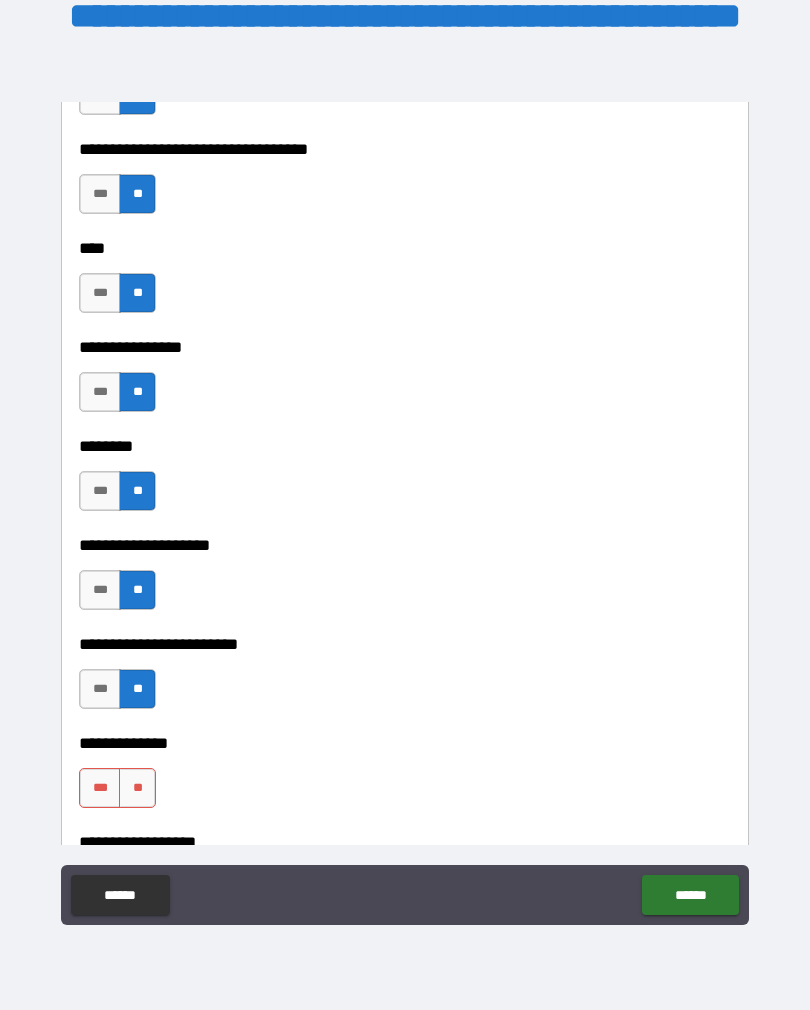 click on "**" at bounding box center (137, 788) 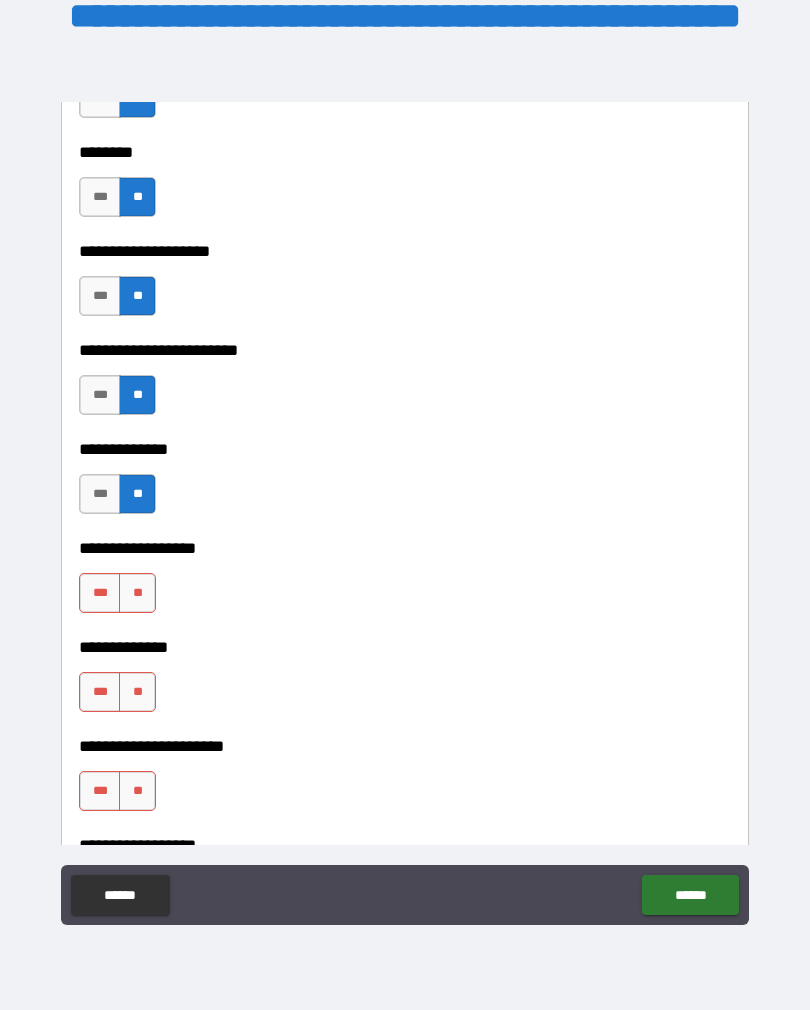 scroll, scrollTop: 6284, scrollLeft: 0, axis: vertical 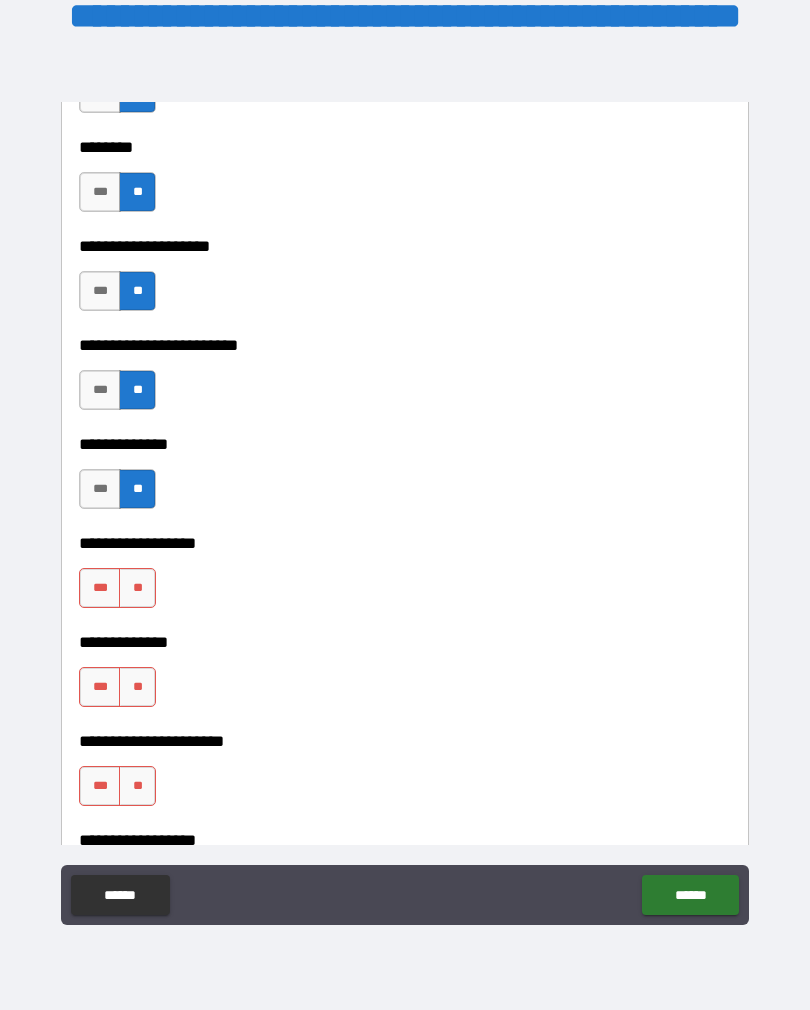 click on "**" at bounding box center [137, 588] 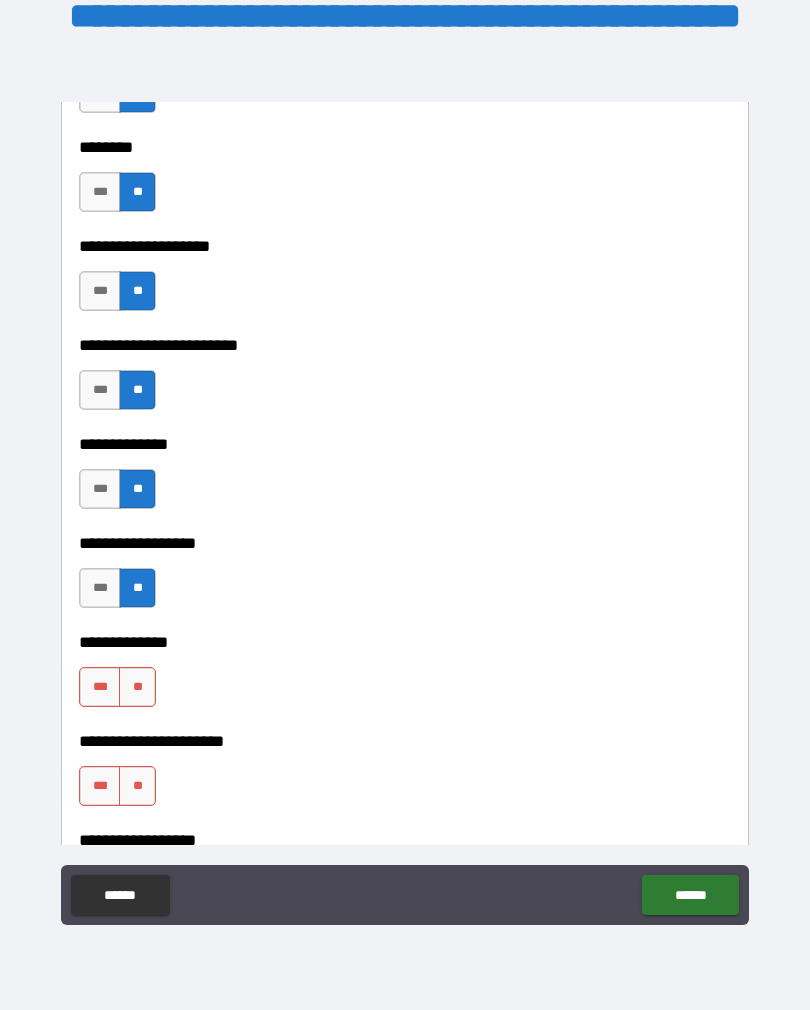 click on "**" at bounding box center [137, 687] 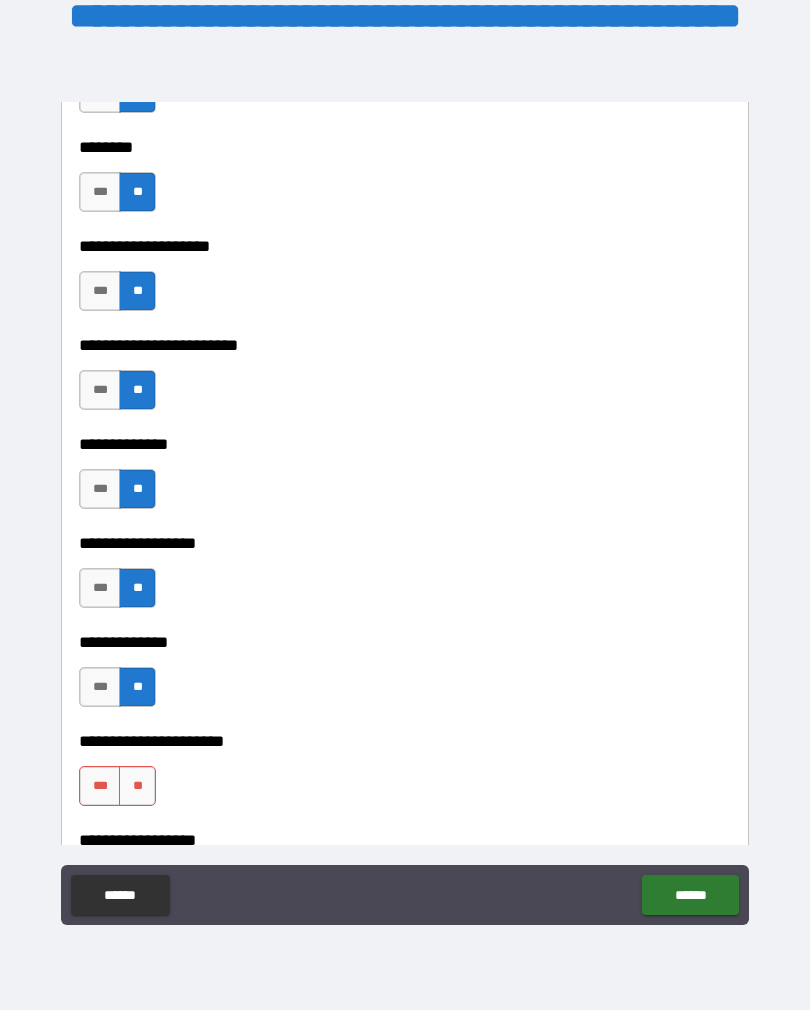 click on "**" at bounding box center [137, 786] 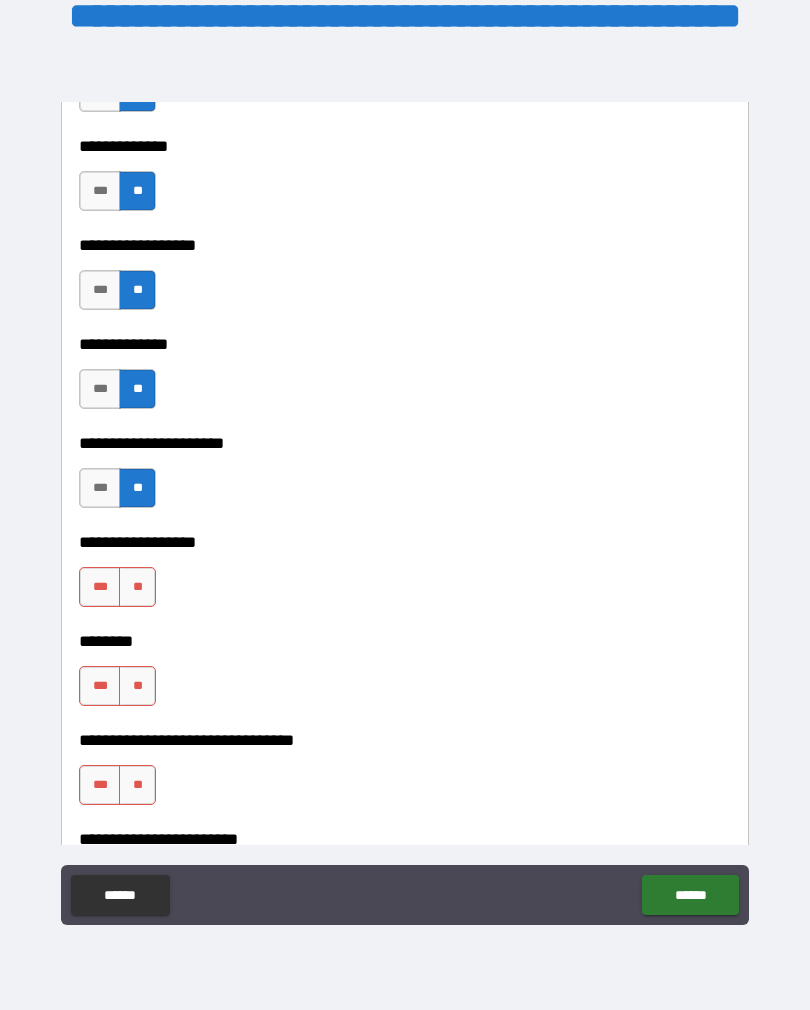 scroll, scrollTop: 6583, scrollLeft: 0, axis: vertical 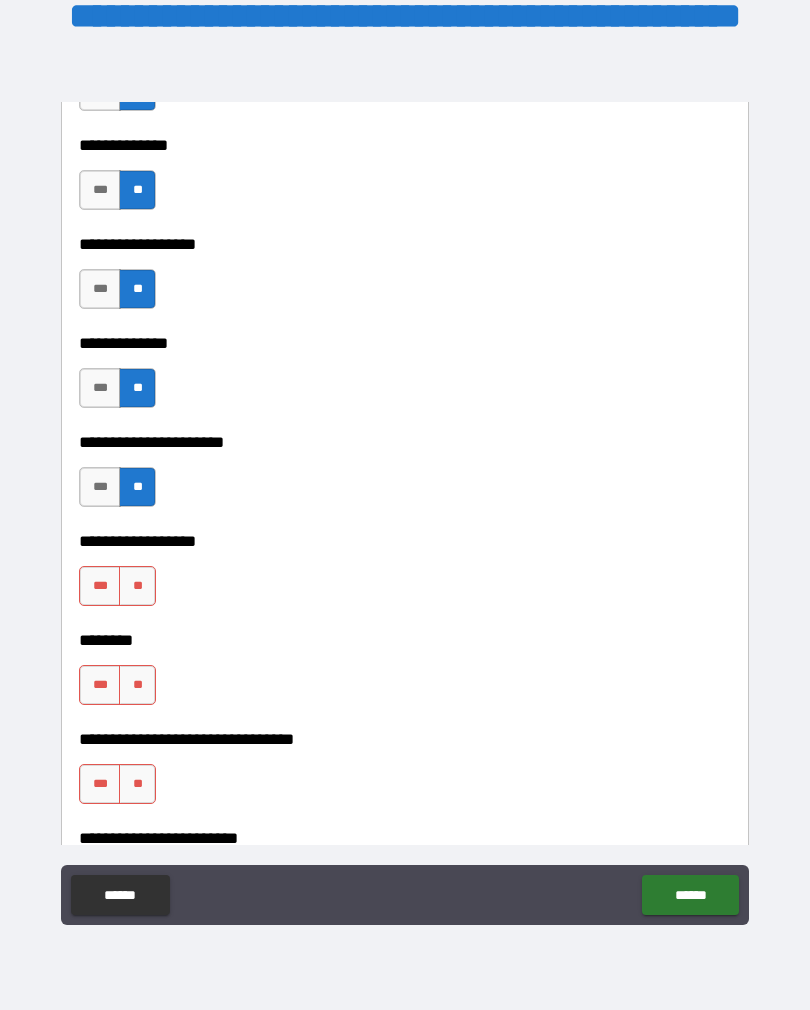 click on "**" at bounding box center (137, 586) 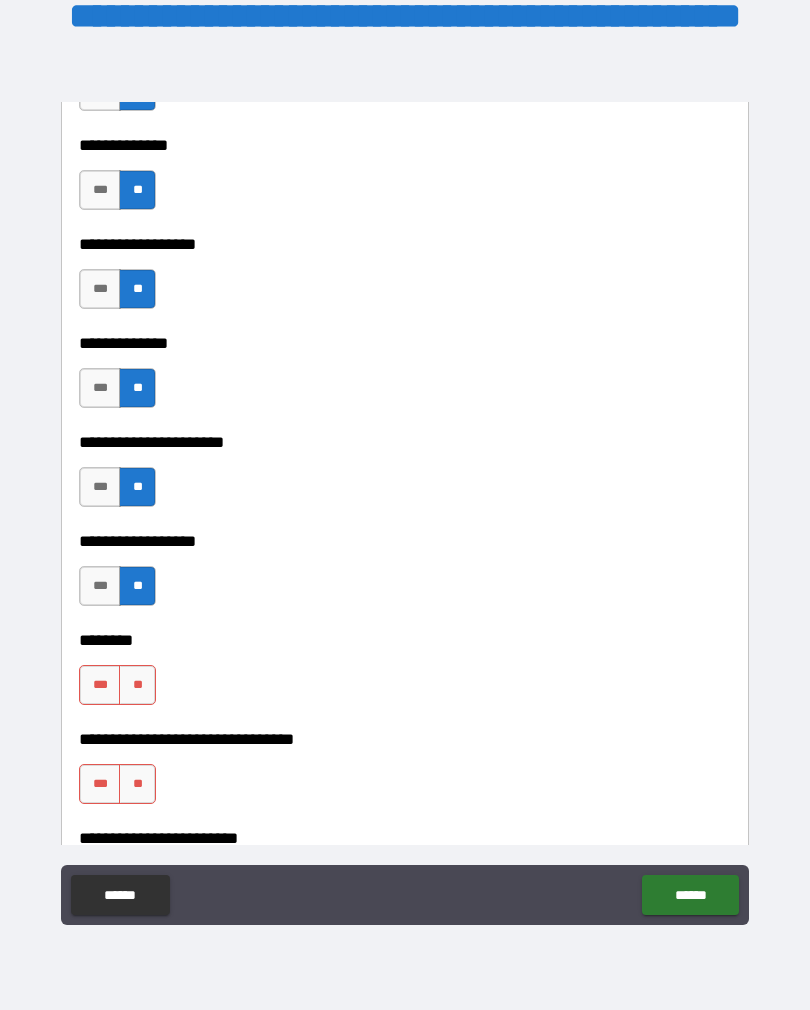 click on "**" at bounding box center (137, 685) 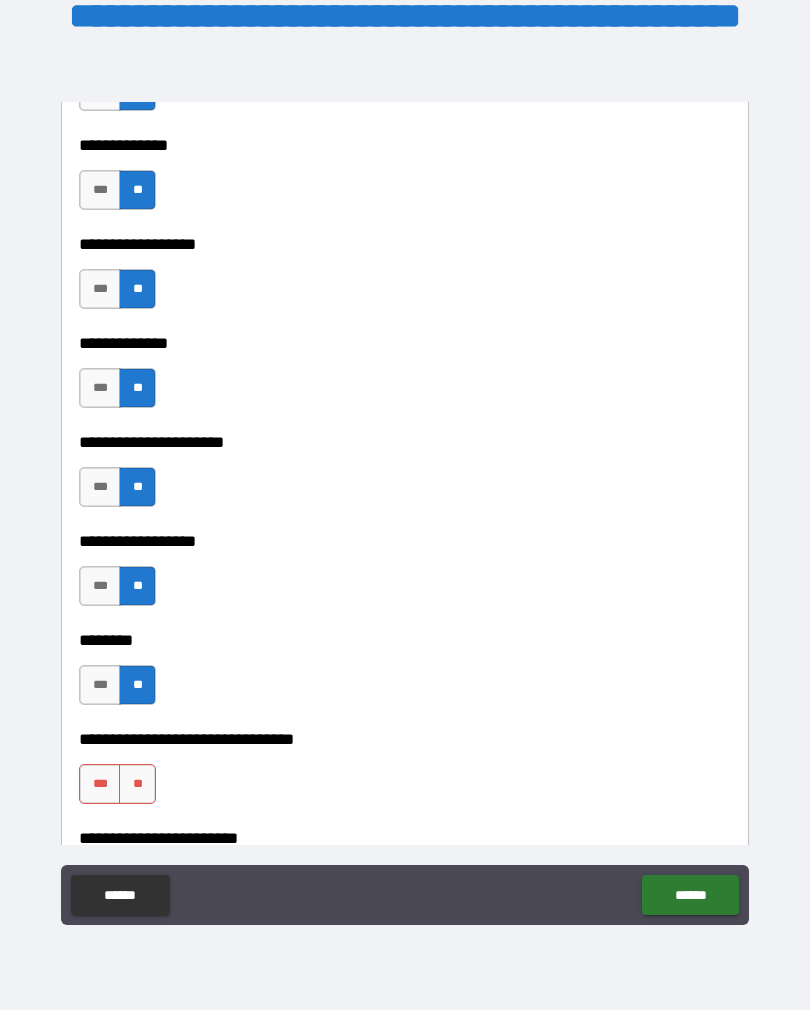 click on "**" at bounding box center [137, 784] 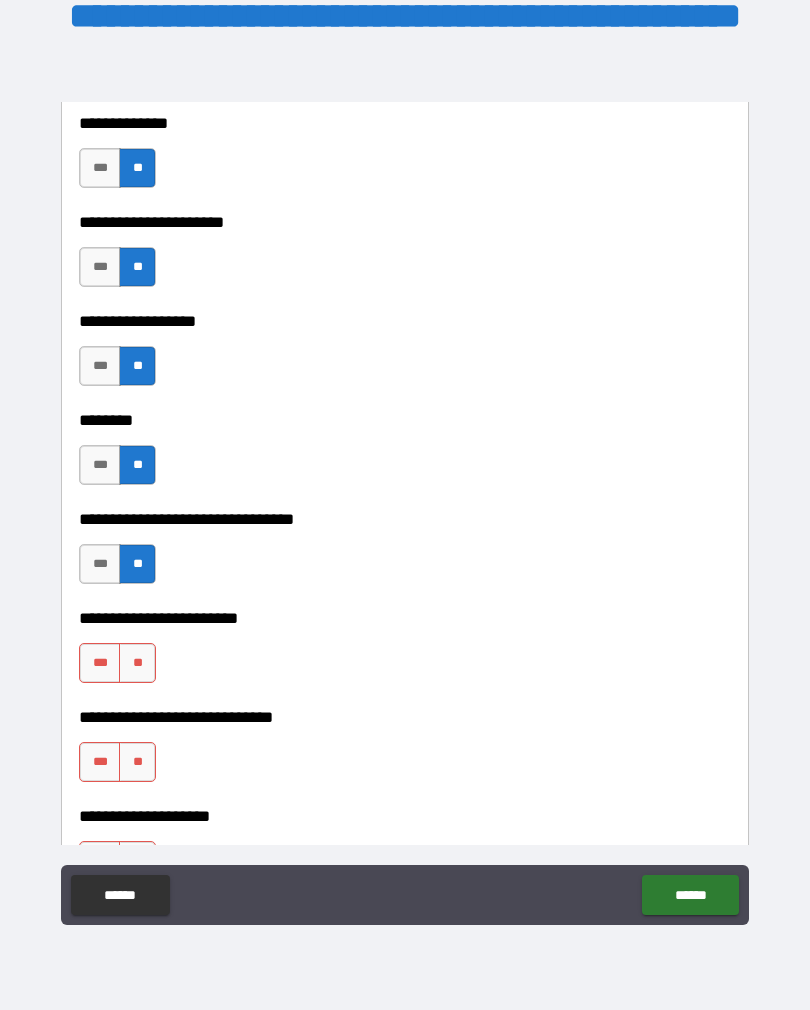 scroll, scrollTop: 6806, scrollLeft: 0, axis: vertical 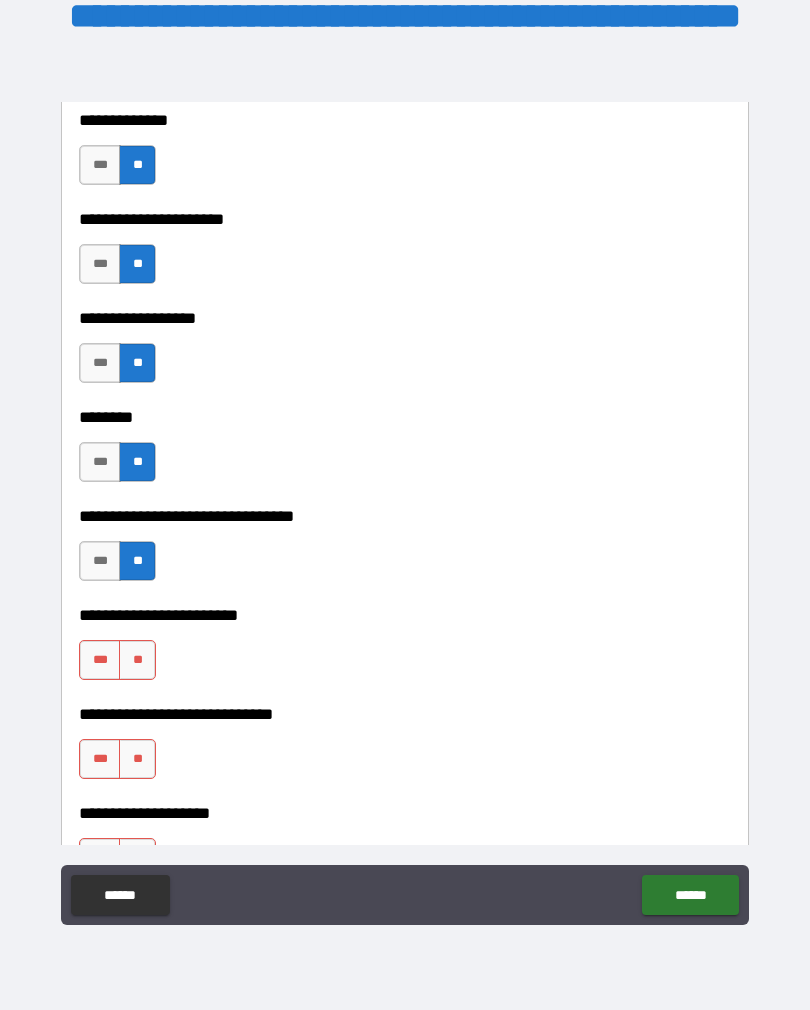 click on "**" at bounding box center [137, 660] 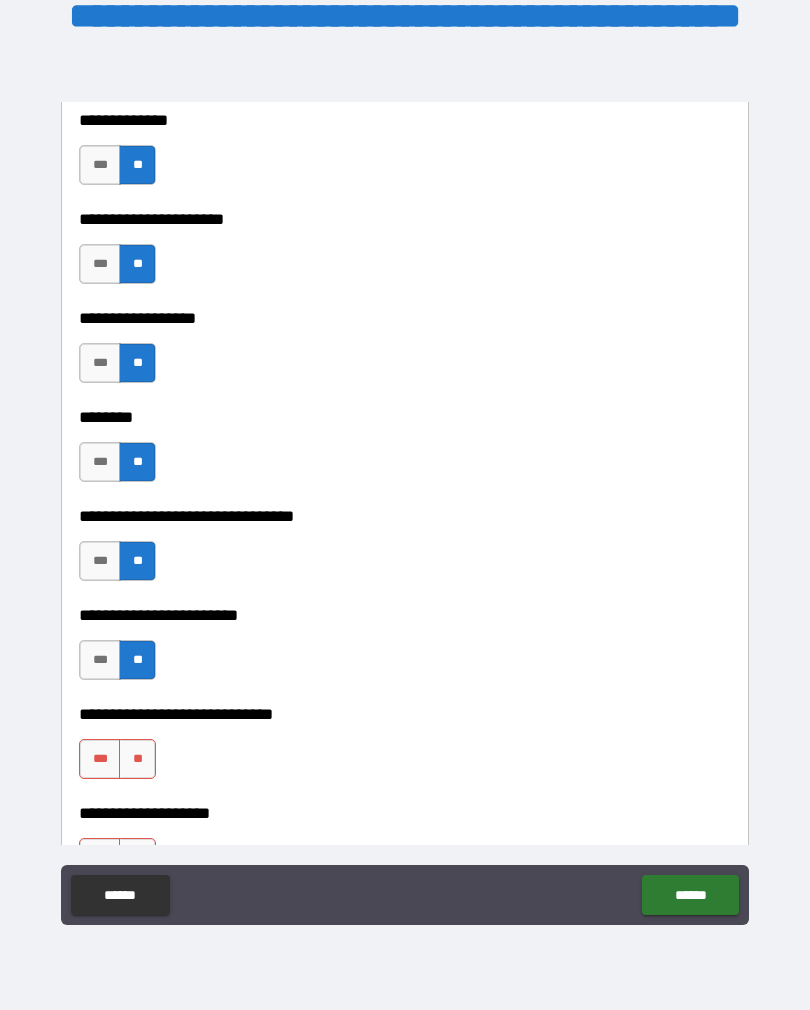 click on "**" at bounding box center [137, 759] 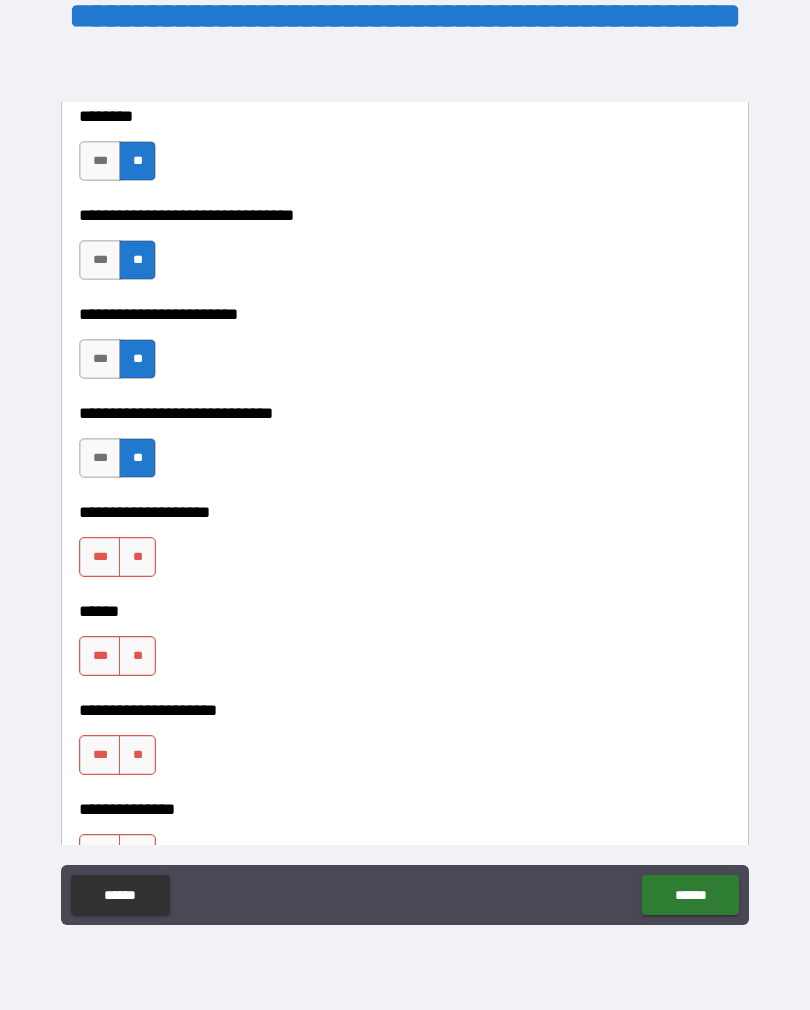 scroll, scrollTop: 7110, scrollLeft: 0, axis: vertical 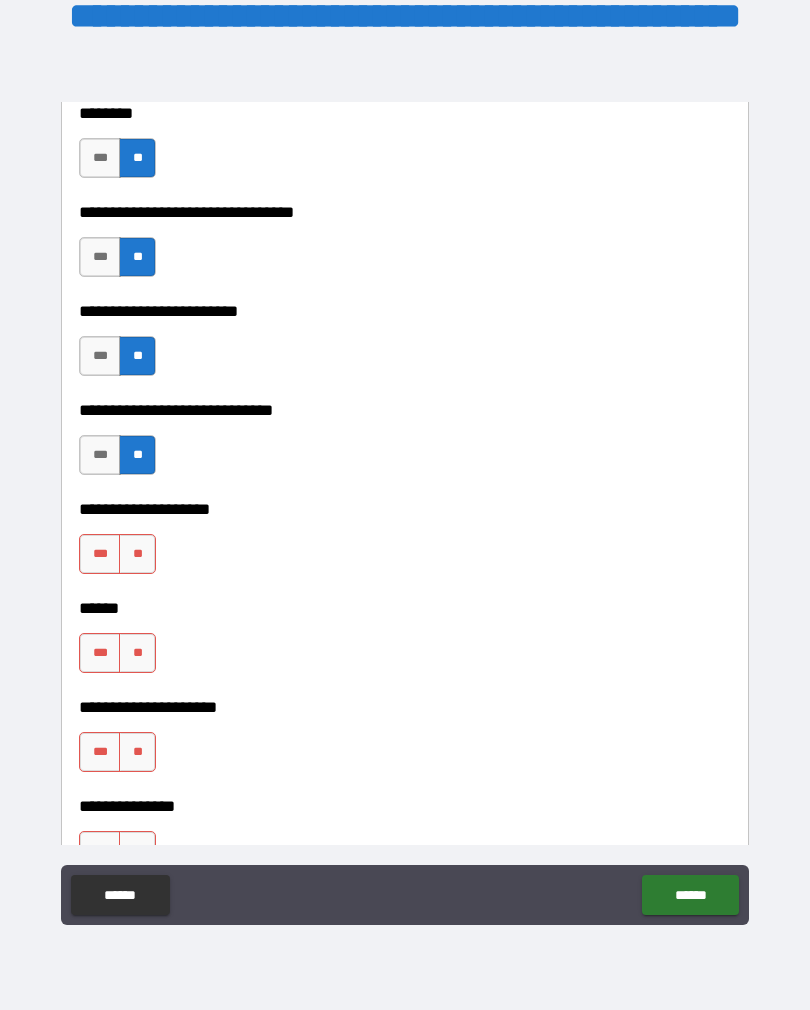 click on "**" at bounding box center [137, 554] 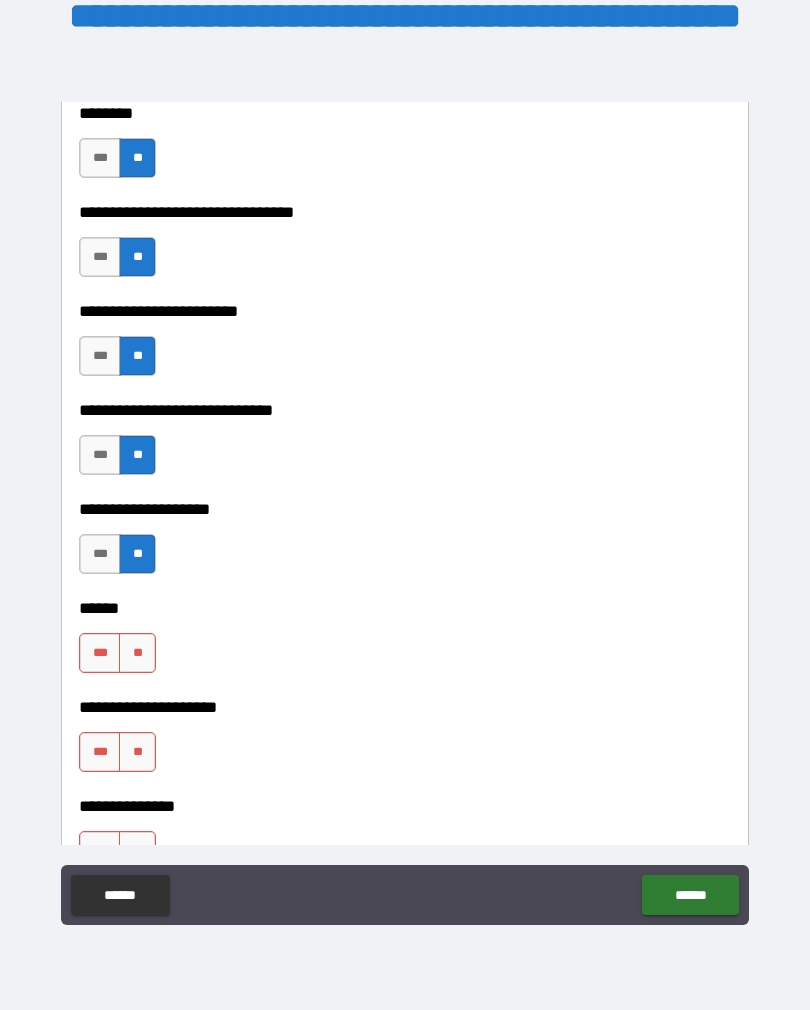 click on "**" at bounding box center (137, 653) 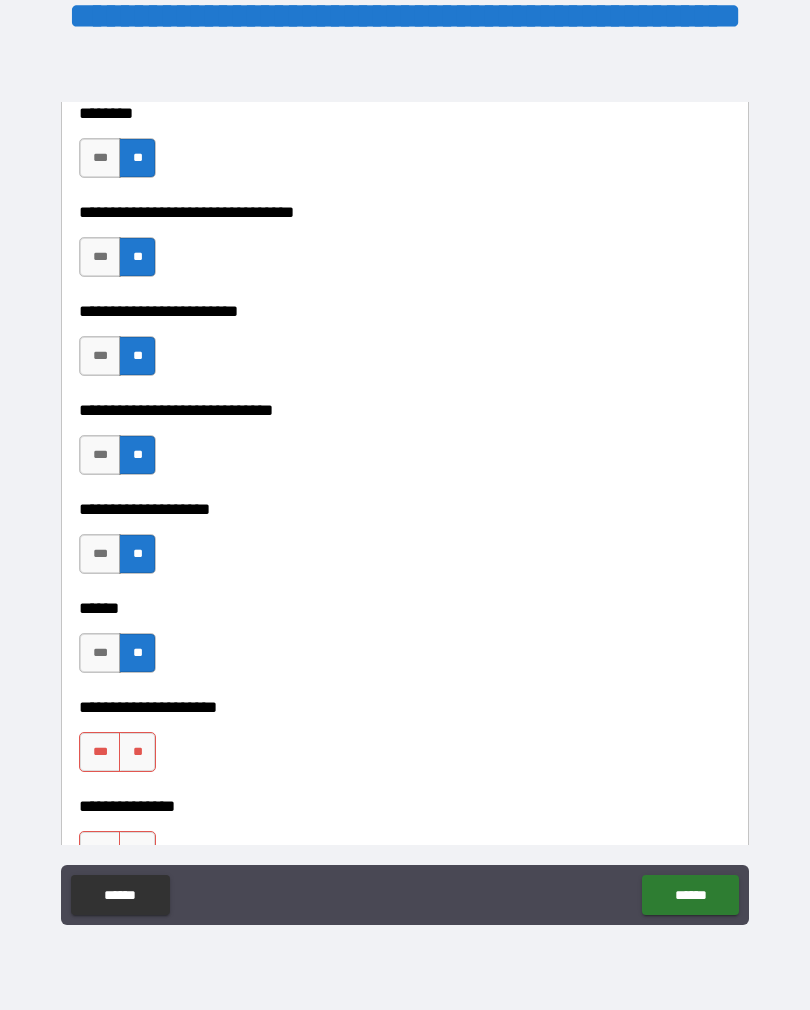click on "**" at bounding box center [137, 752] 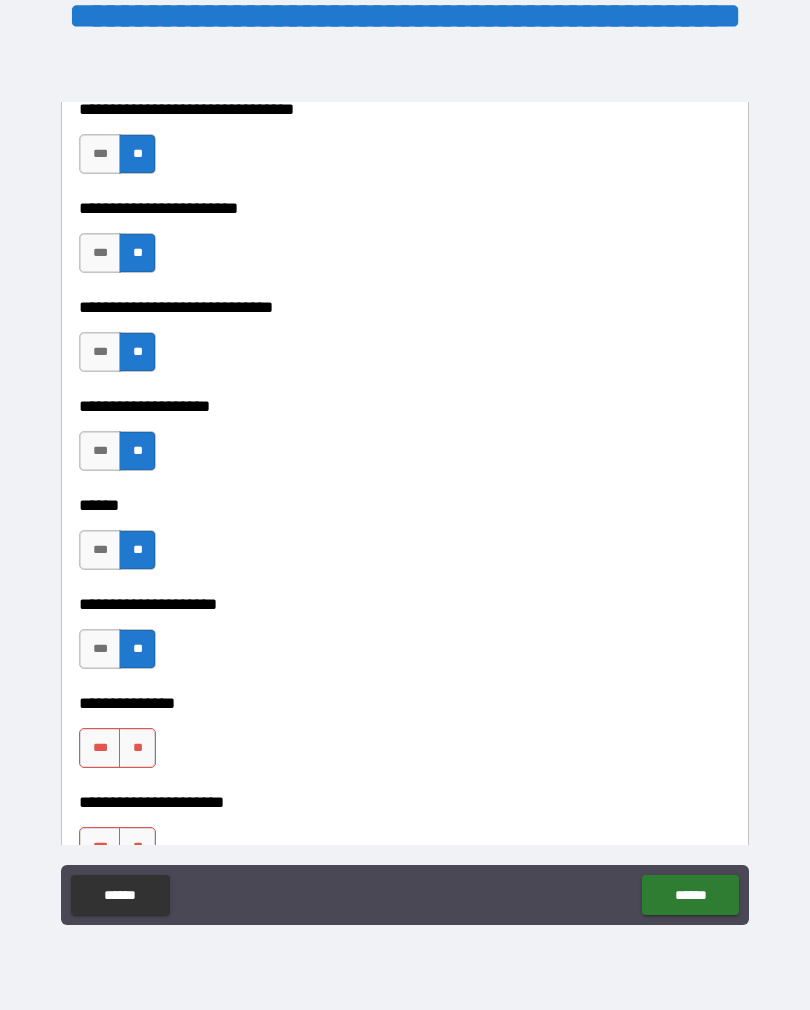 scroll, scrollTop: 7290, scrollLeft: 0, axis: vertical 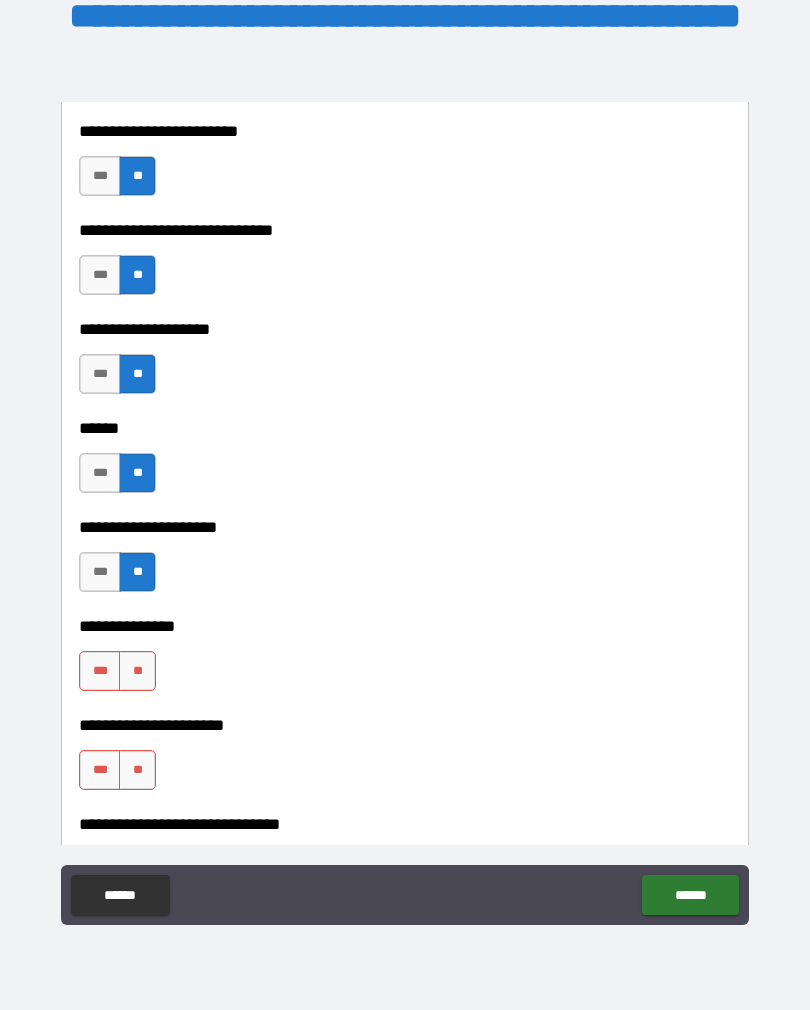 click on "**" at bounding box center [137, 671] 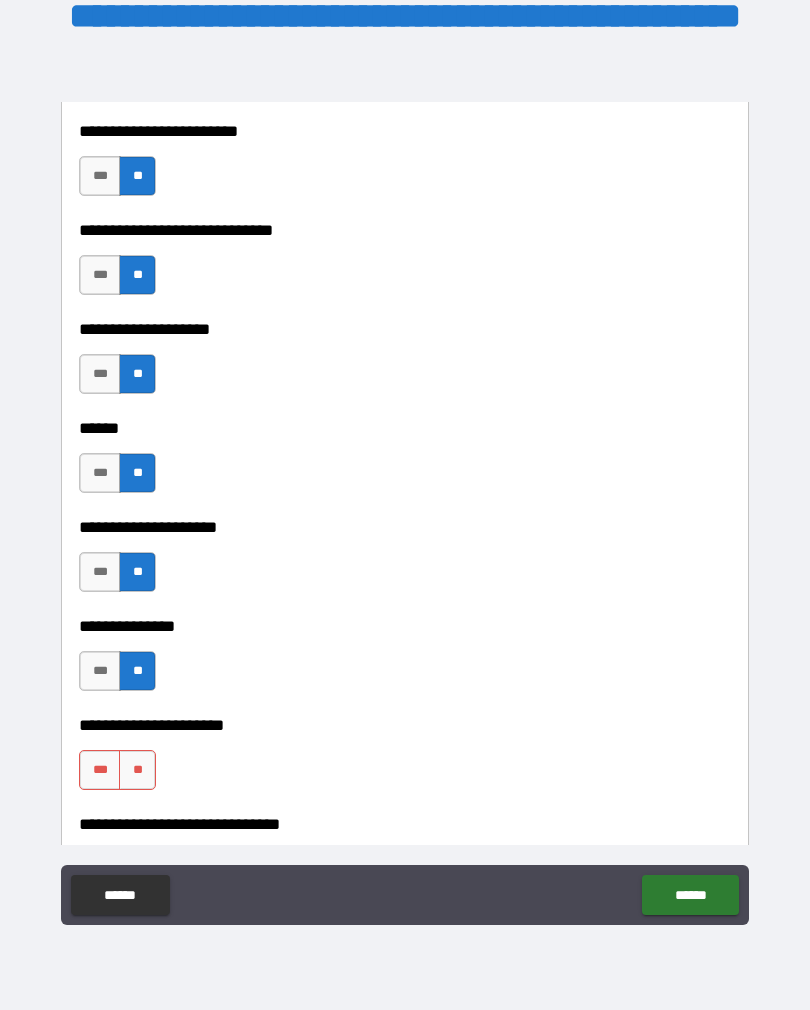 click on "**" at bounding box center (137, 770) 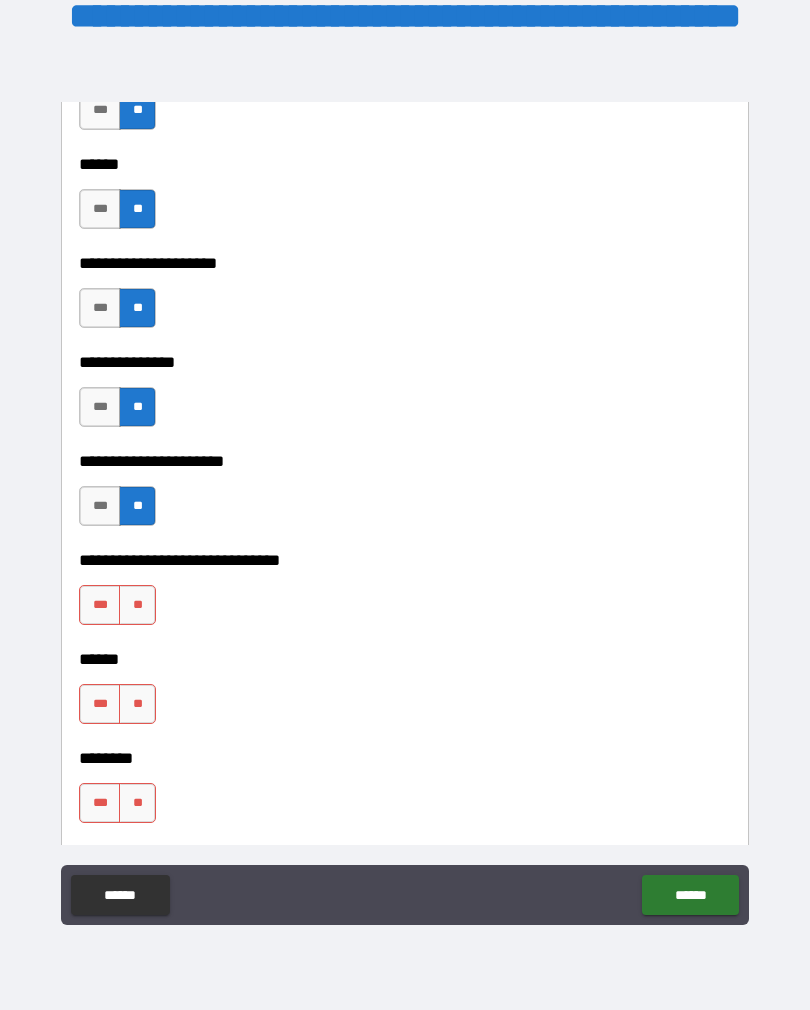 scroll, scrollTop: 7563, scrollLeft: 0, axis: vertical 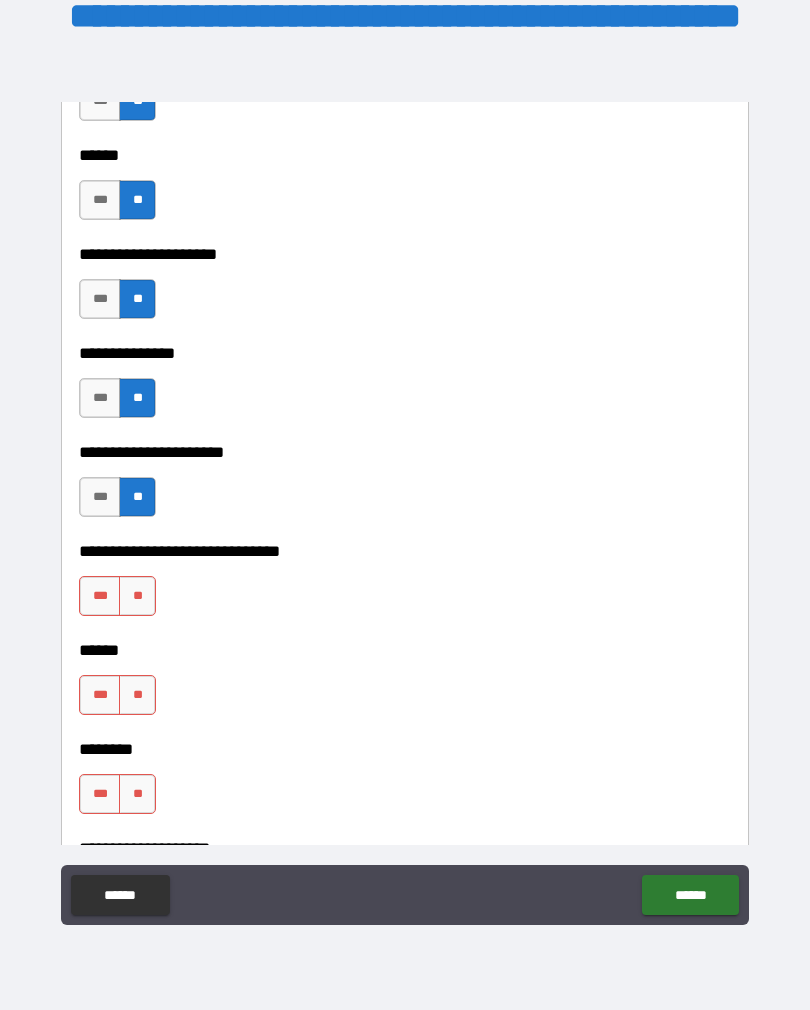 click on "**" at bounding box center [137, 596] 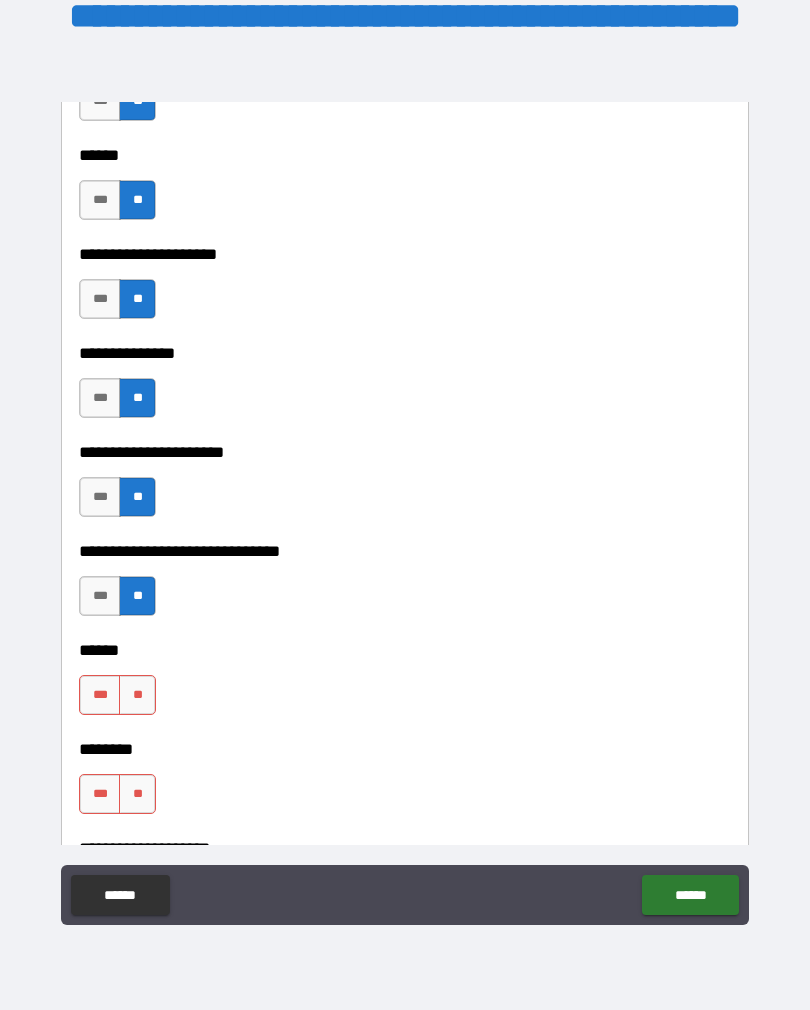 click on "**" at bounding box center [137, 695] 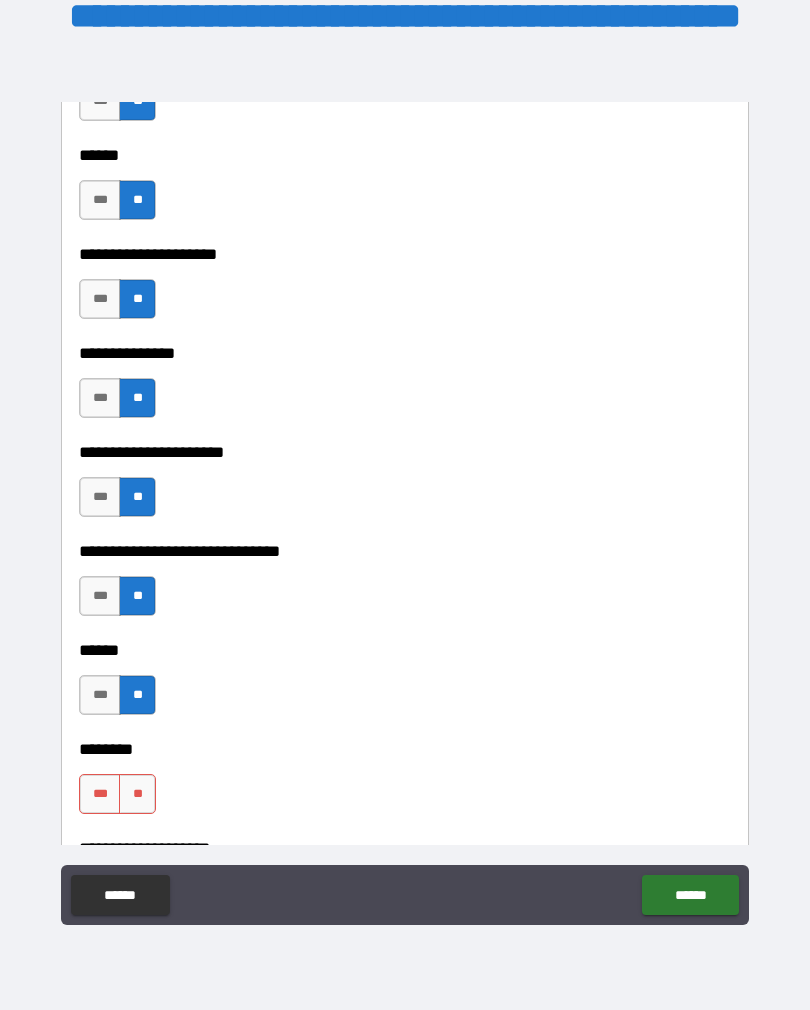 click on "**" at bounding box center [137, 794] 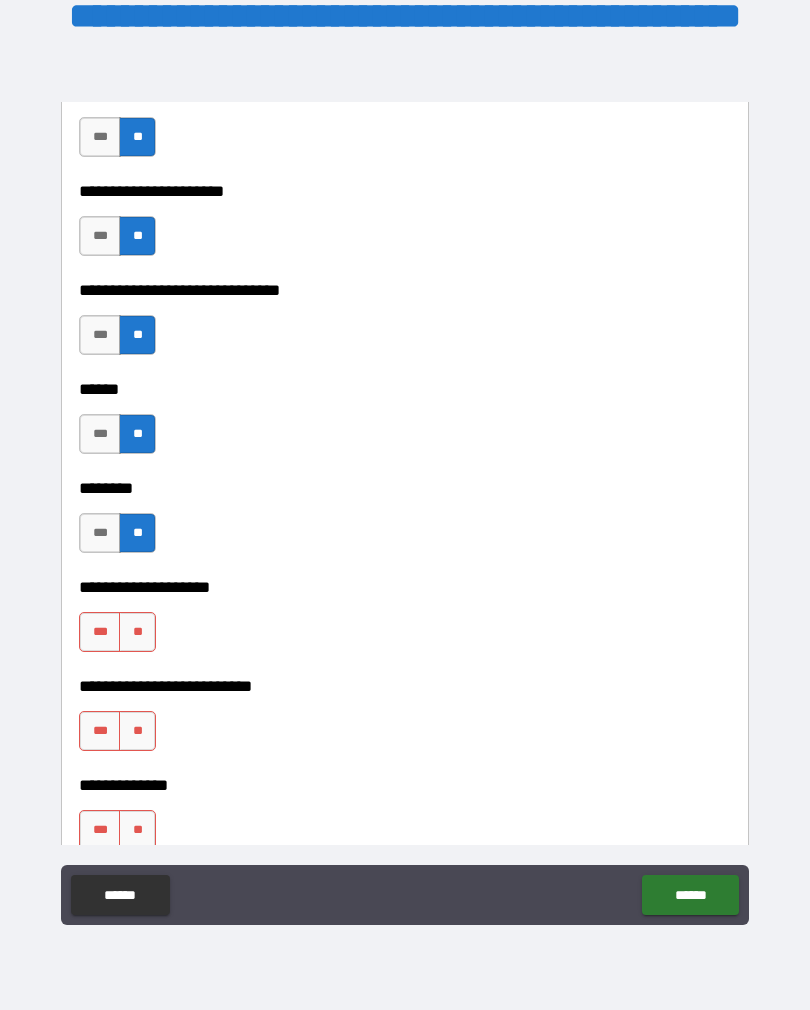 scroll, scrollTop: 7845, scrollLeft: 0, axis: vertical 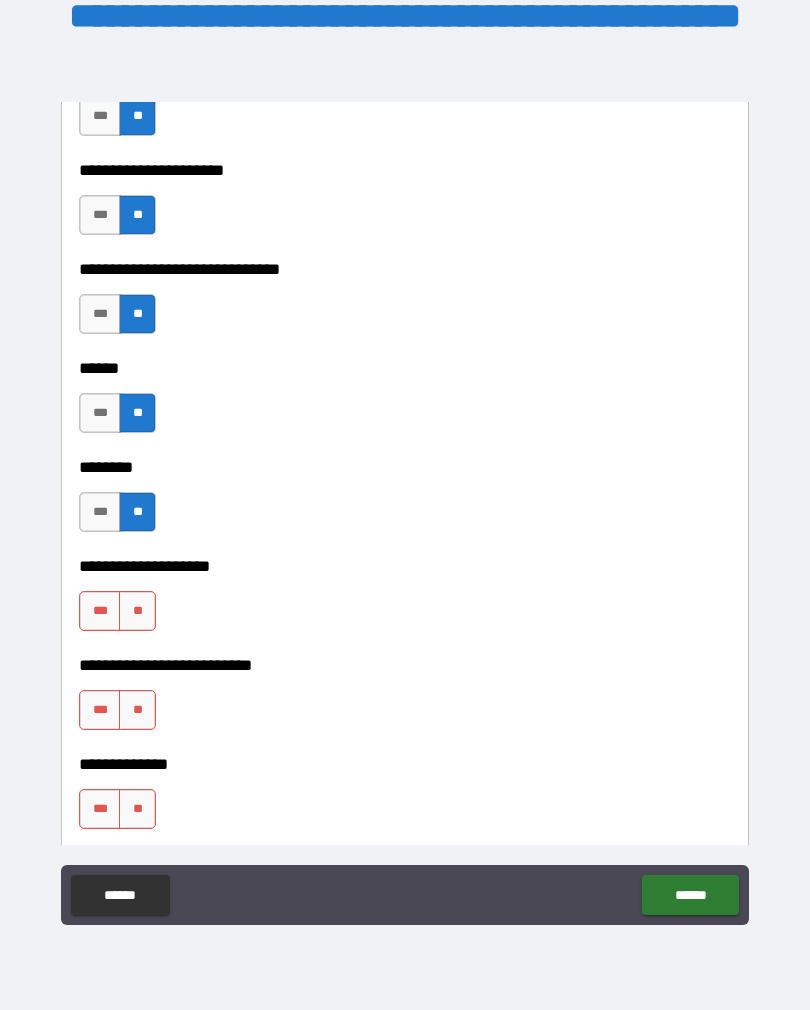 click on "**" at bounding box center [137, 611] 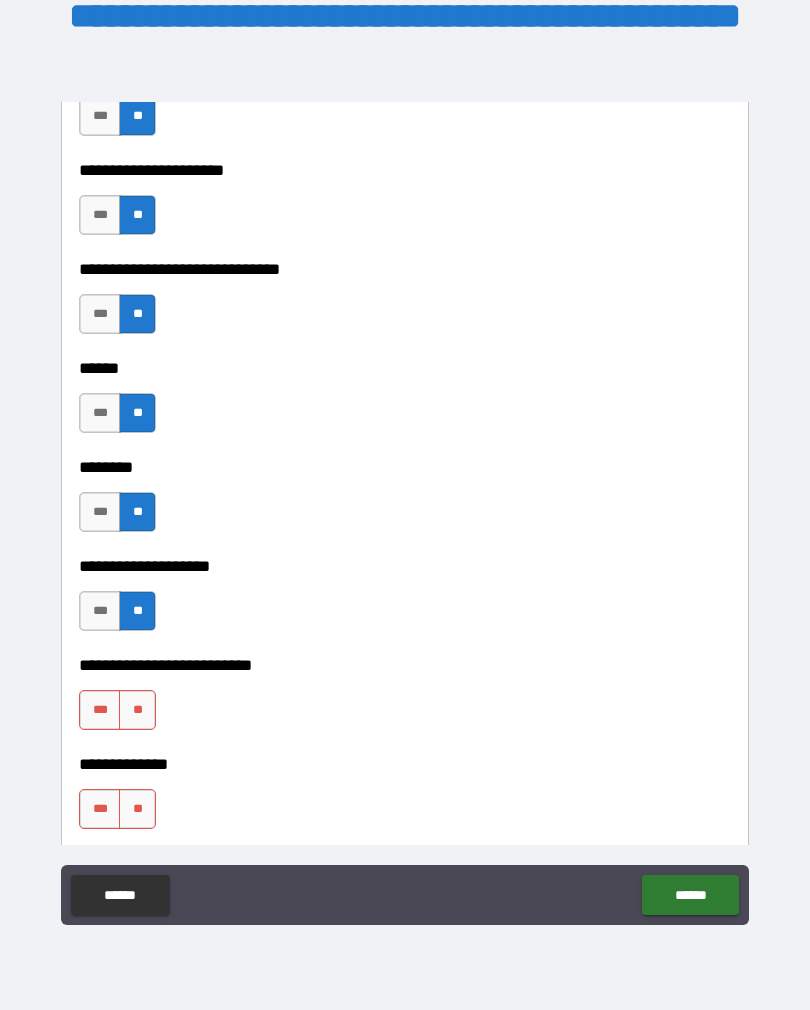 click on "**" at bounding box center [137, 710] 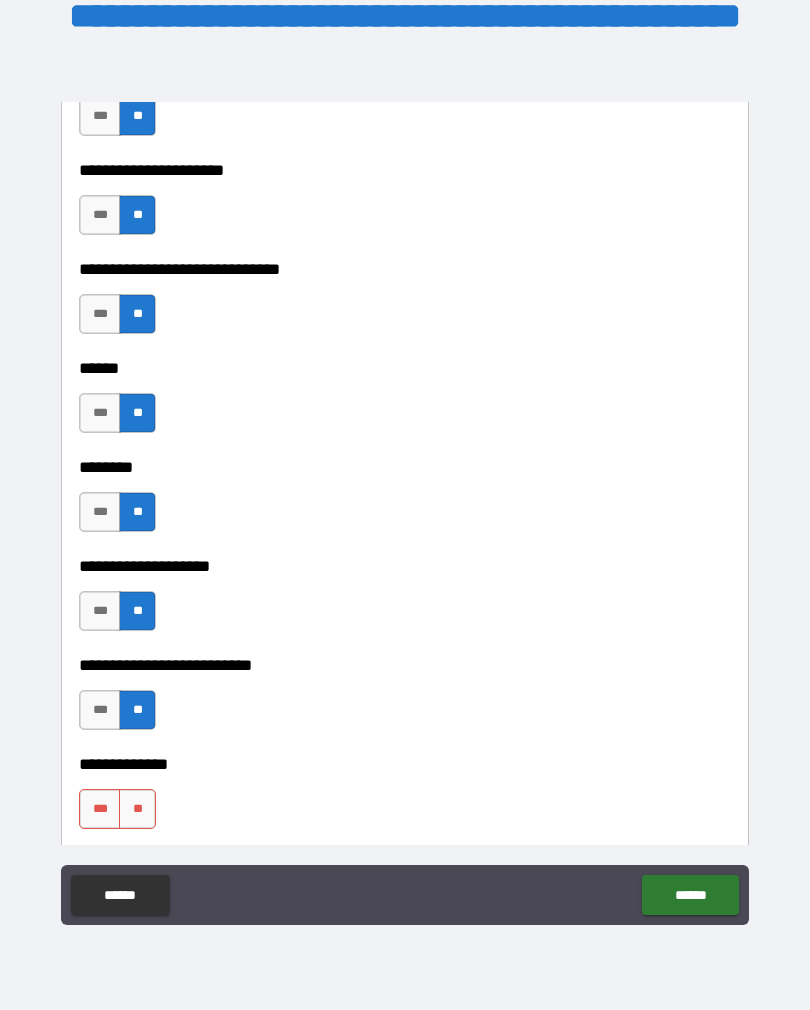 click on "**" at bounding box center [137, 809] 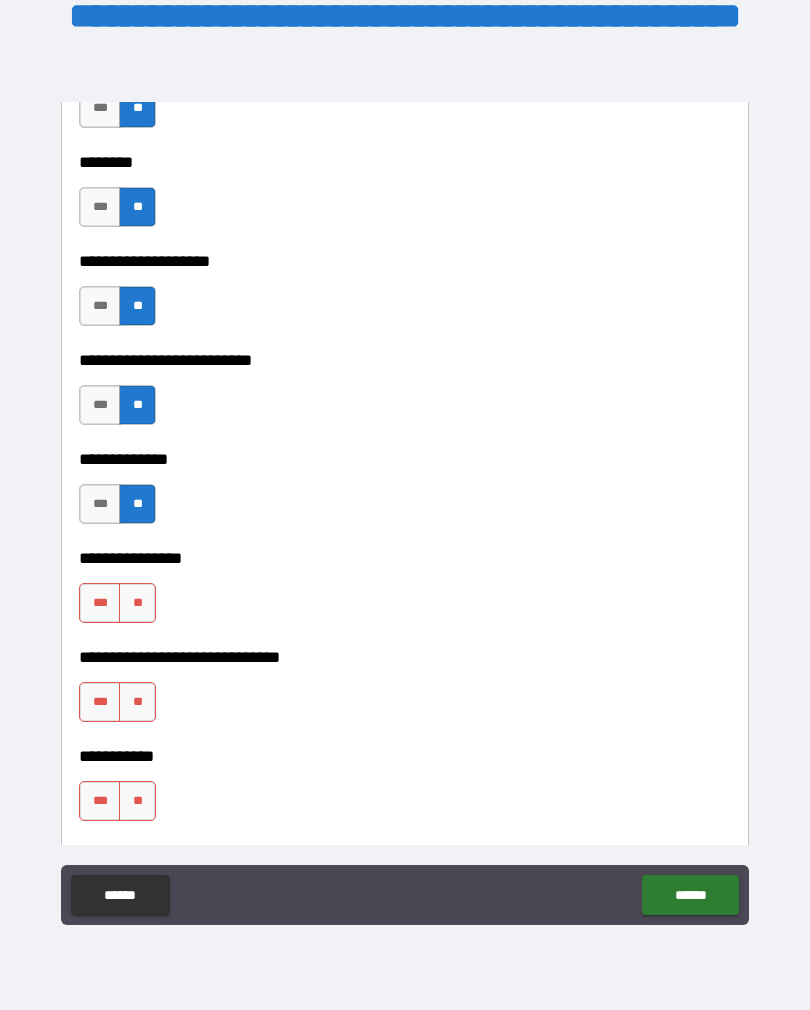 scroll, scrollTop: 8151, scrollLeft: 0, axis: vertical 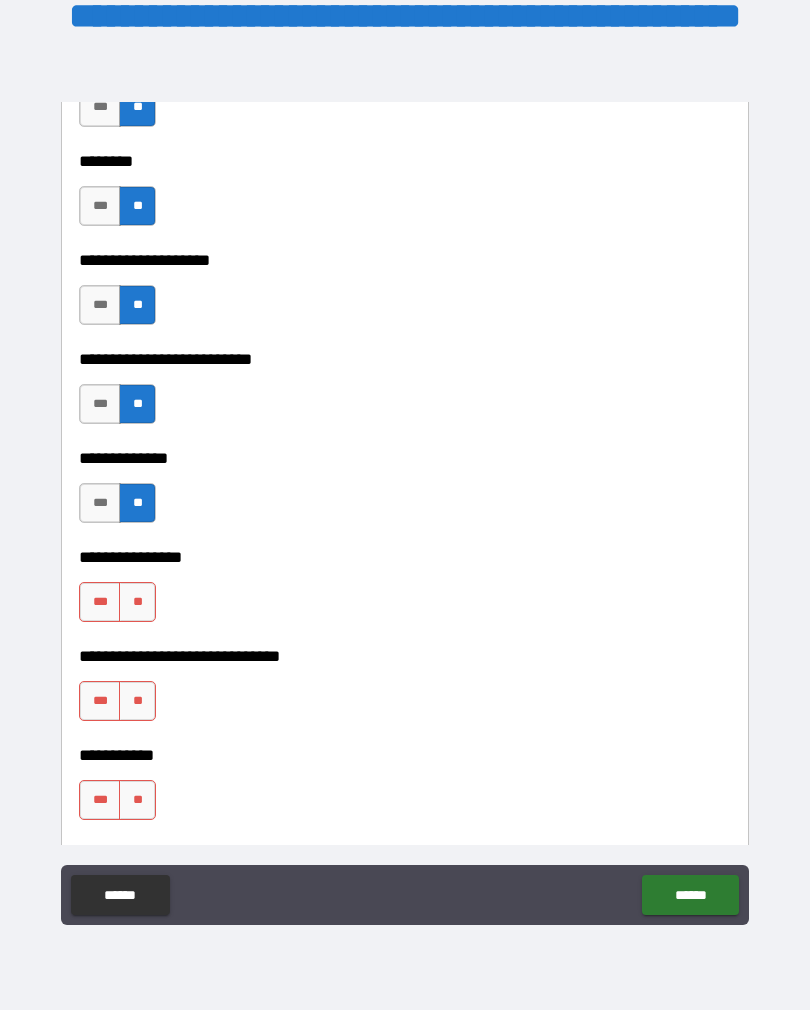 click on "**" at bounding box center (137, 602) 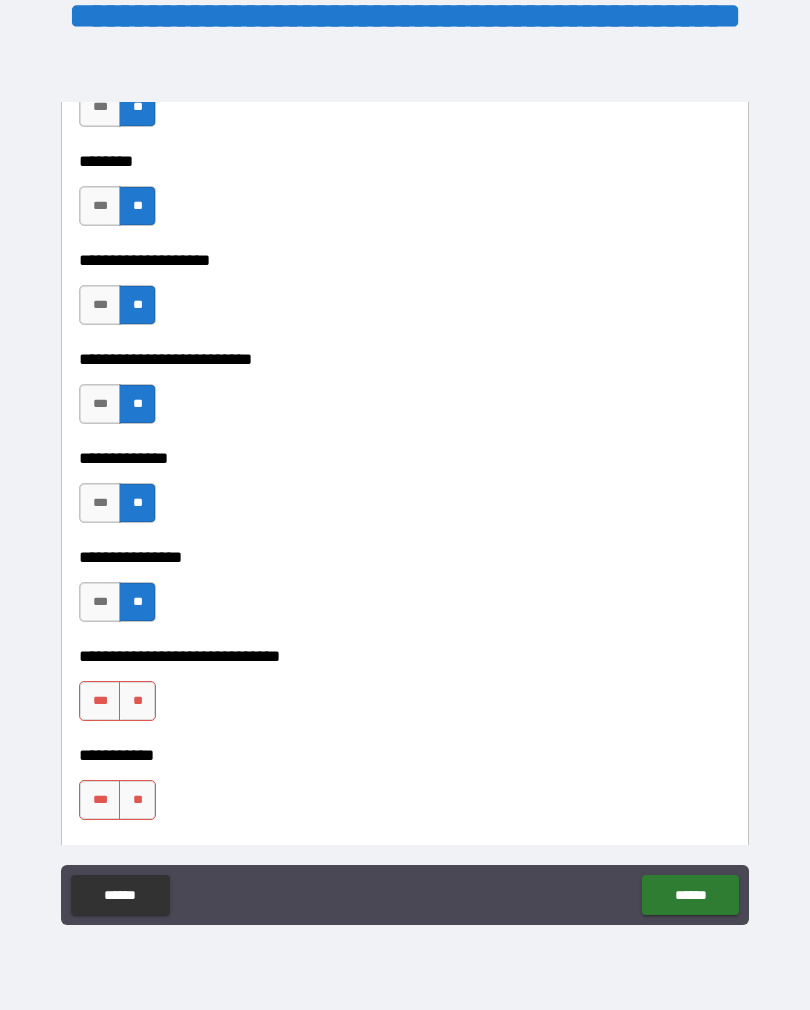 click on "**" at bounding box center (137, 701) 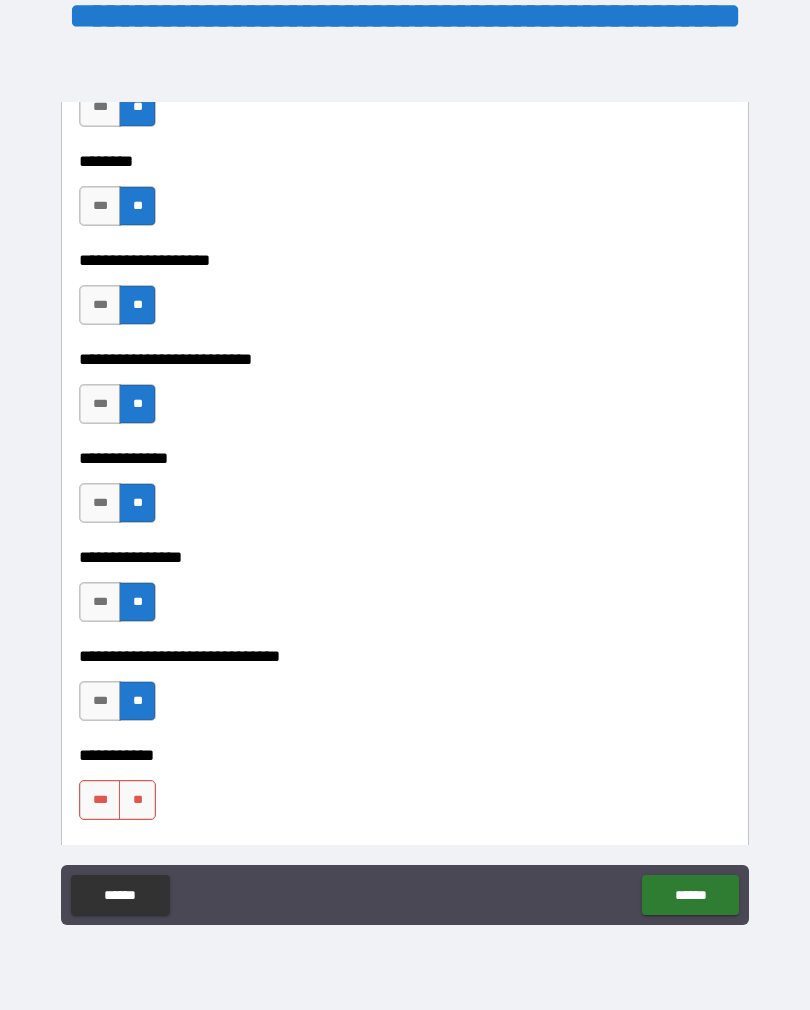 click on "**" at bounding box center (137, 800) 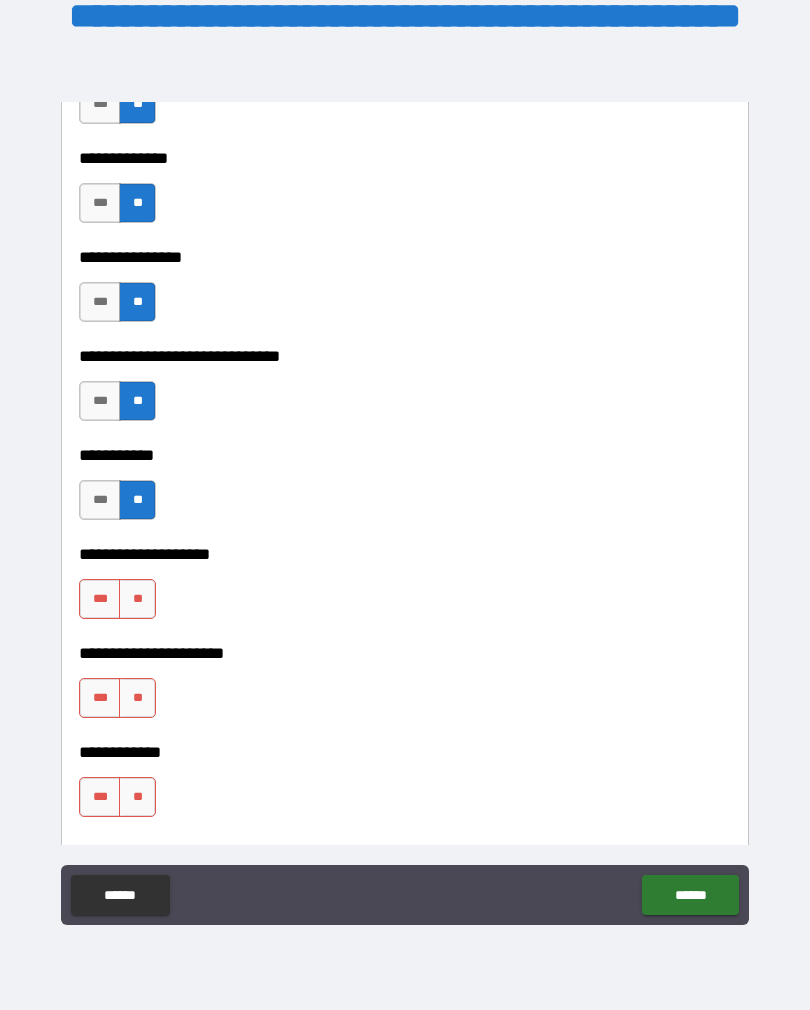 scroll, scrollTop: 8463, scrollLeft: 0, axis: vertical 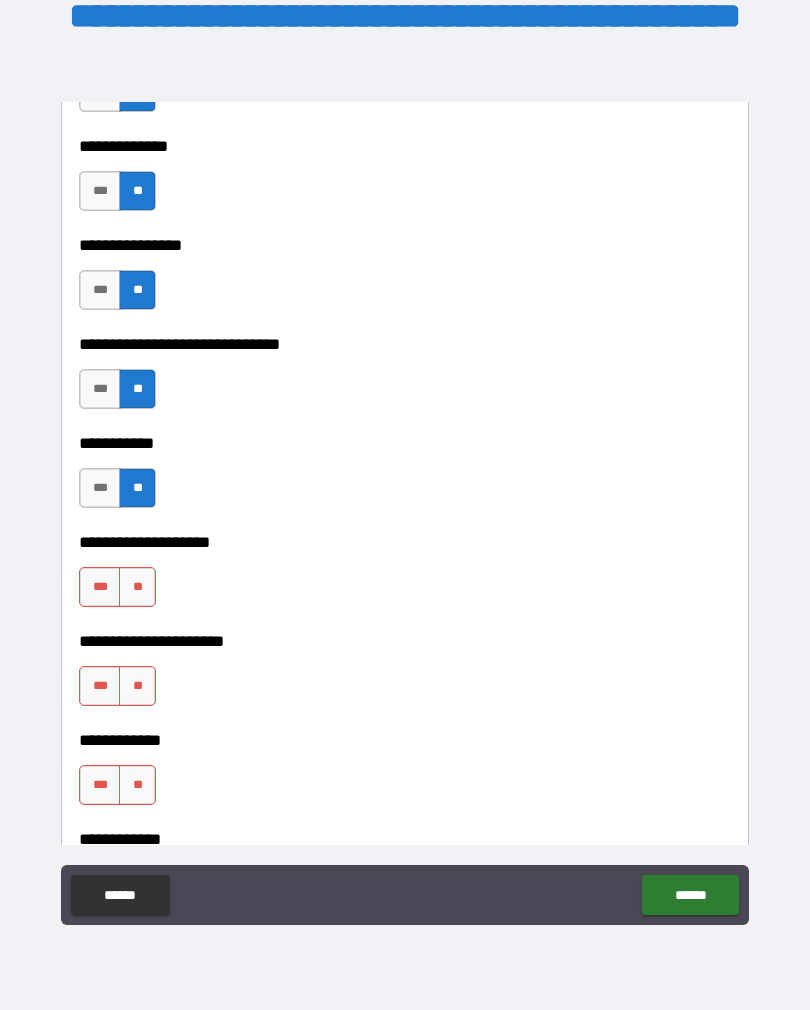 click on "**" at bounding box center (137, 587) 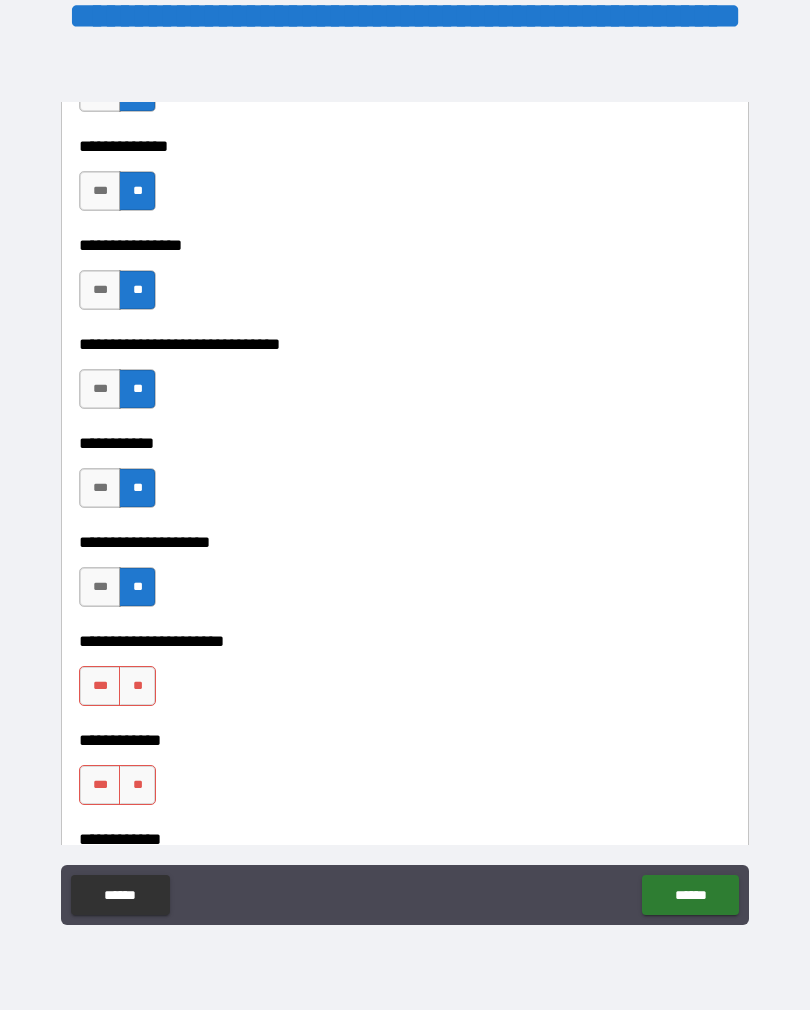 click on "**" at bounding box center [137, 686] 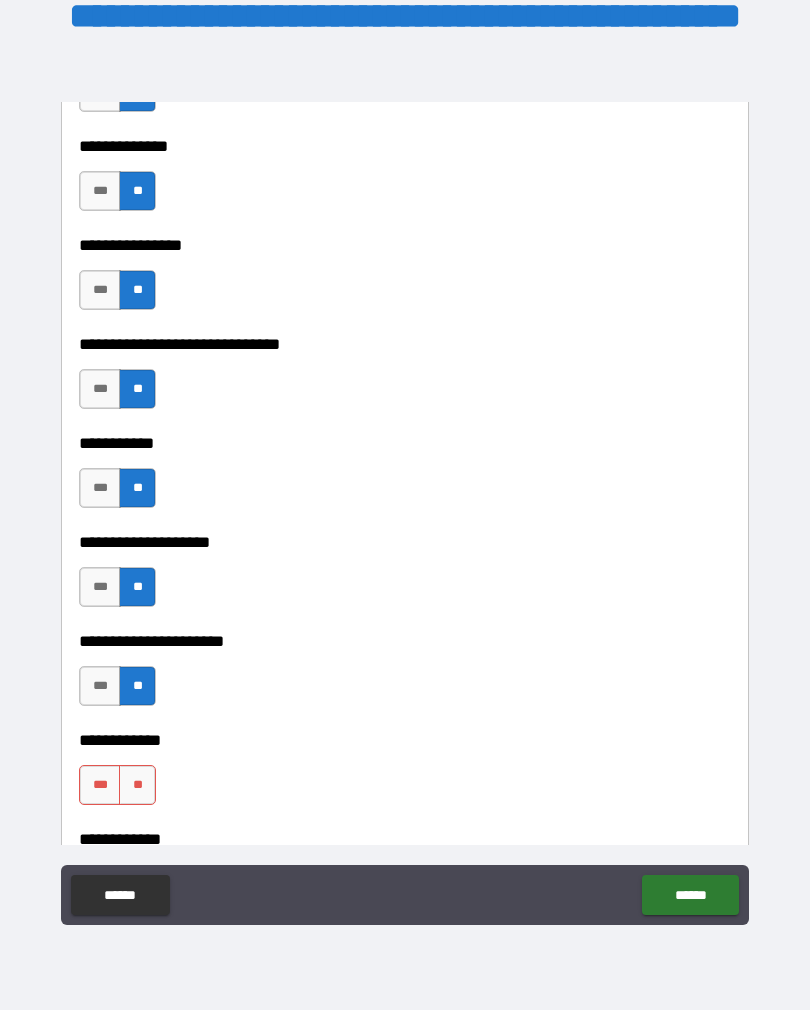 click on "**" at bounding box center [137, 785] 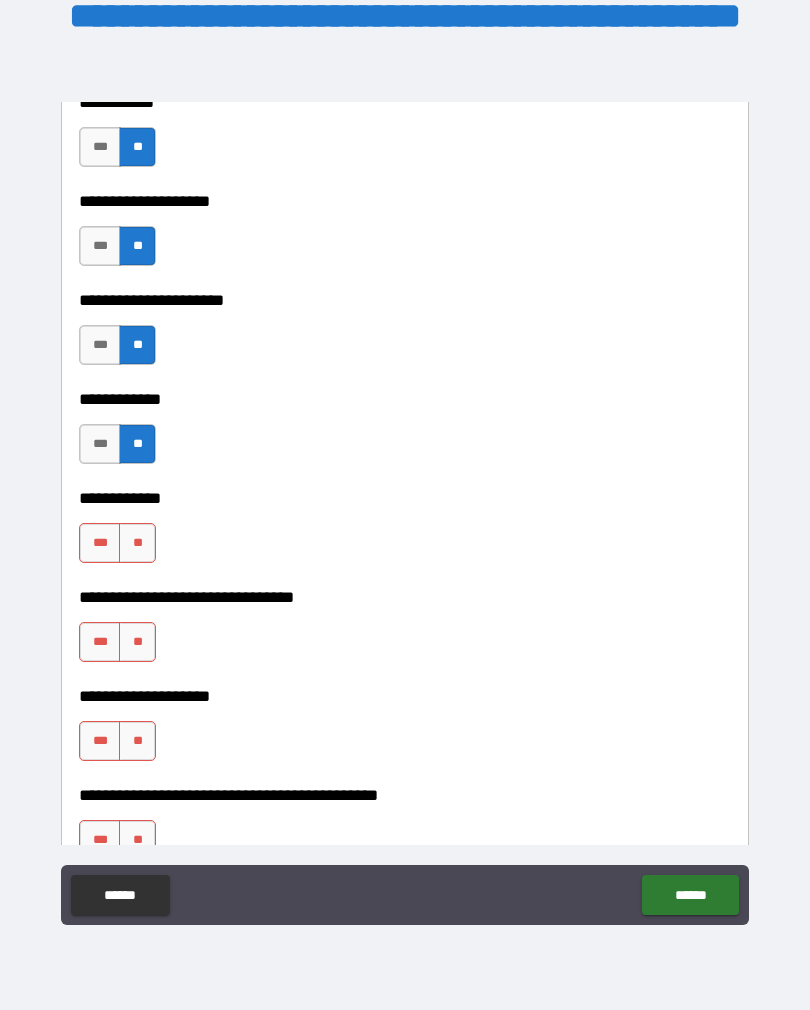 scroll, scrollTop: 8832, scrollLeft: 0, axis: vertical 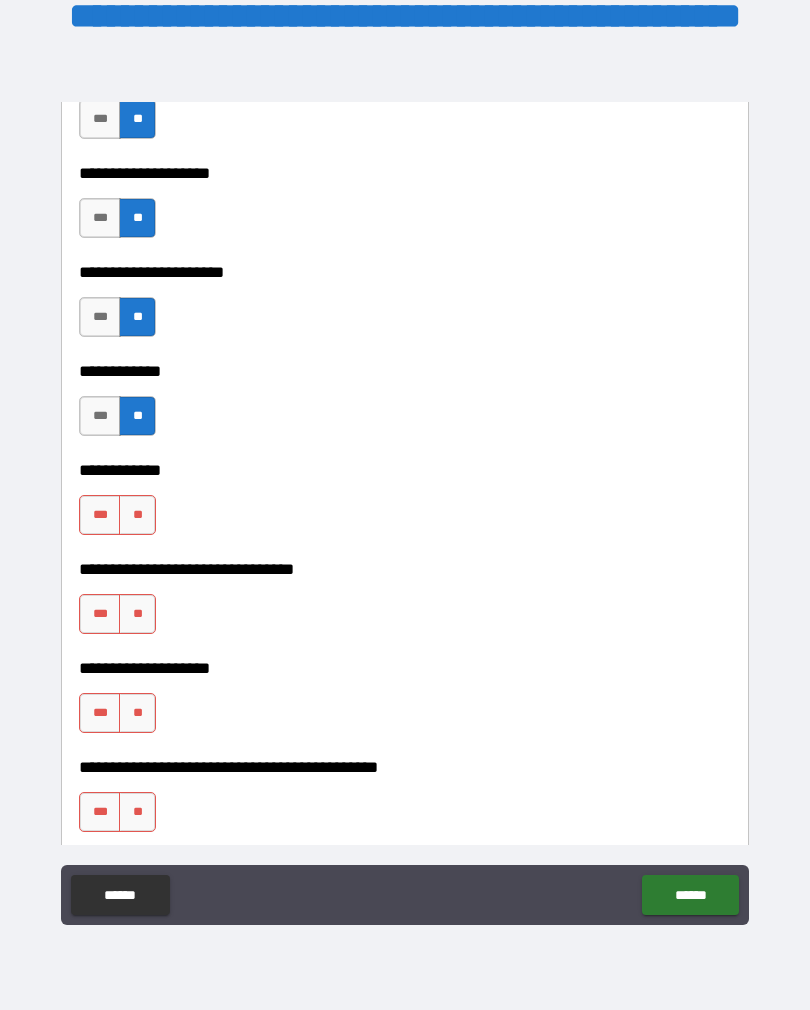 click on "**" at bounding box center (137, 515) 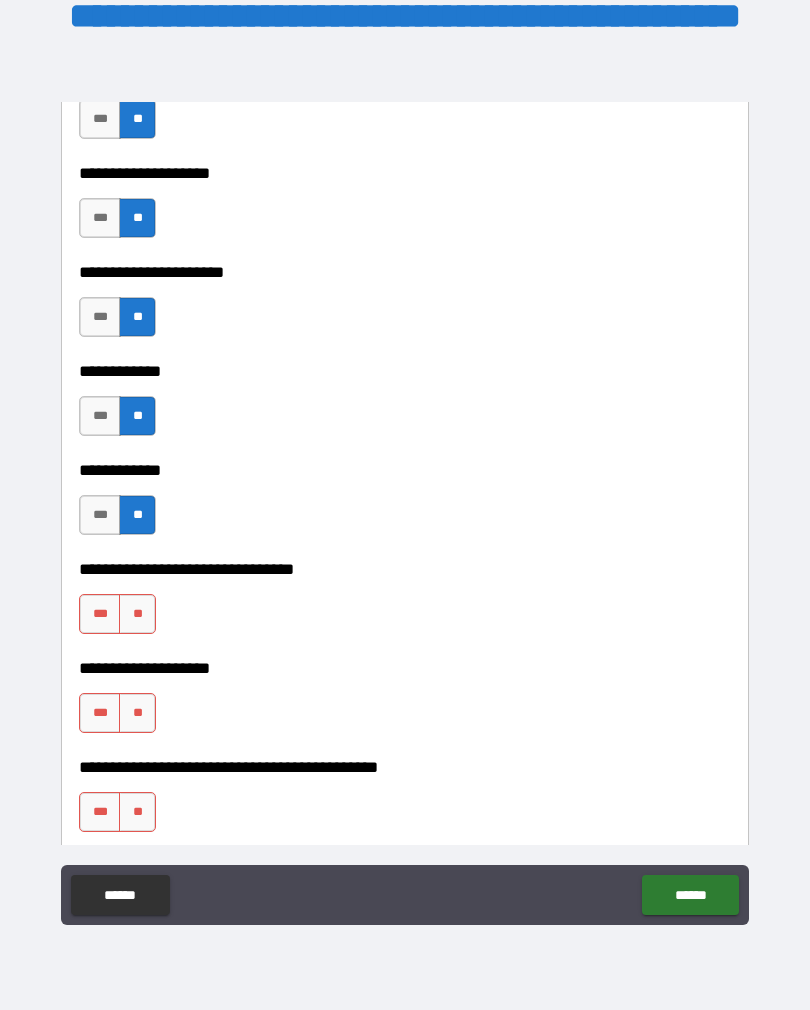 click on "**" at bounding box center [137, 614] 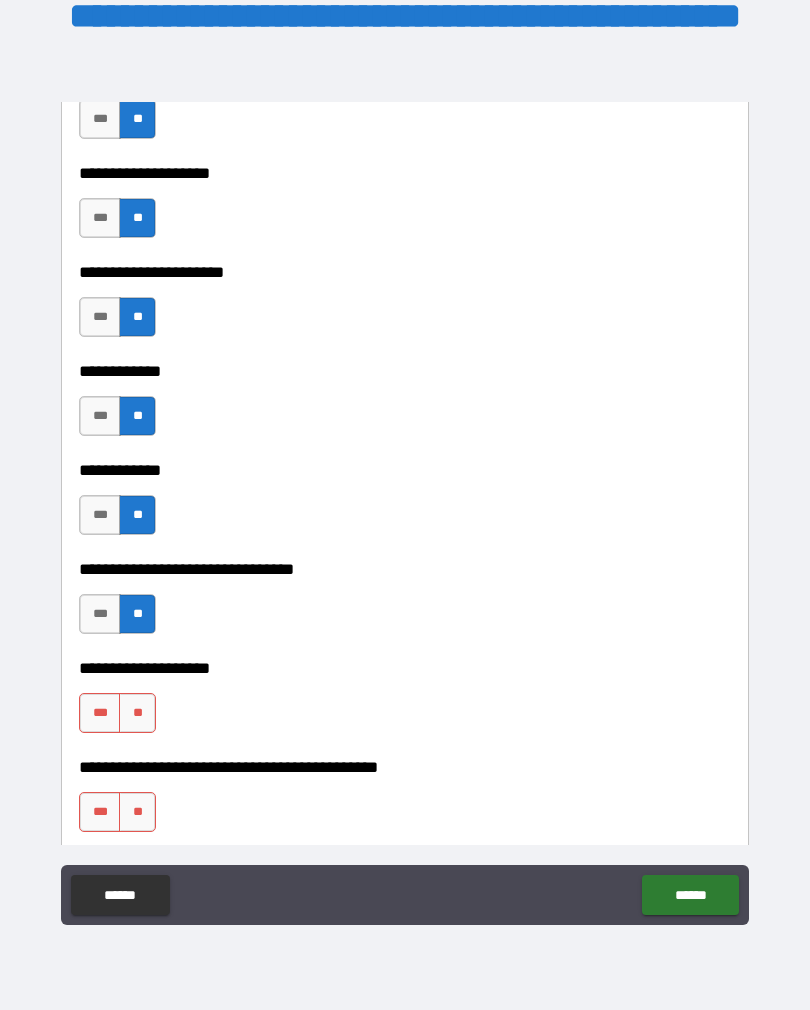 click on "**" at bounding box center [137, 713] 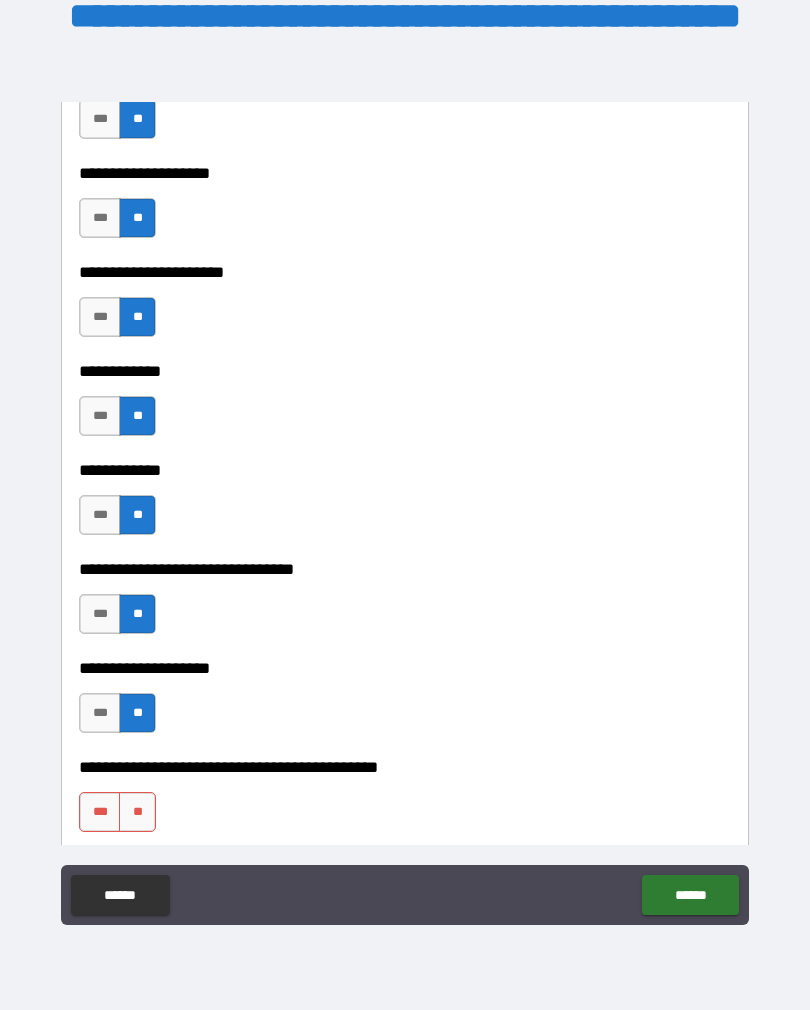 click on "**" at bounding box center [137, 812] 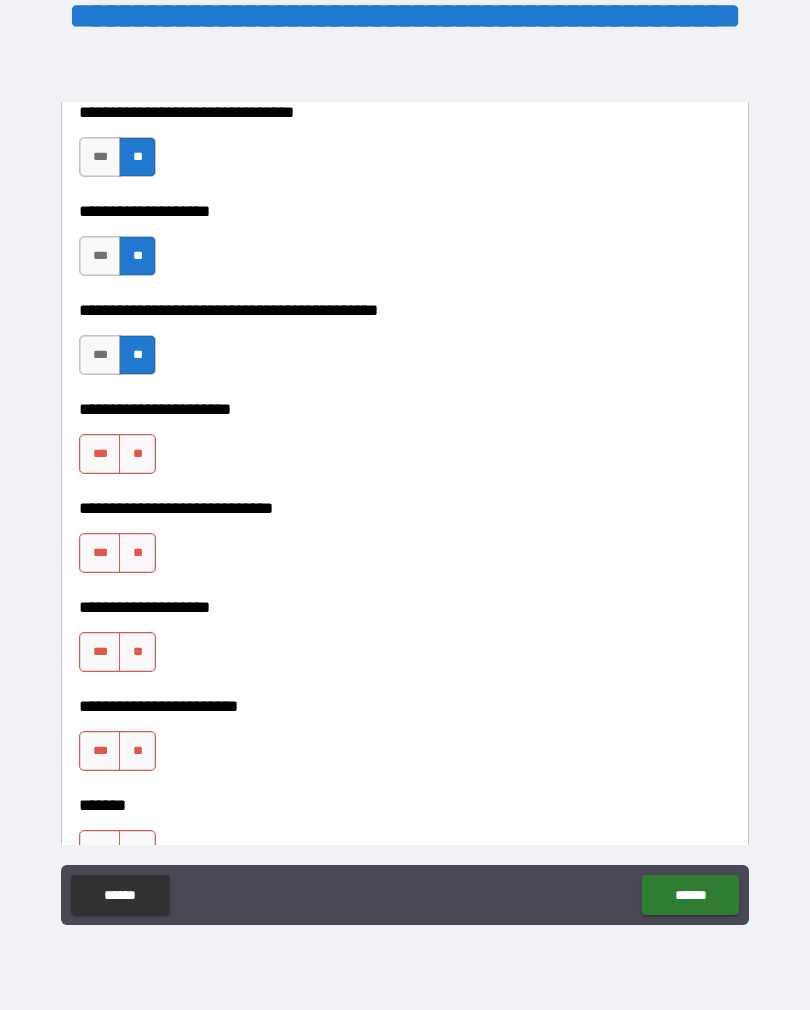 scroll, scrollTop: 9289, scrollLeft: 0, axis: vertical 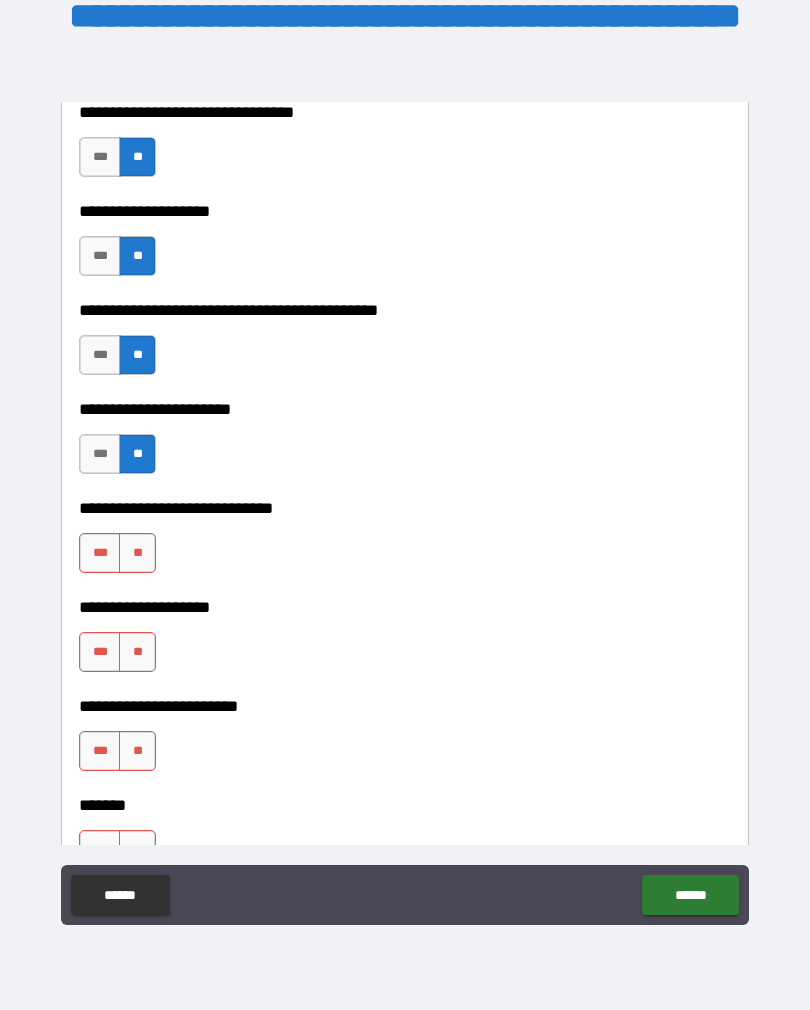 click on "**" at bounding box center (137, 553) 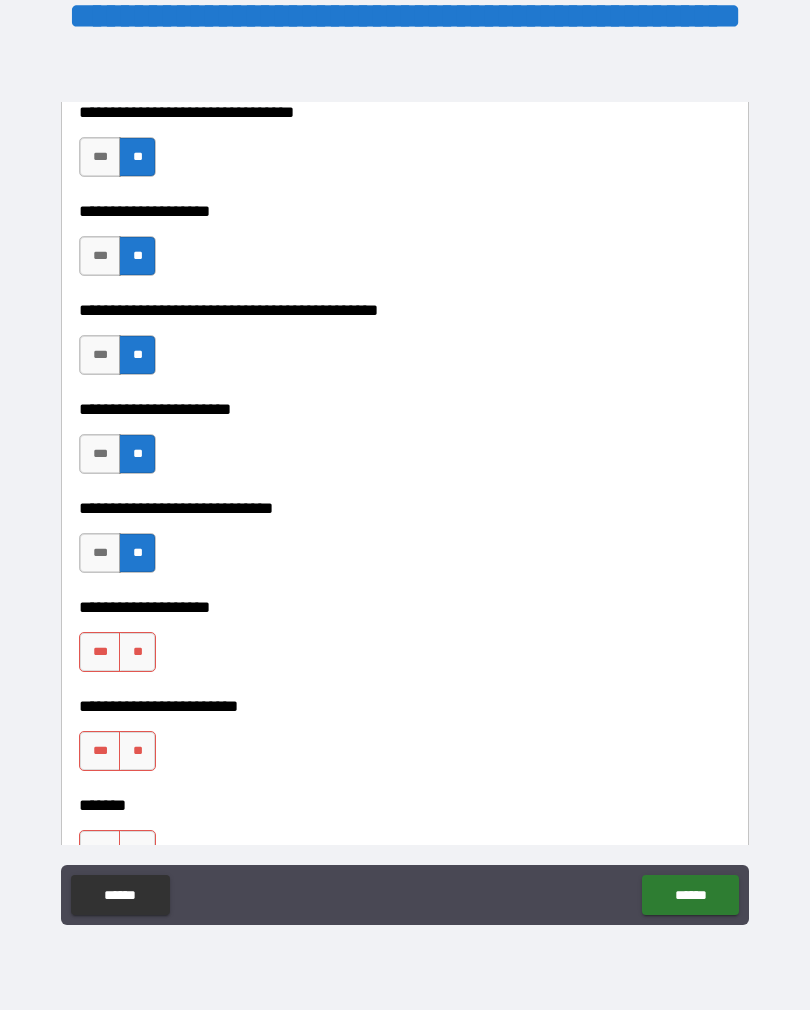 click on "**" at bounding box center [137, 652] 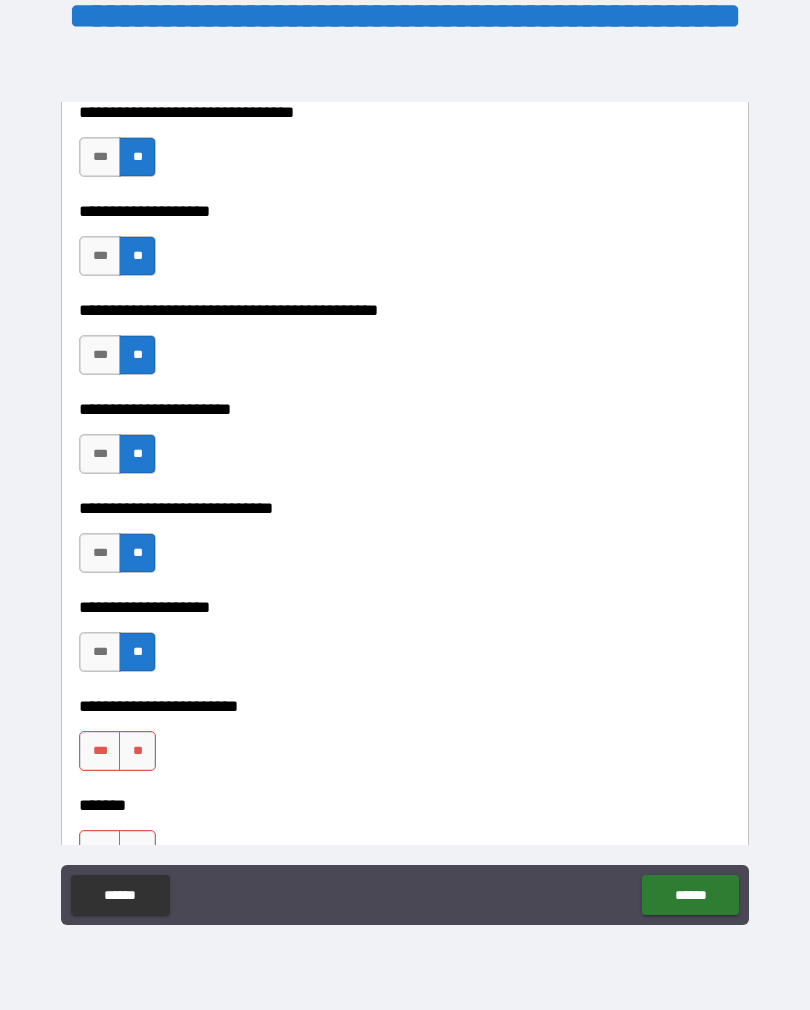 click on "**" at bounding box center (137, 751) 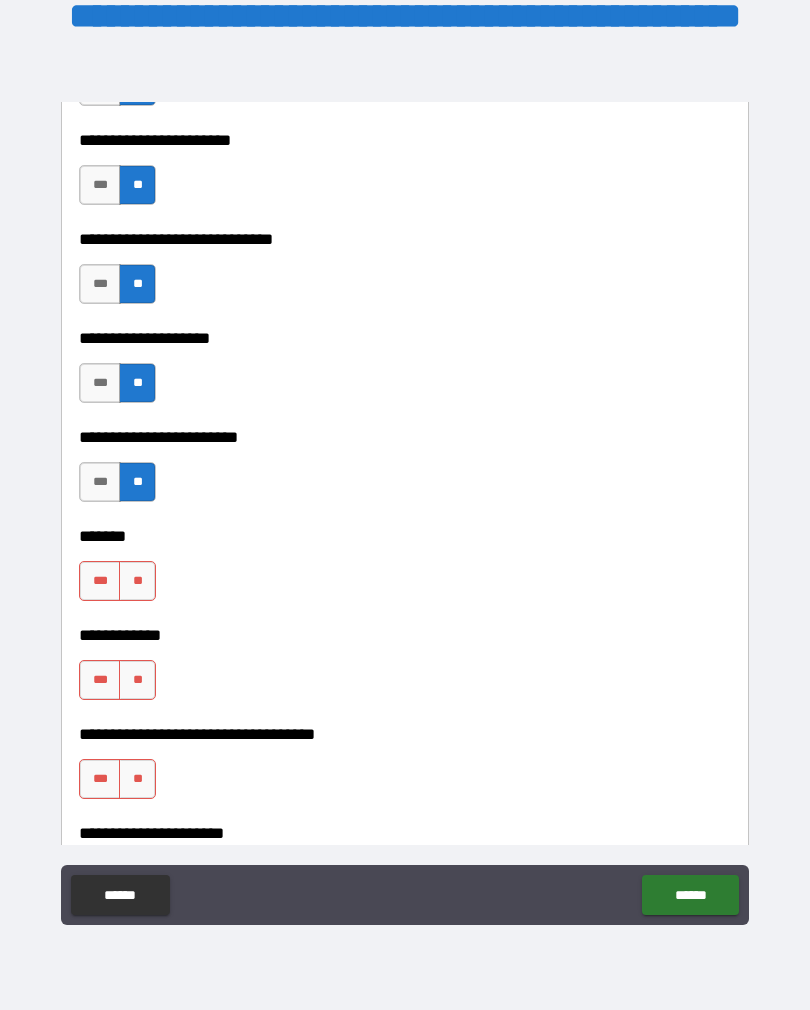 scroll, scrollTop: 9562, scrollLeft: 0, axis: vertical 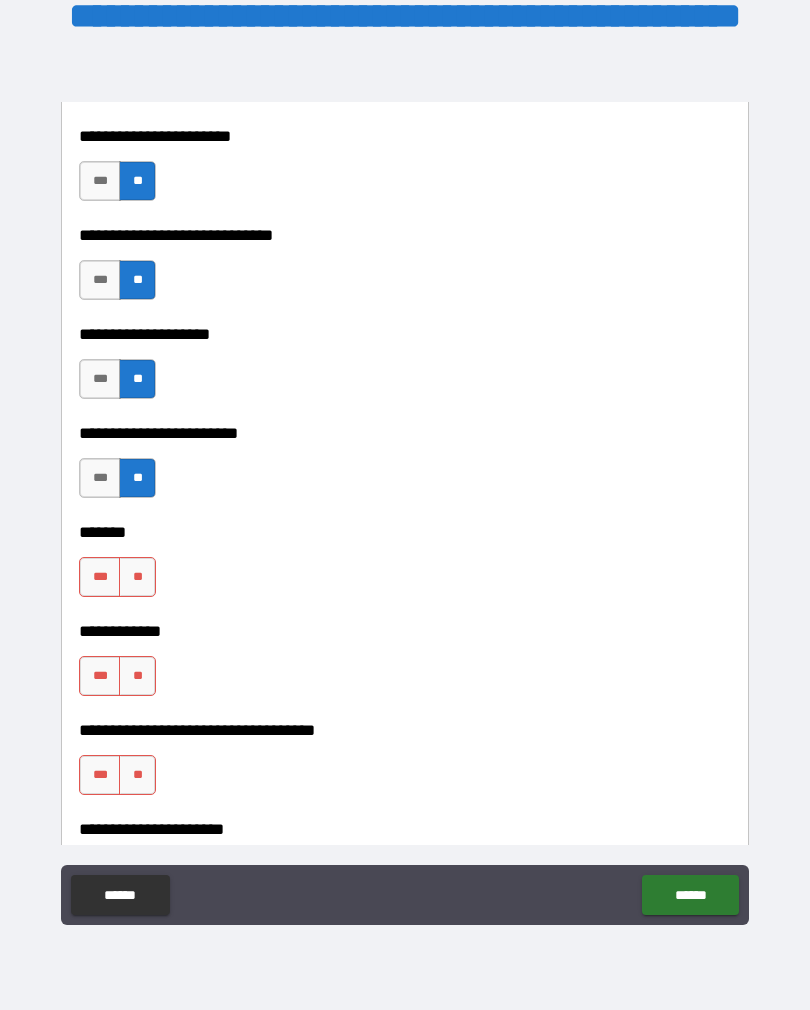 click on "**" at bounding box center [137, 577] 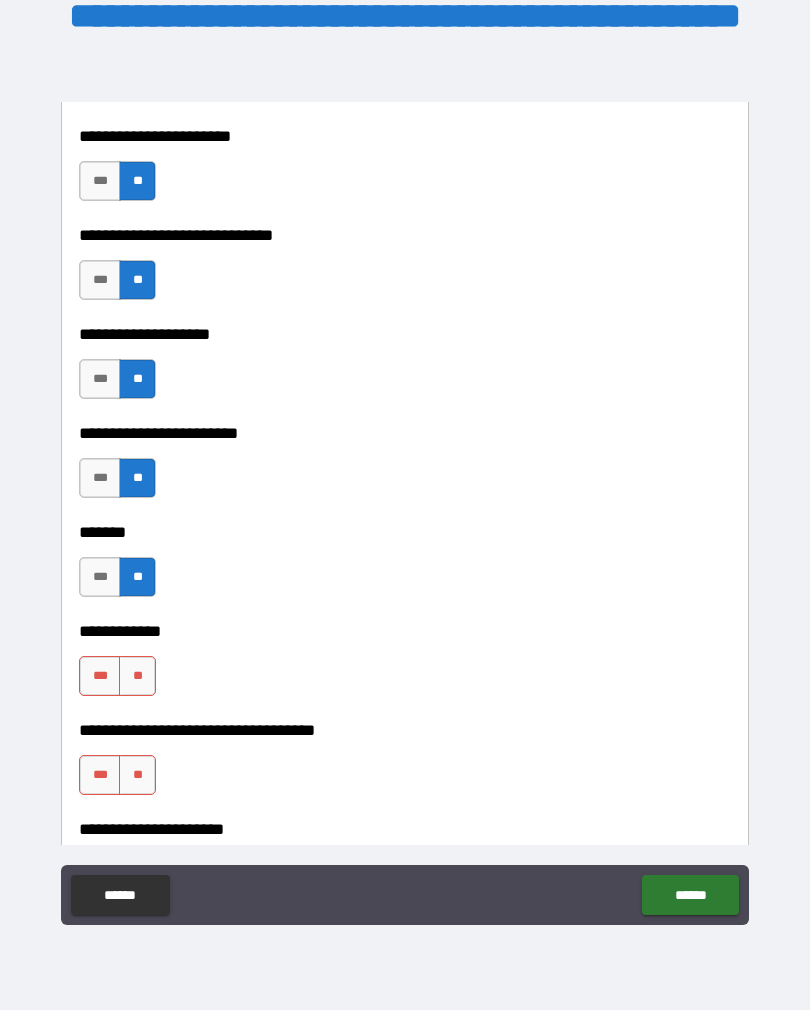 click on "**" at bounding box center (137, 676) 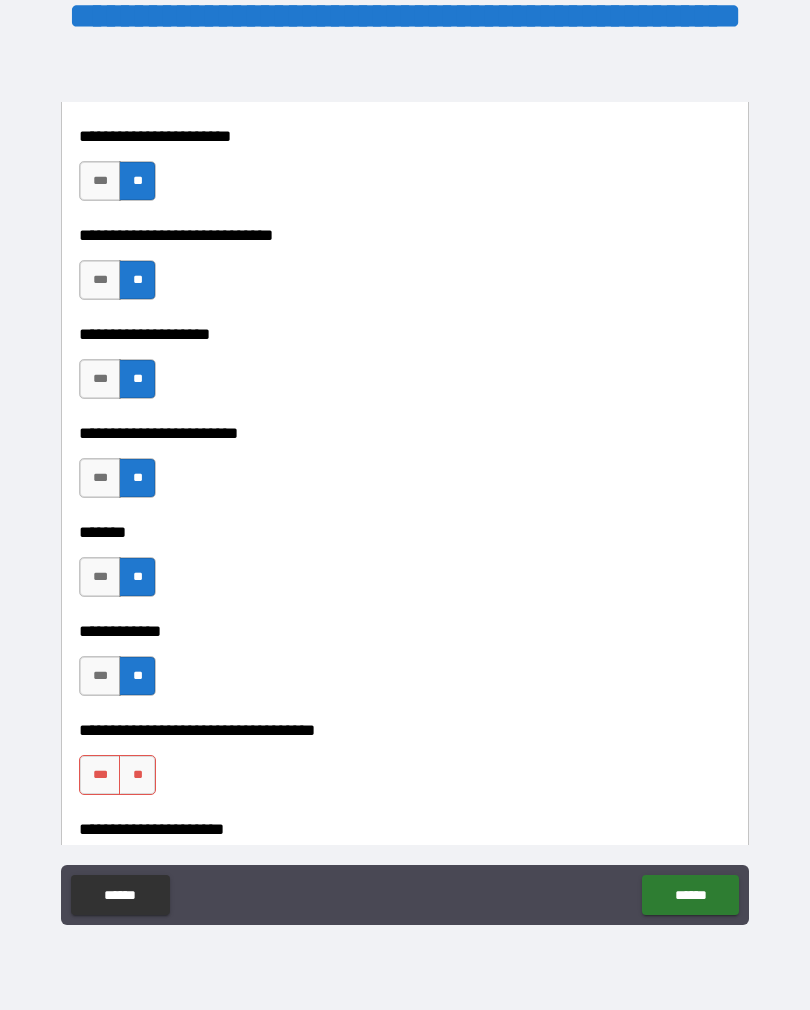 click on "**" at bounding box center (137, 775) 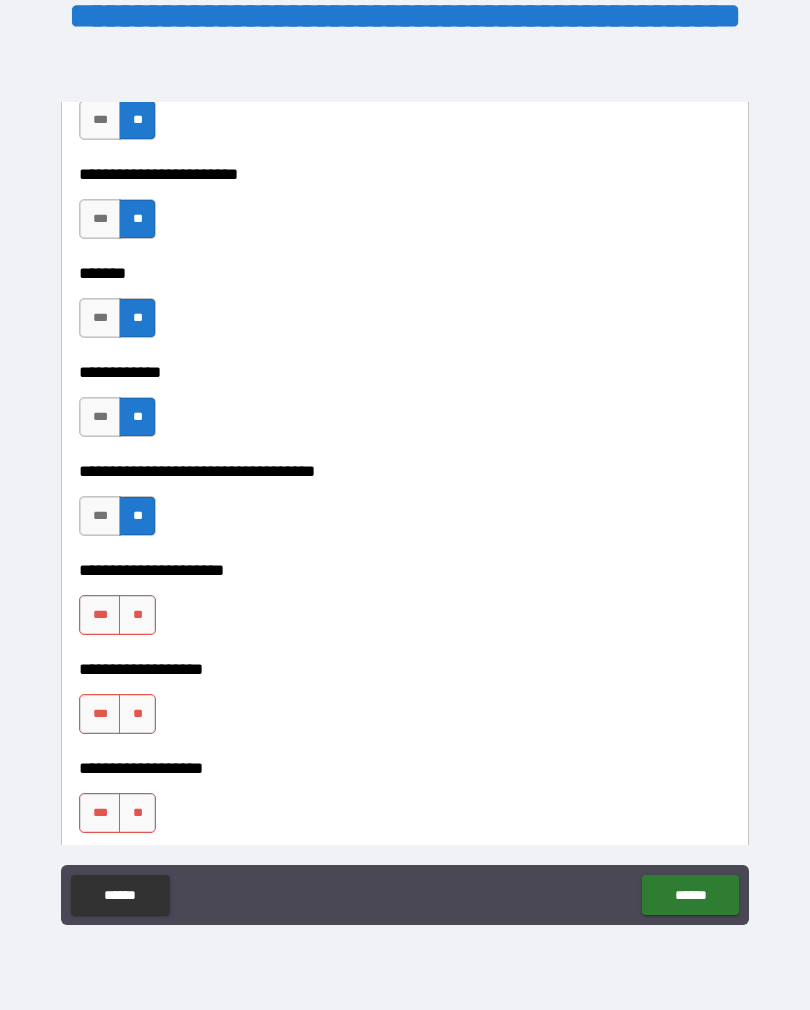 scroll, scrollTop: 9823, scrollLeft: 0, axis: vertical 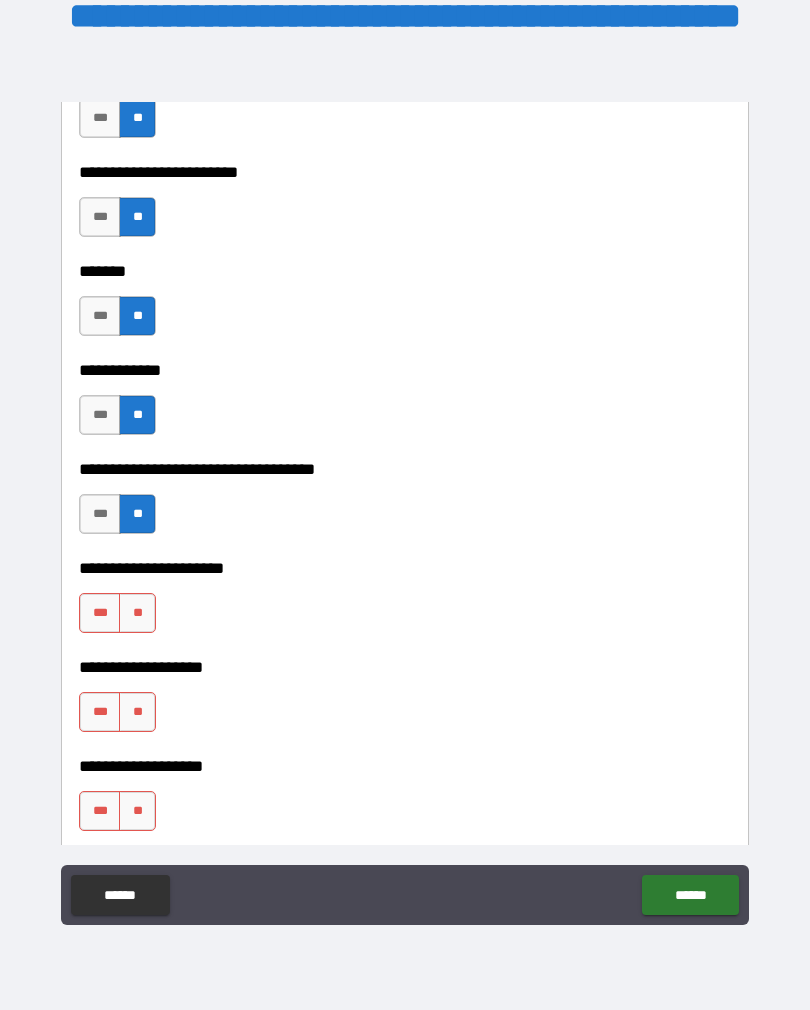 click on "**" at bounding box center (137, 613) 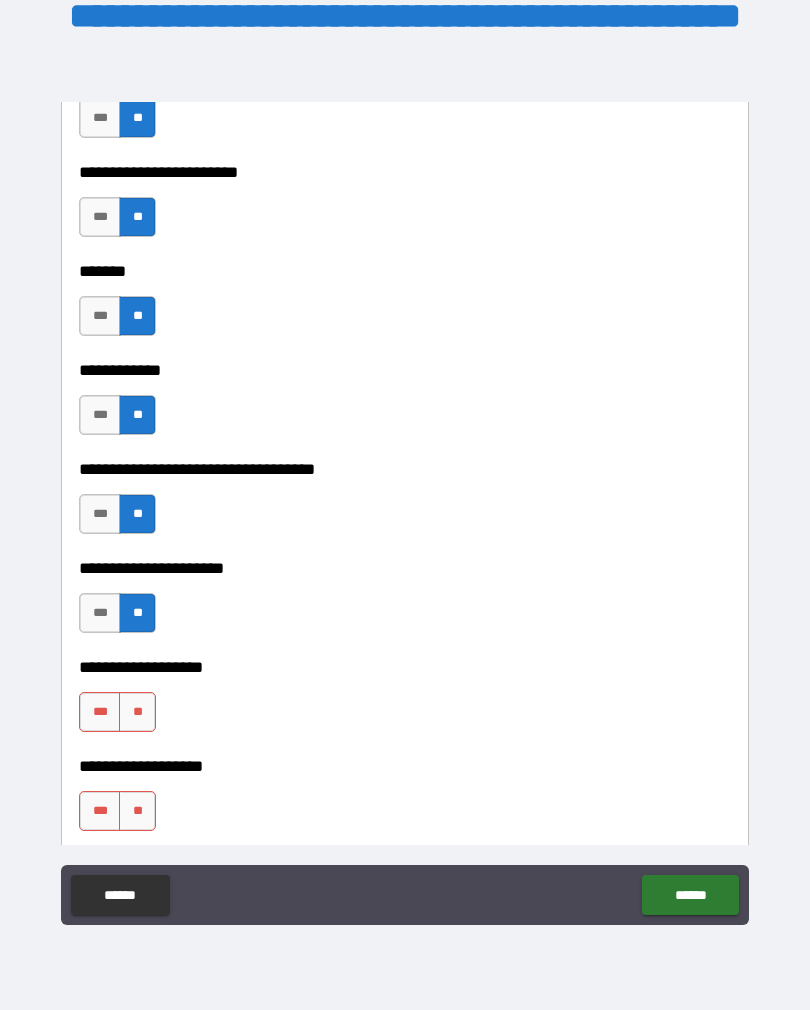 click on "**" at bounding box center [137, 712] 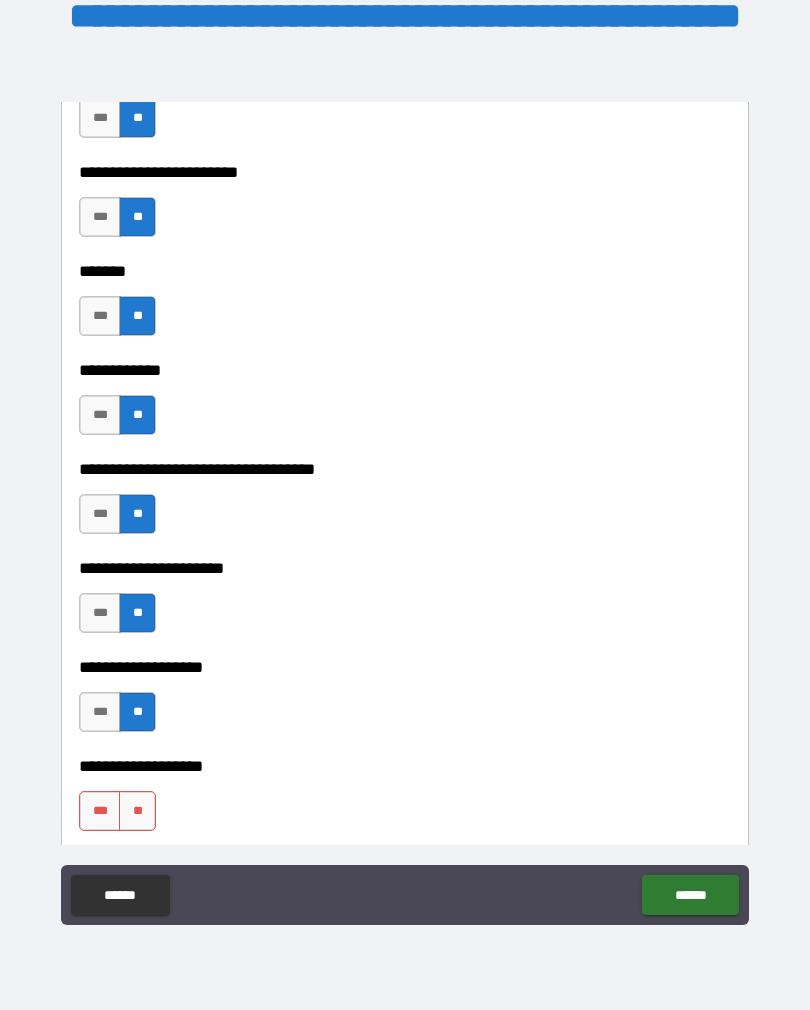 click on "**" at bounding box center [137, 811] 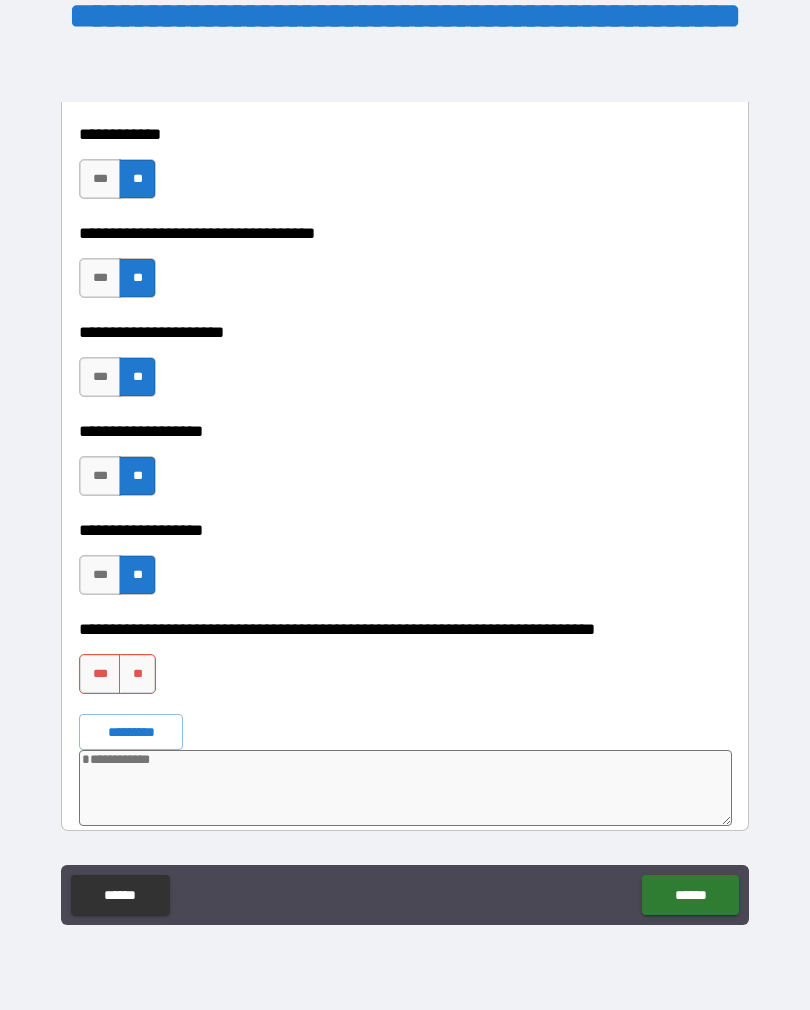 scroll, scrollTop: 10108, scrollLeft: 0, axis: vertical 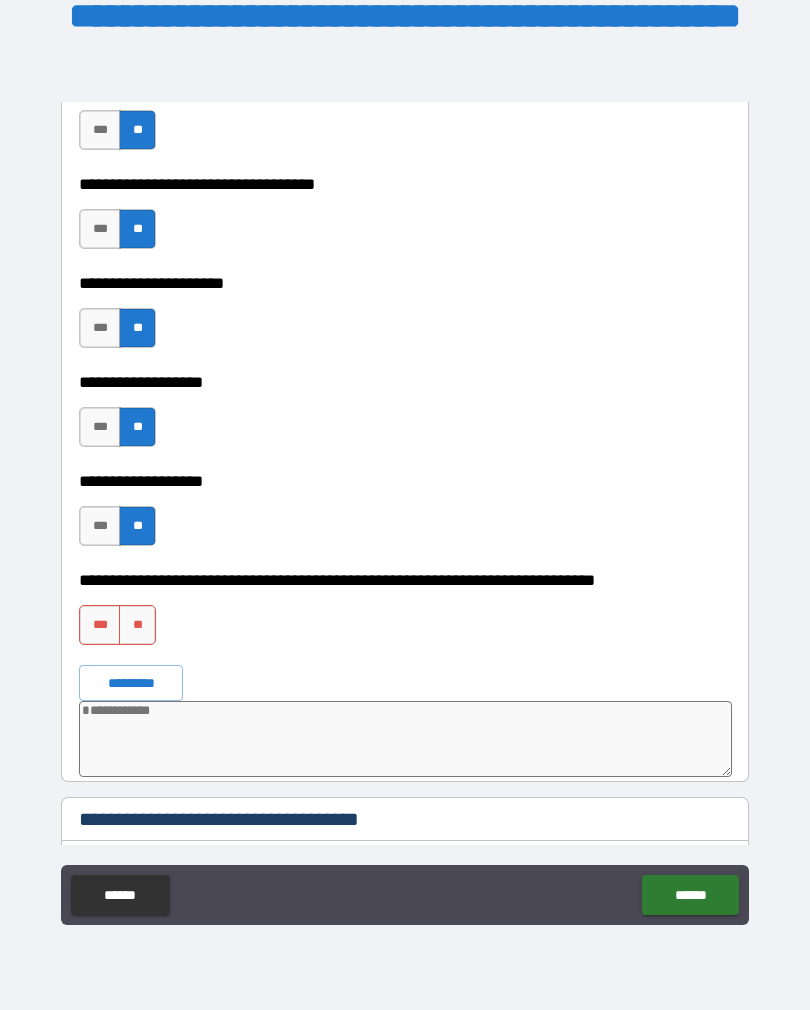 click on "**" at bounding box center [137, 625] 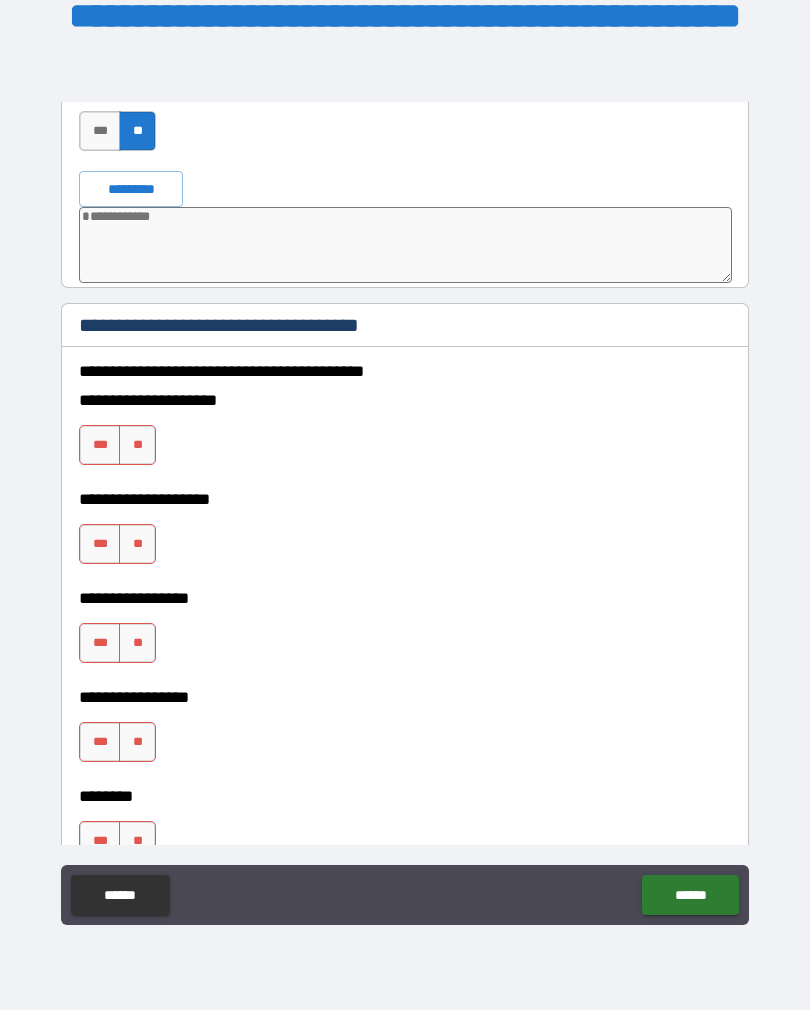 scroll, scrollTop: 10606, scrollLeft: 0, axis: vertical 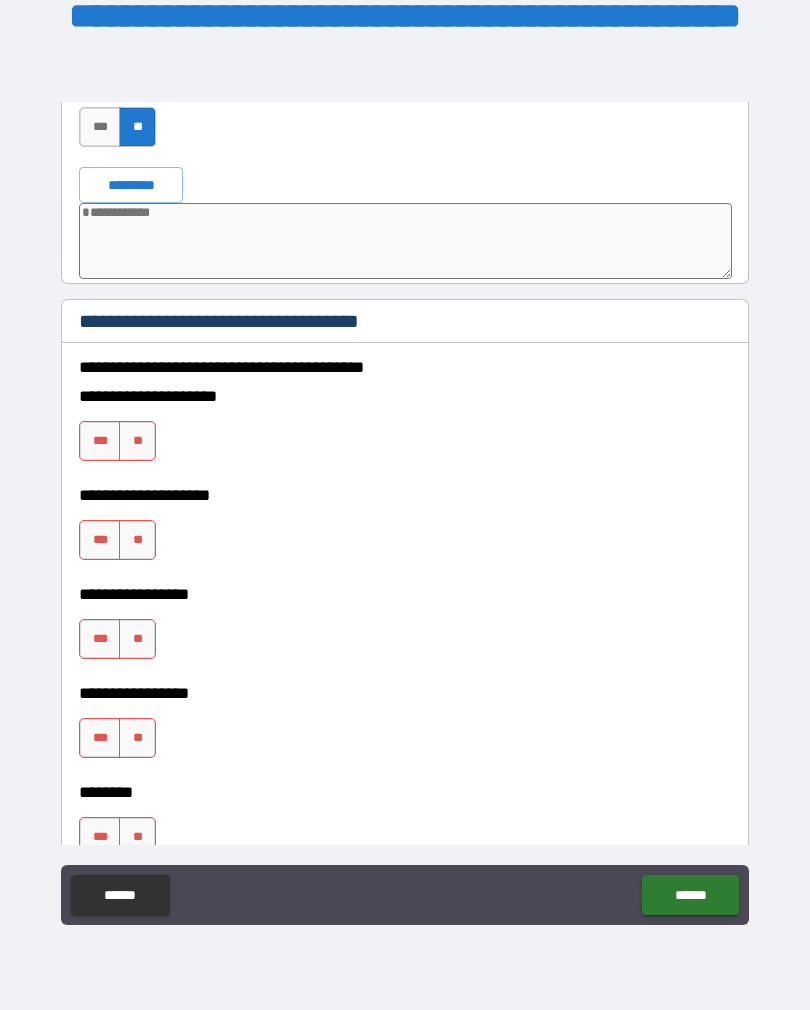 click on "**" at bounding box center (137, 441) 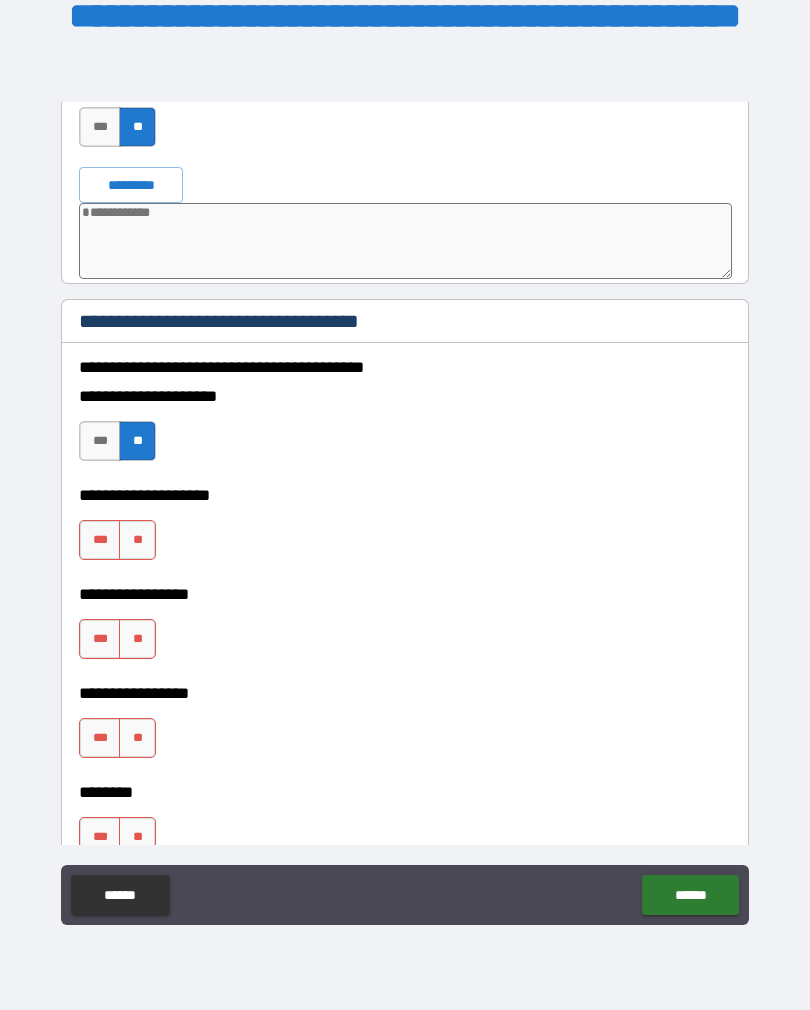 click on "**" at bounding box center [137, 540] 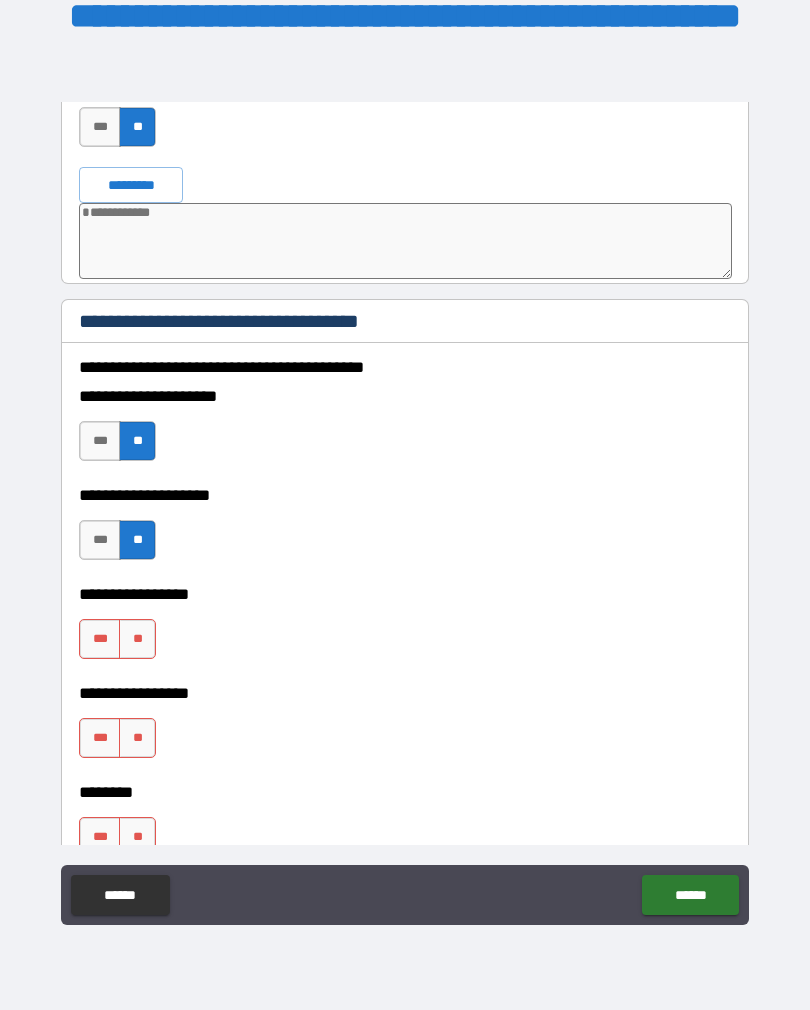 click on "**" at bounding box center (137, 639) 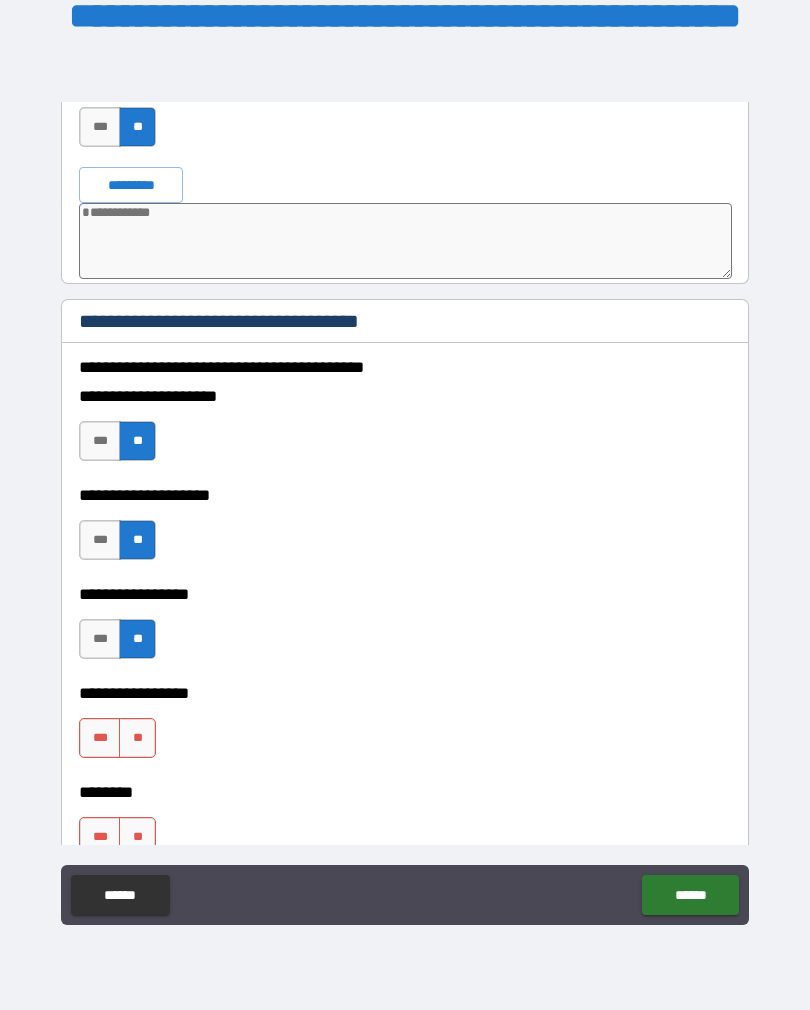 click on "**" at bounding box center (137, 738) 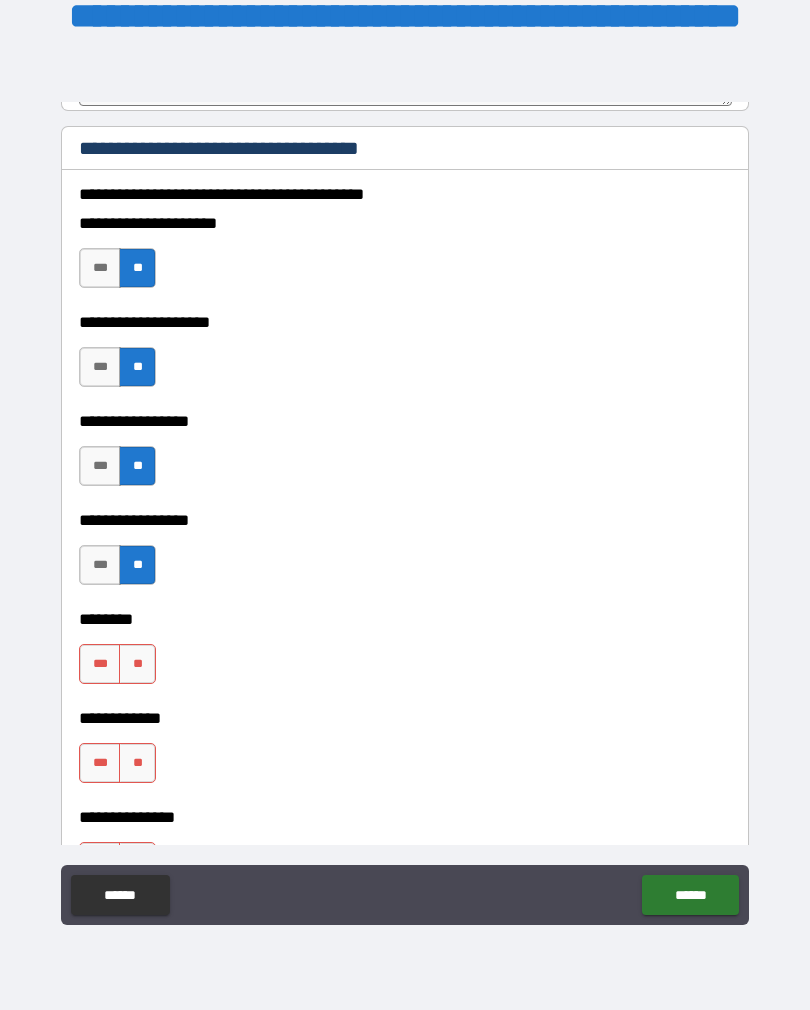 scroll, scrollTop: 10780, scrollLeft: 0, axis: vertical 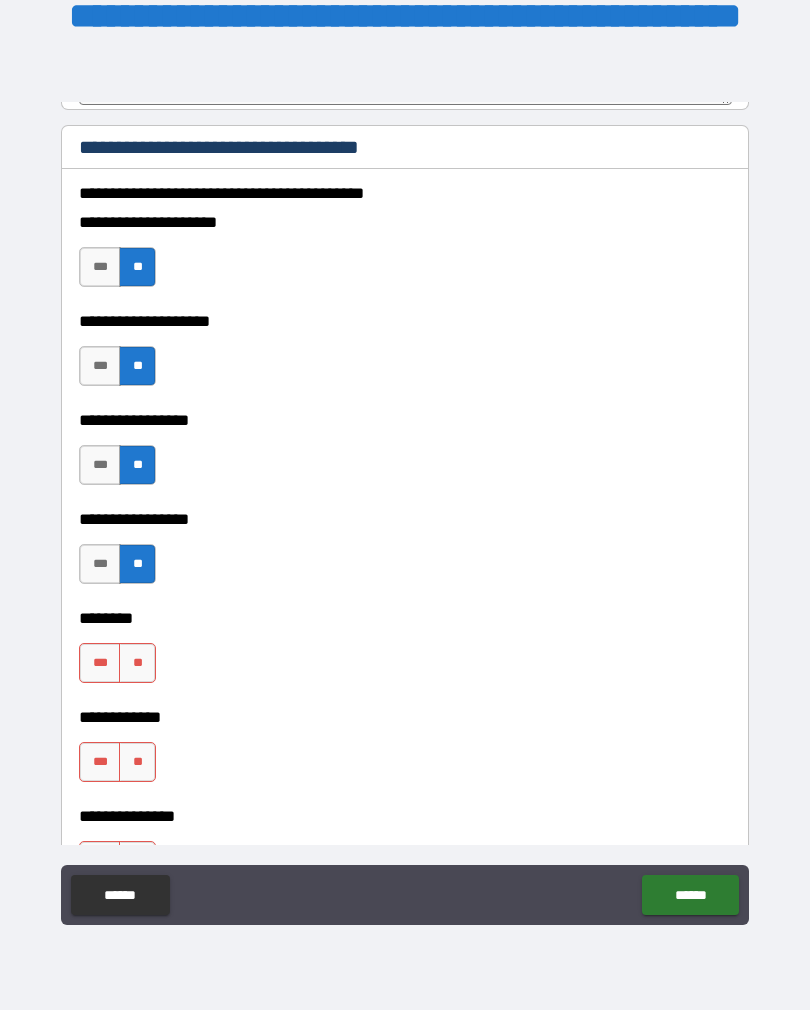 click on "**" at bounding box center (137, 663) 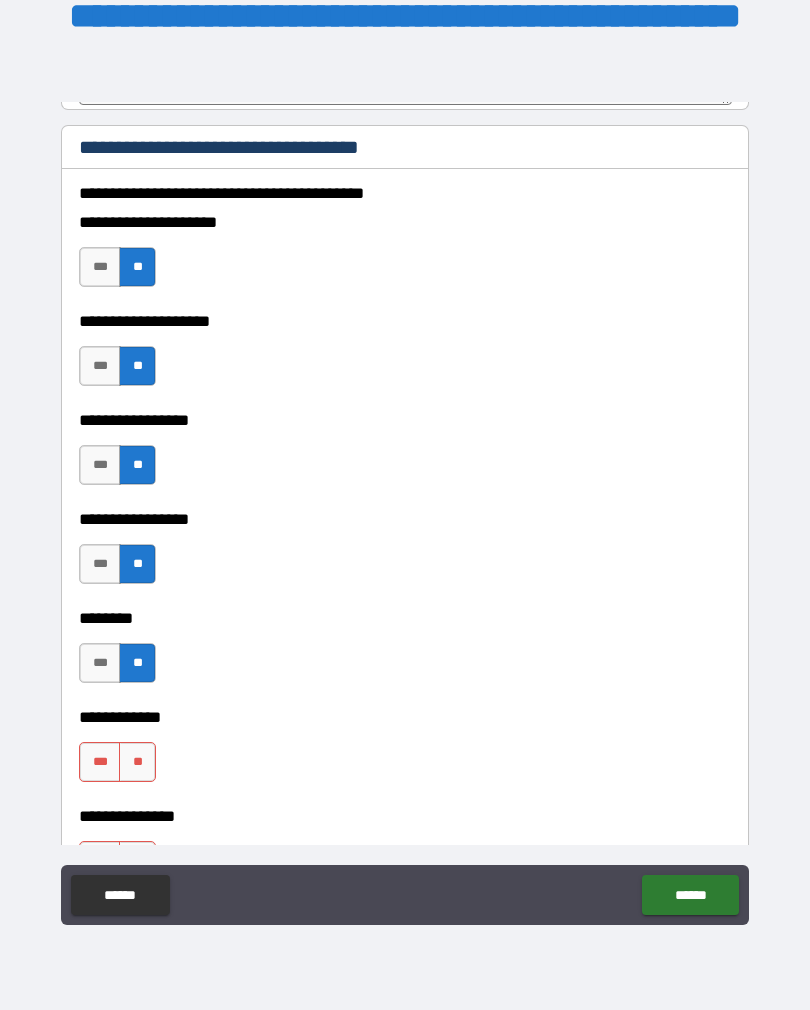 click on "**" at bounding box center [137, 762] 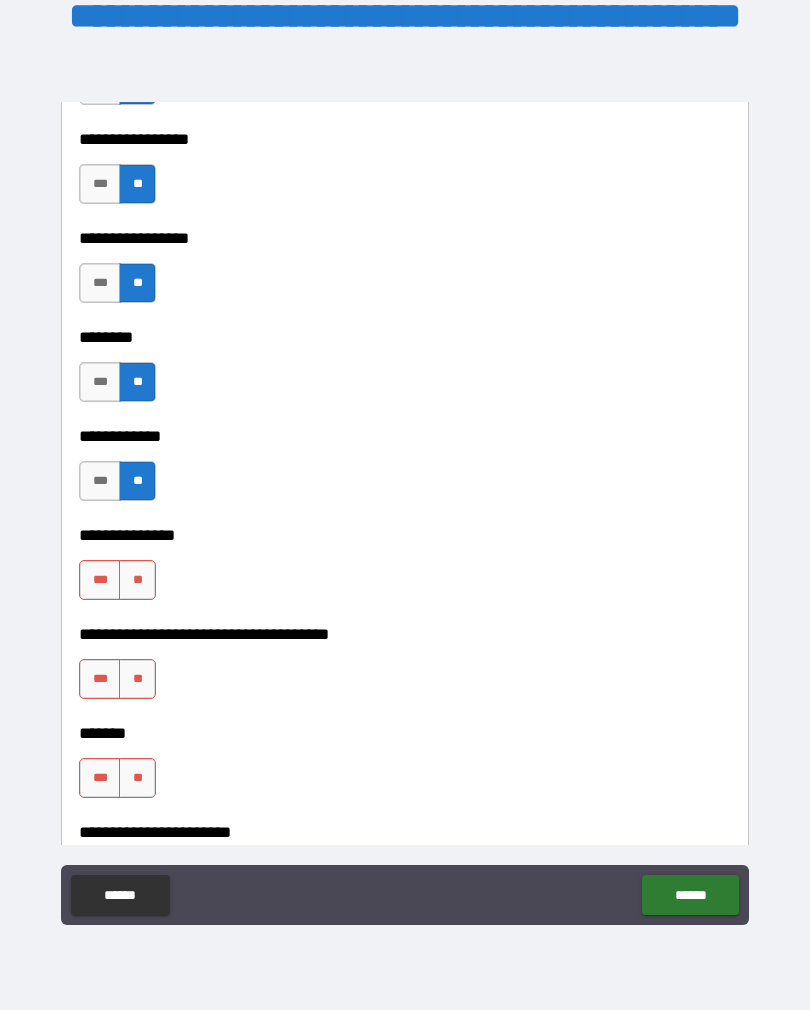 scroll, scrollTop: 11066, scrollLeft: 0, axis: vertical 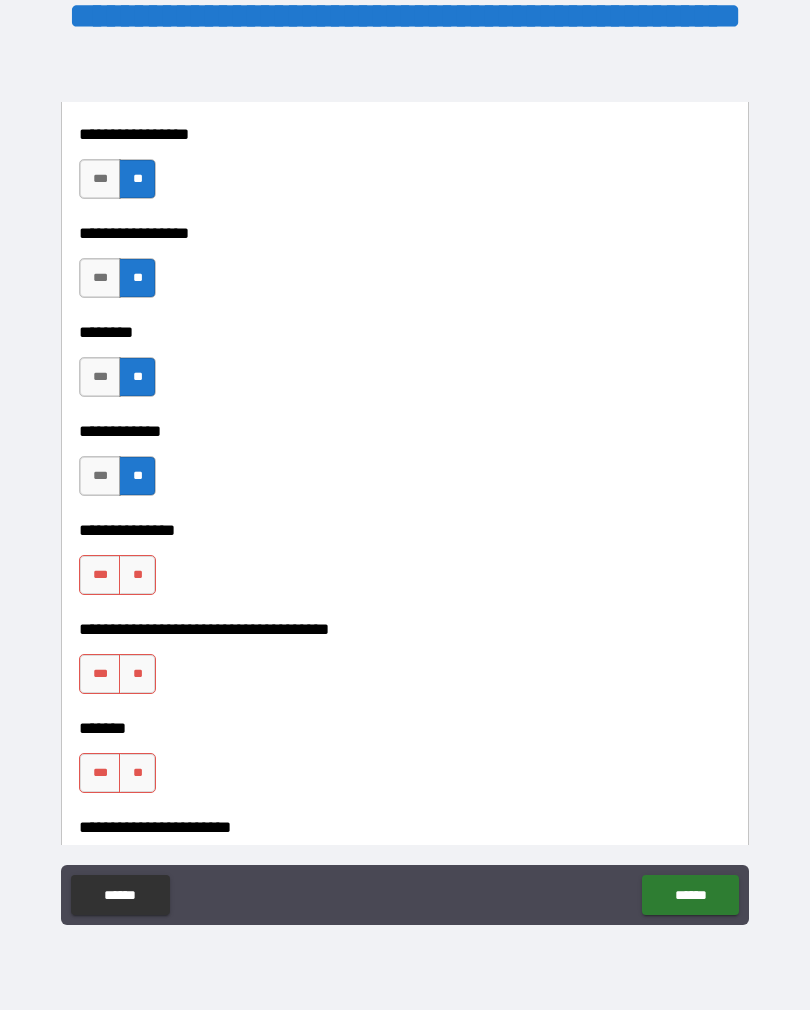 click on "**" at bounding box center (137, 575) 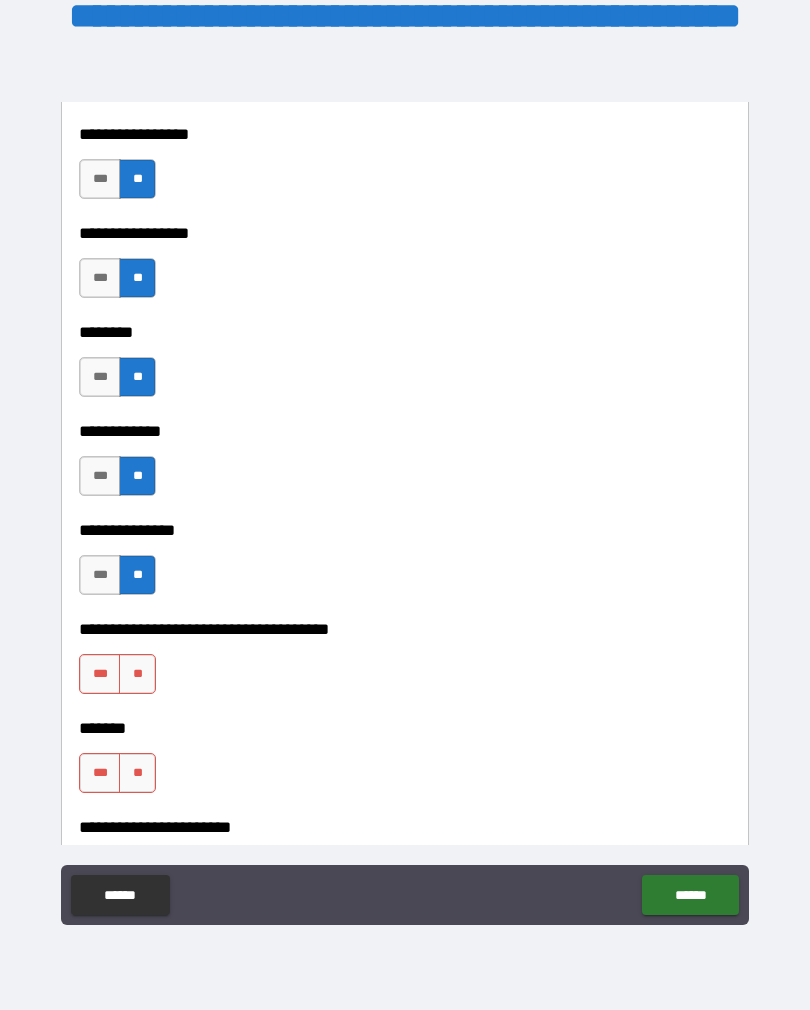 click on "**" at bounding box center [137, 674] 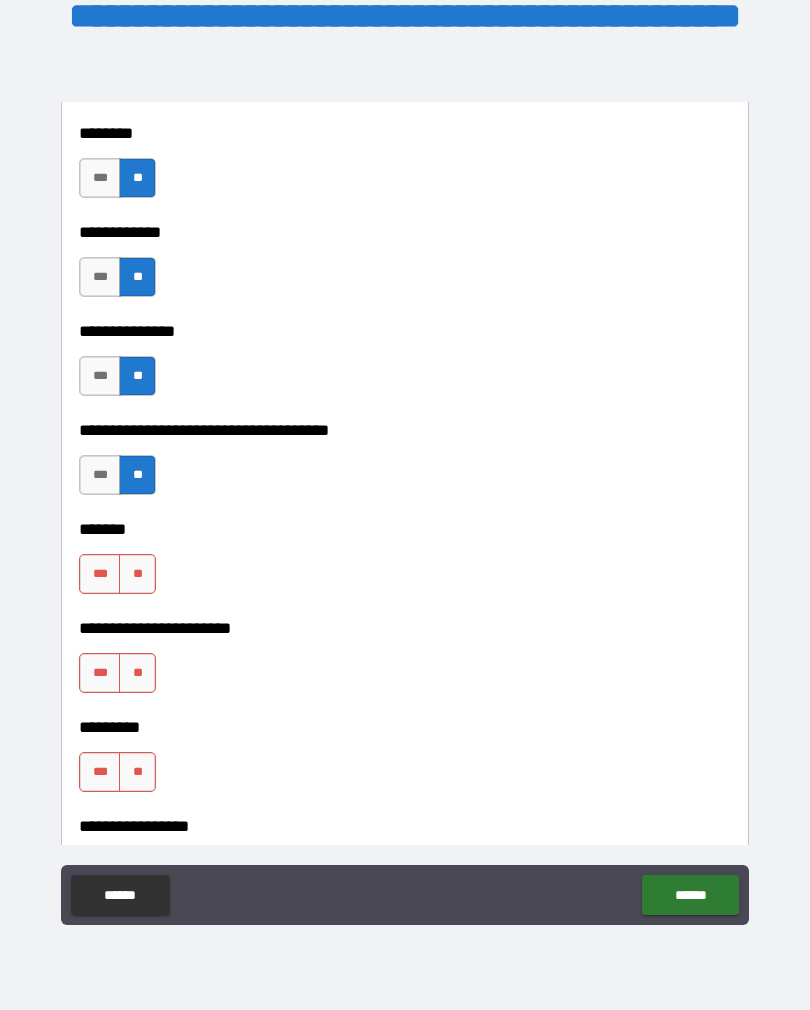 scroll, scrollTop: 11266, scrollLeft: 0, axis: vertical 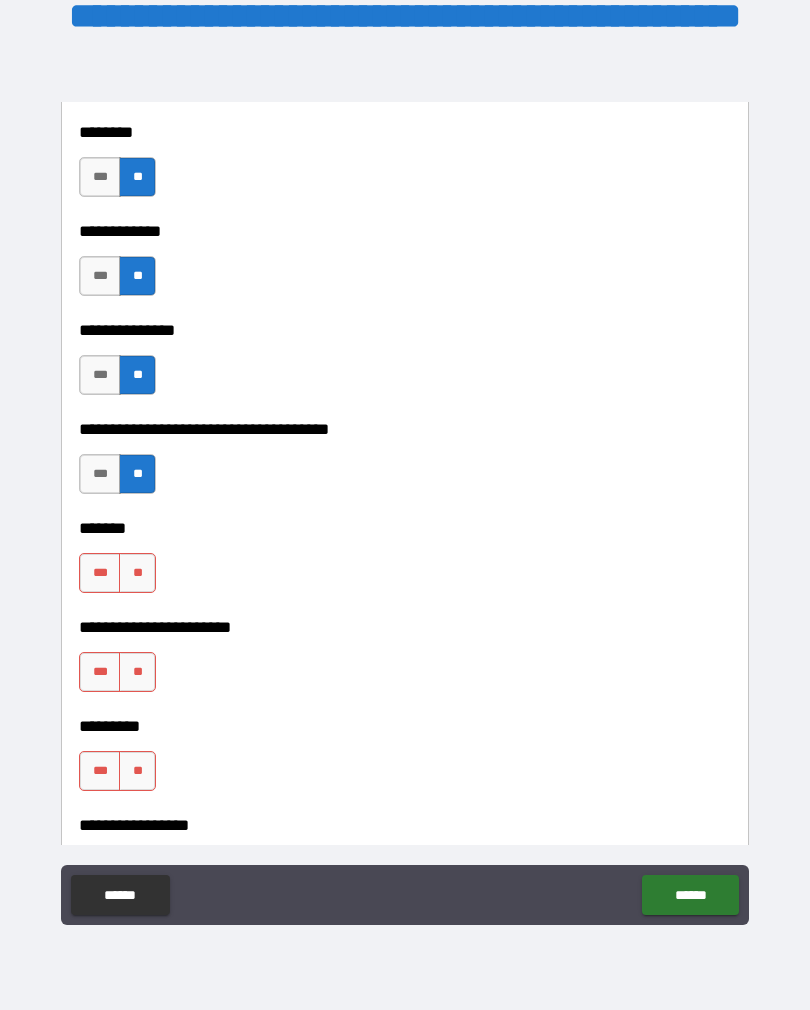 click on "**" at bounding box center (137, 573) 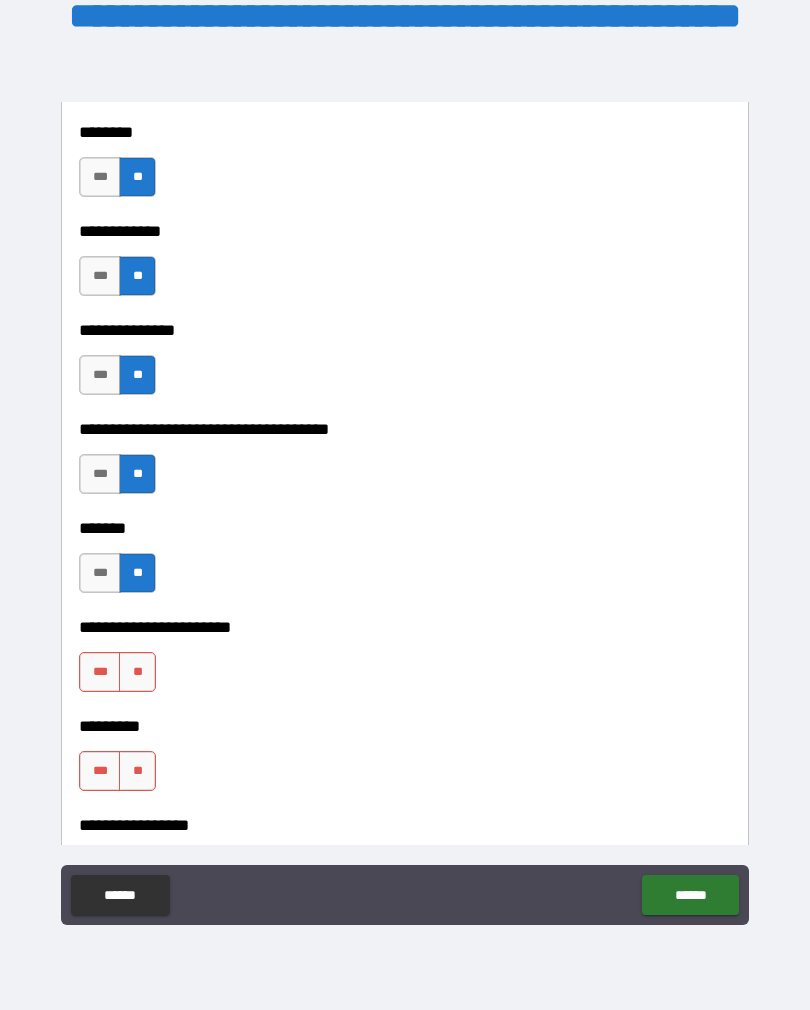 click on "**" at bounding box center [137, 672] 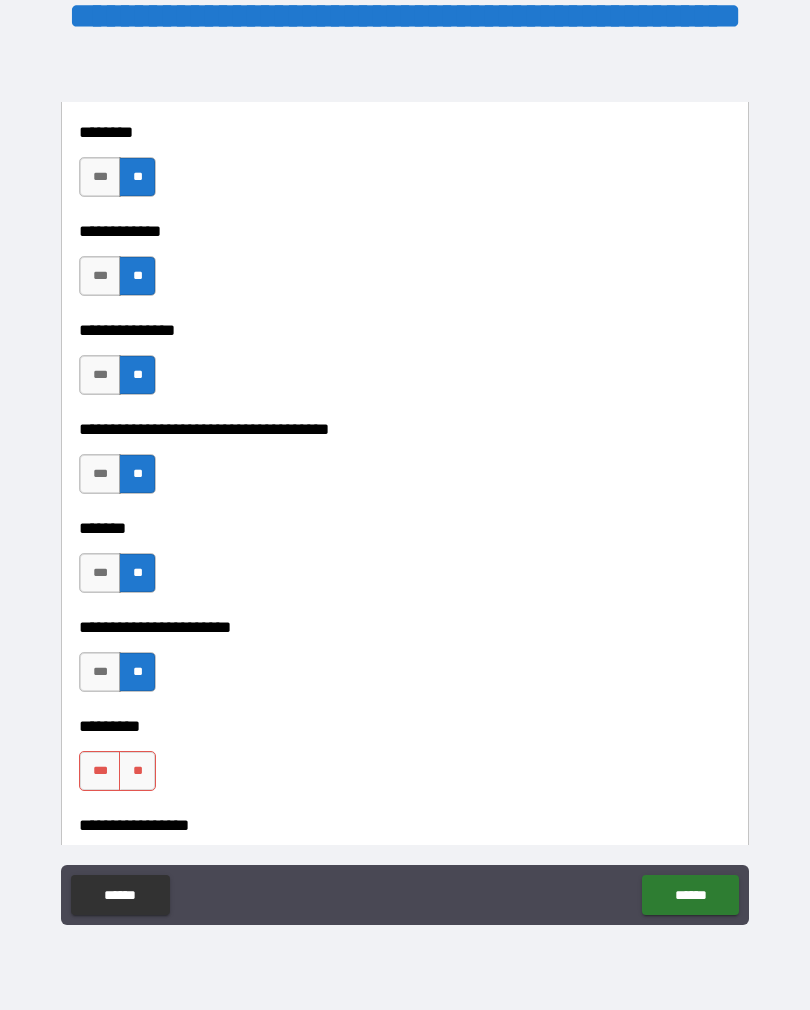 click on "**" at bounding box center (137, 771) 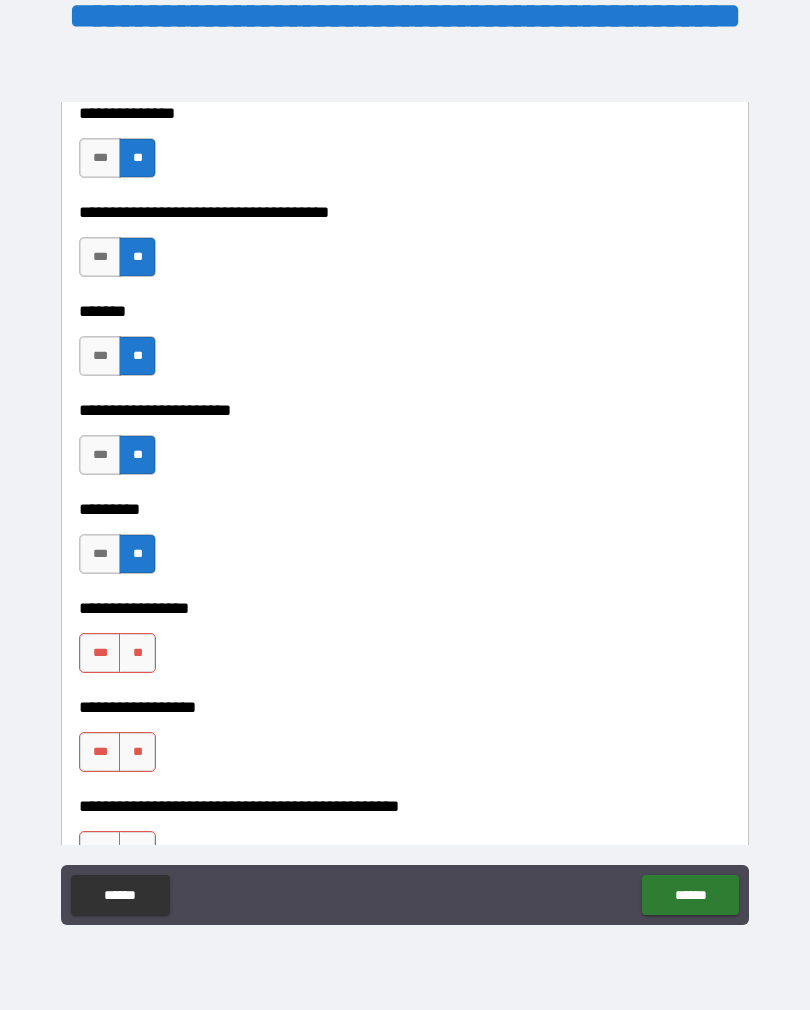 scroll, scrollTop: 11488, scrollLeft: 0, axis: vertical 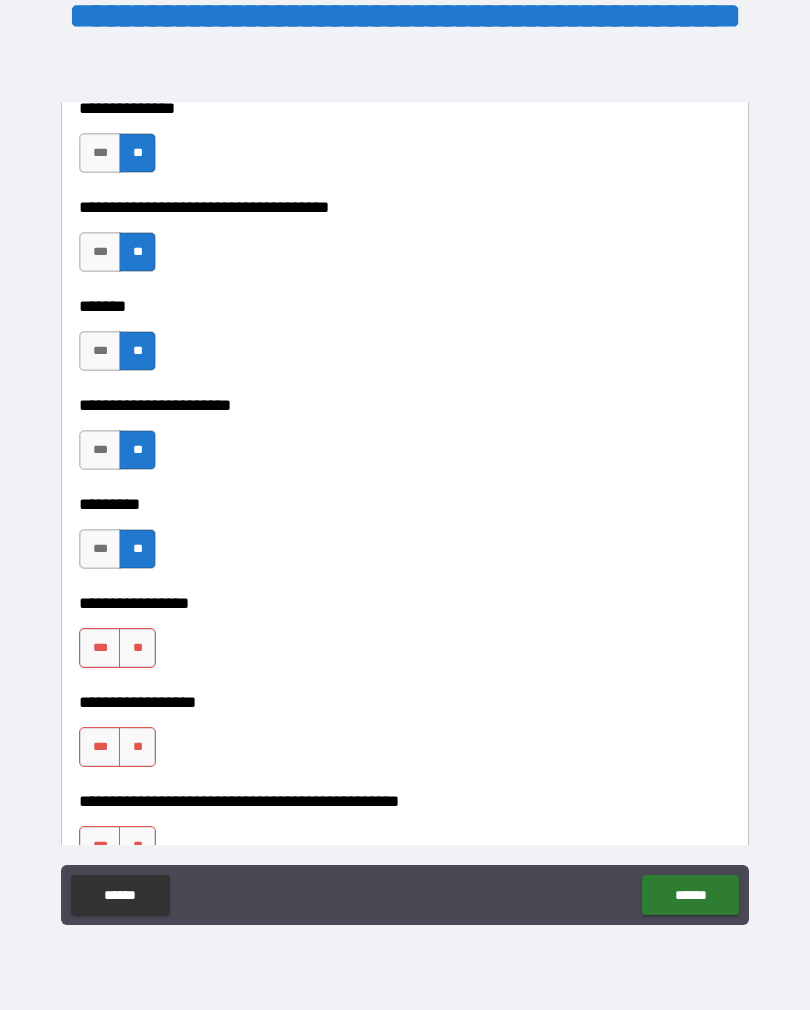 click on "**" at bounding box center (137, 648) 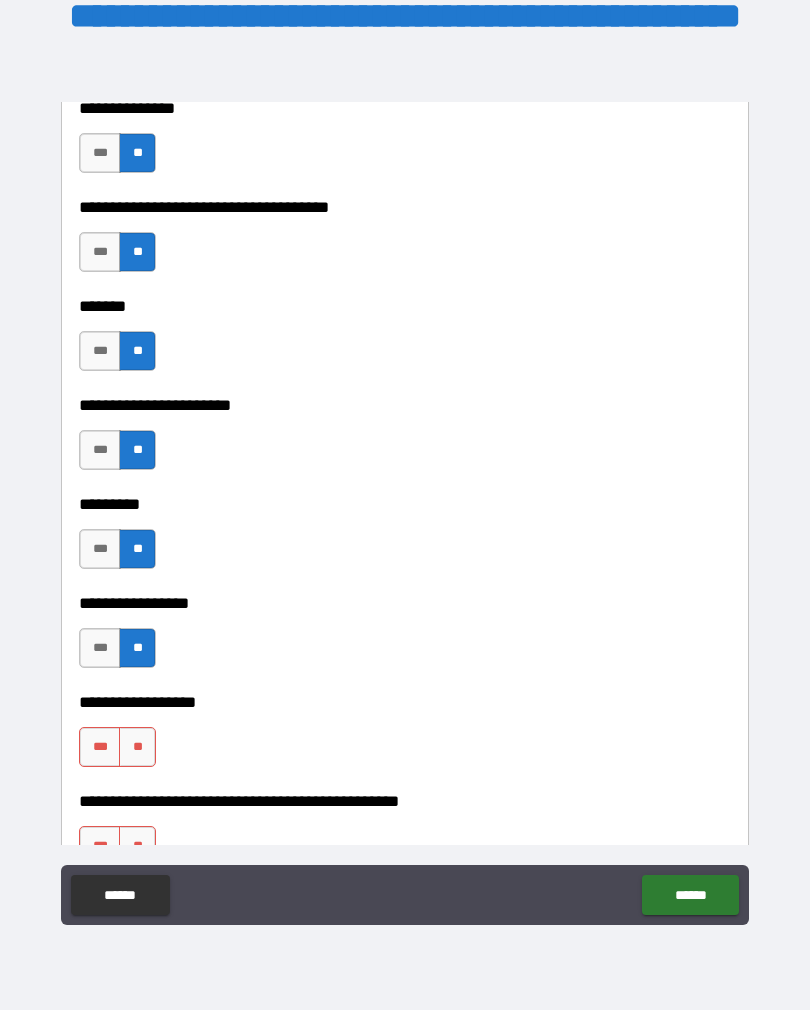 click on "**" at bounding box center [137, 747] 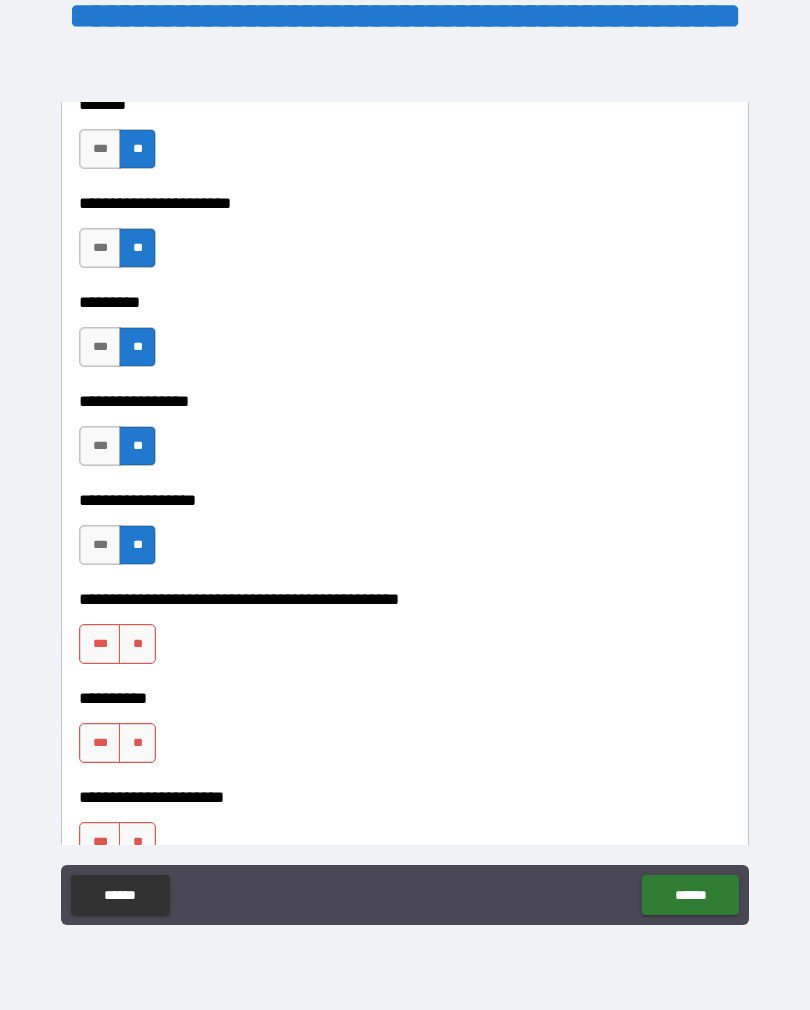 scroll, scrollTop: 11695, scrollLeft: 0, axis: vertical 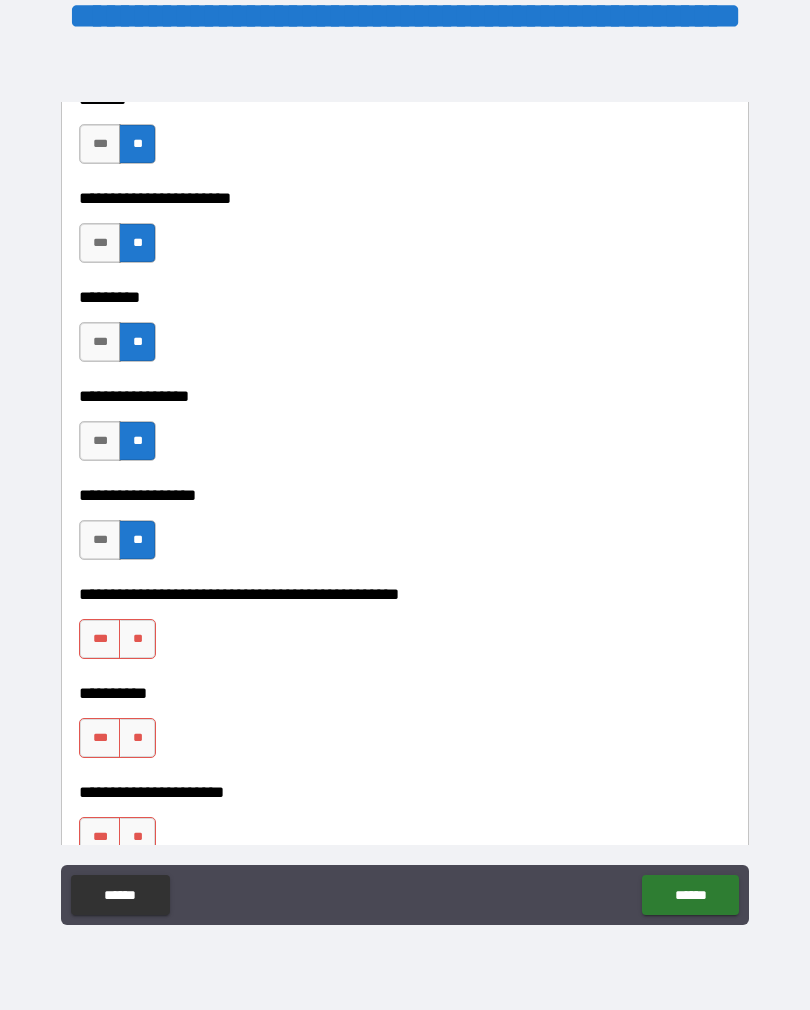 click on "**" at bounding box center (137, 639) 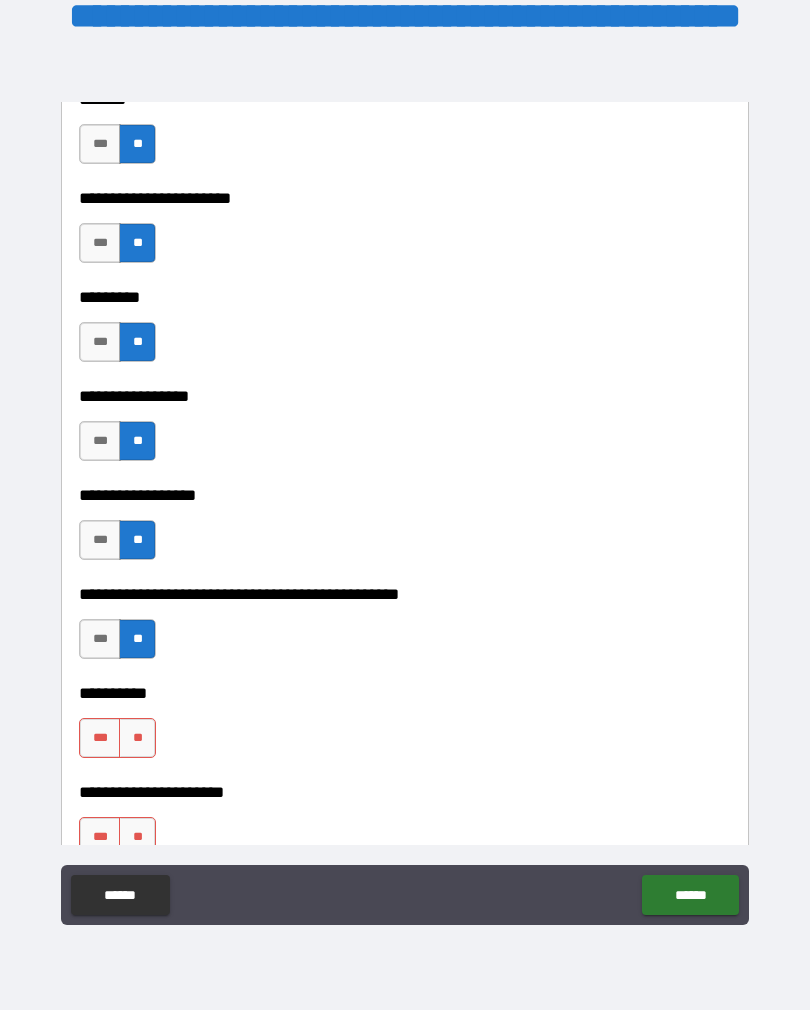 click on "**" at bounding box center (137, 738) 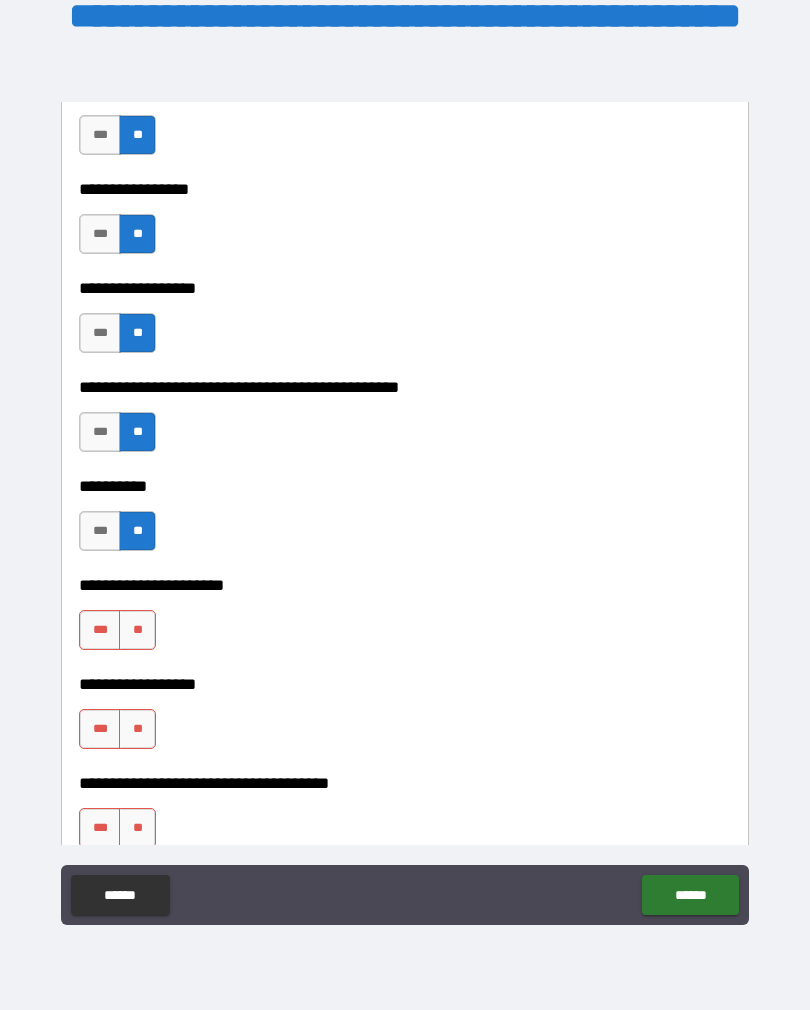 scroll, scrollTop: 11903, scrollLeft: 0, axis: vertical 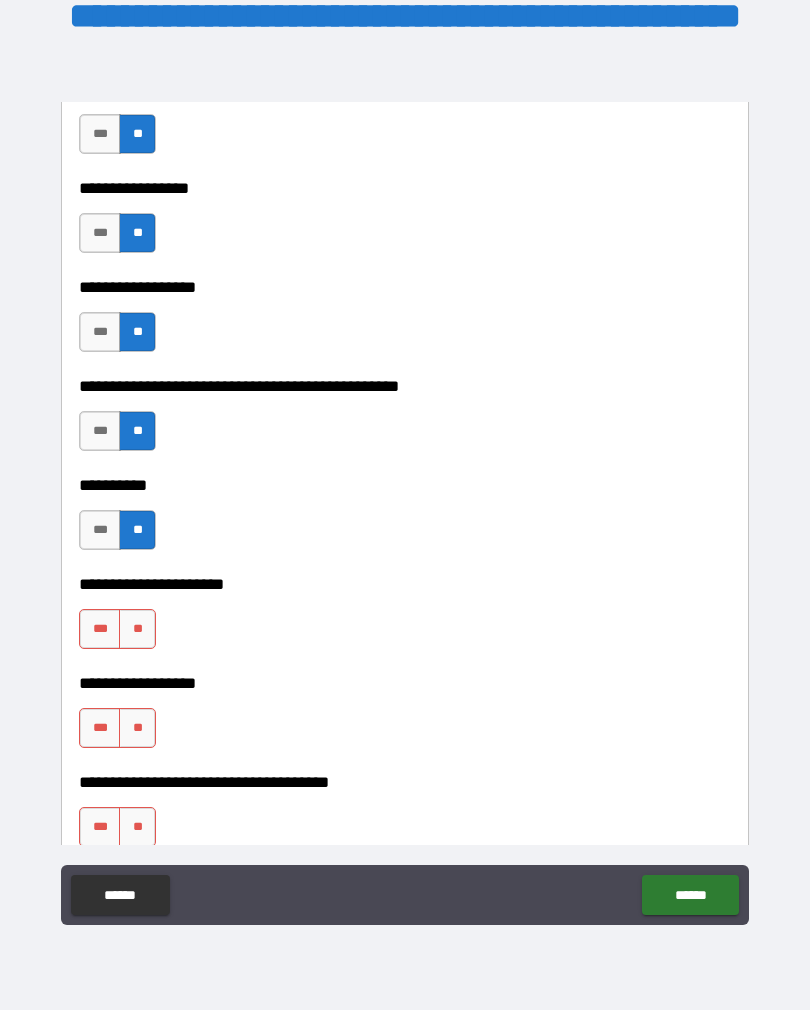 click on "**" at bounding box center (137, 629) 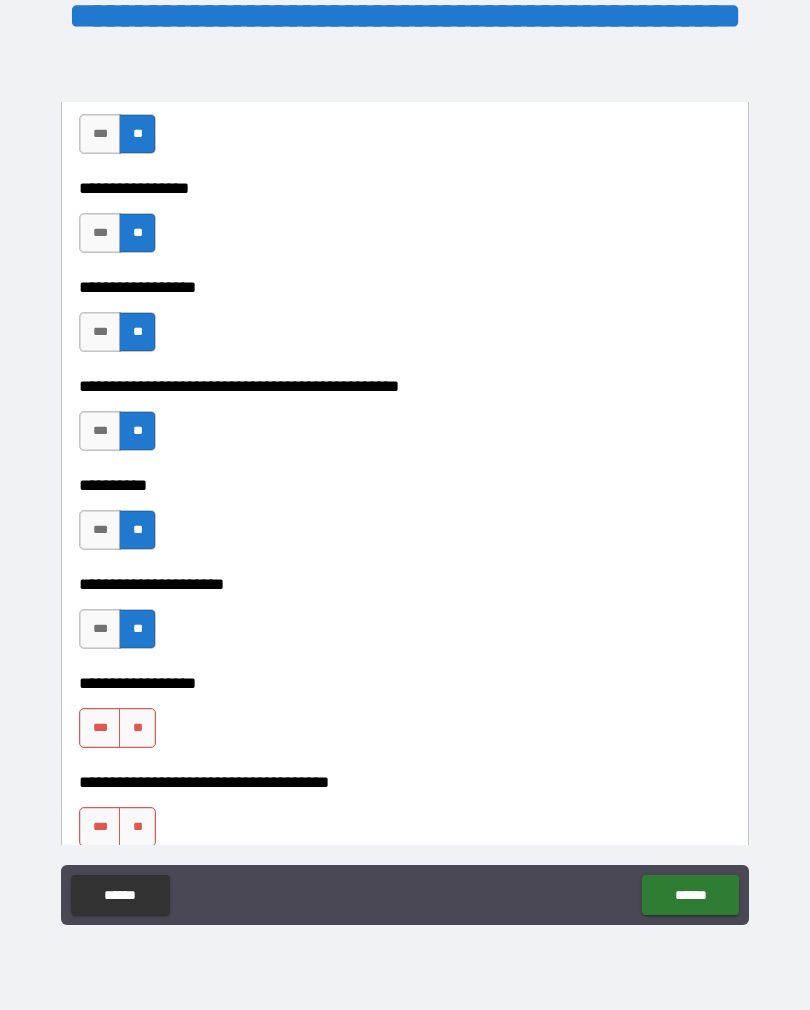 click on "**" at bounding box center (137, 728) 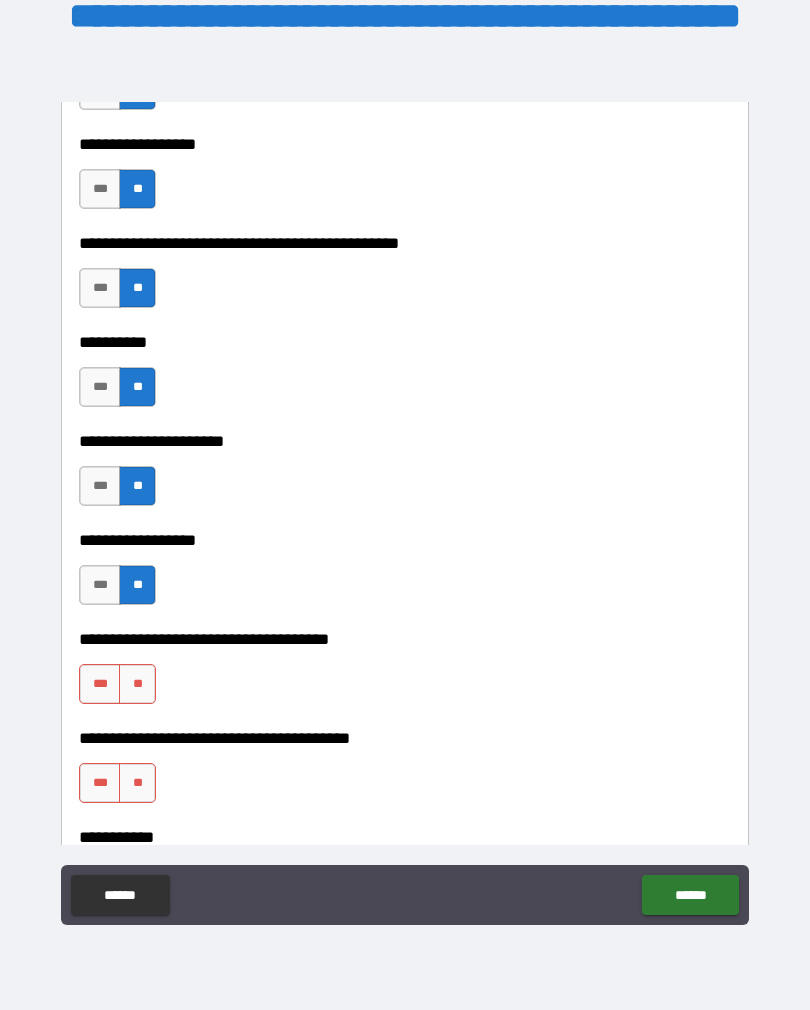 scroll, scrollTop: 12055, scrollLeft: 0, axis: vertical 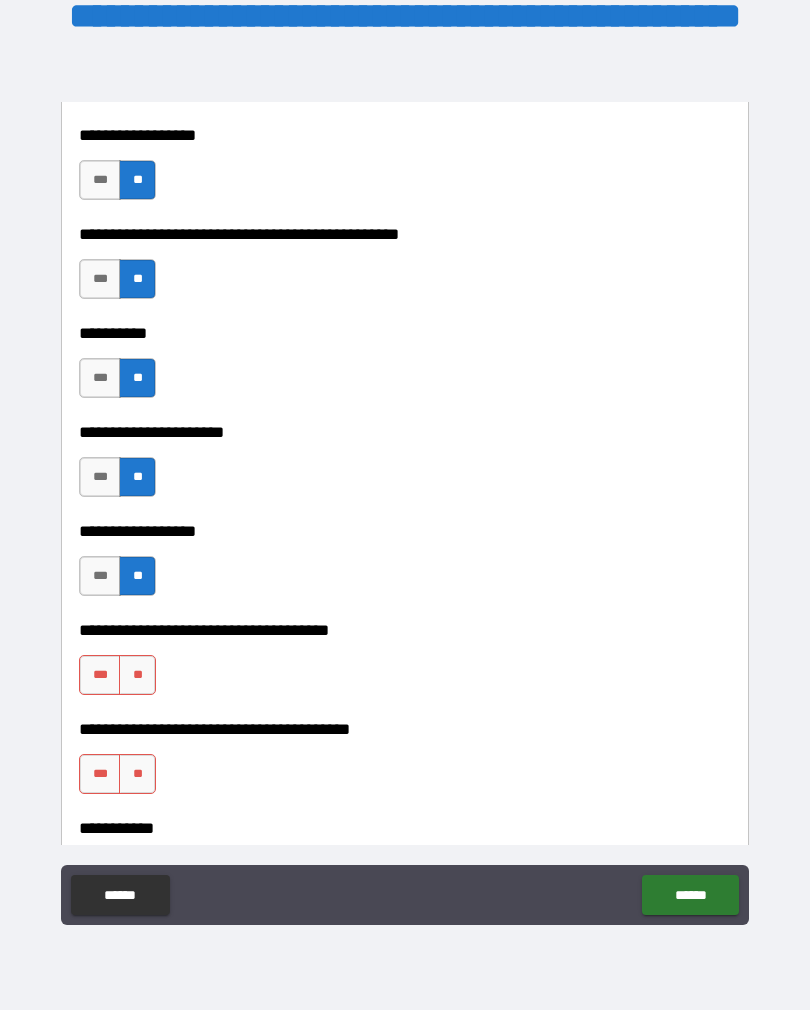 click on "**" at bounding box center (137, 675) 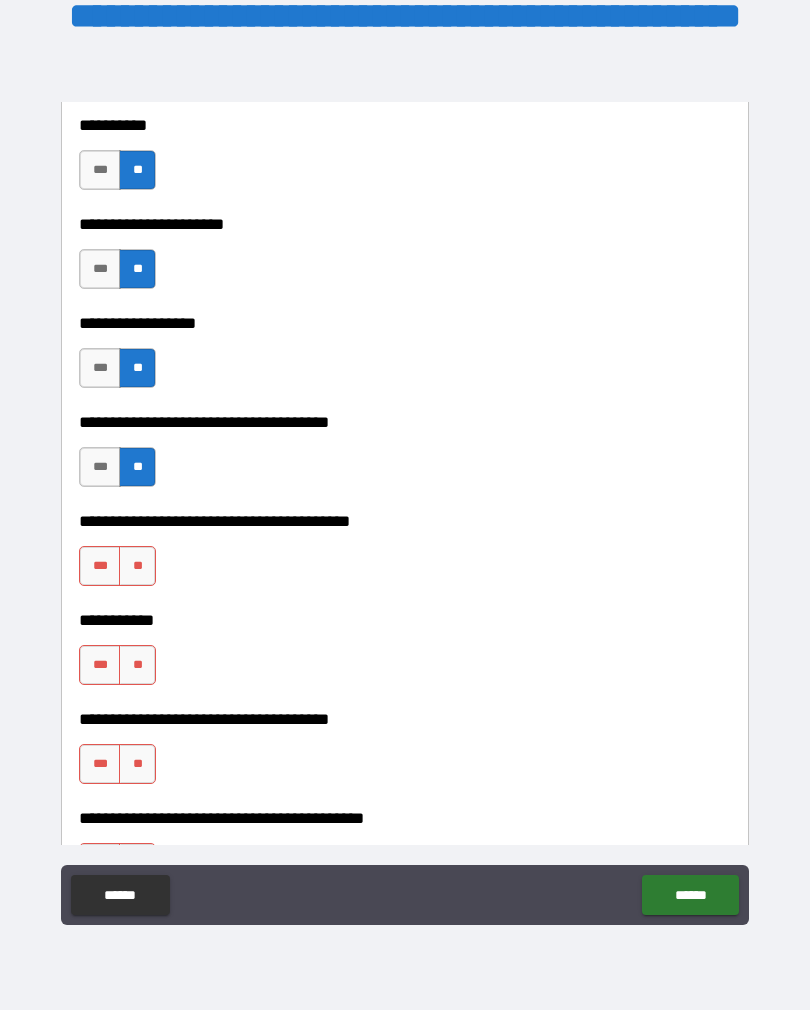 scroll, scrollTop: 12274, scrollLeft: 0, axis: vertical 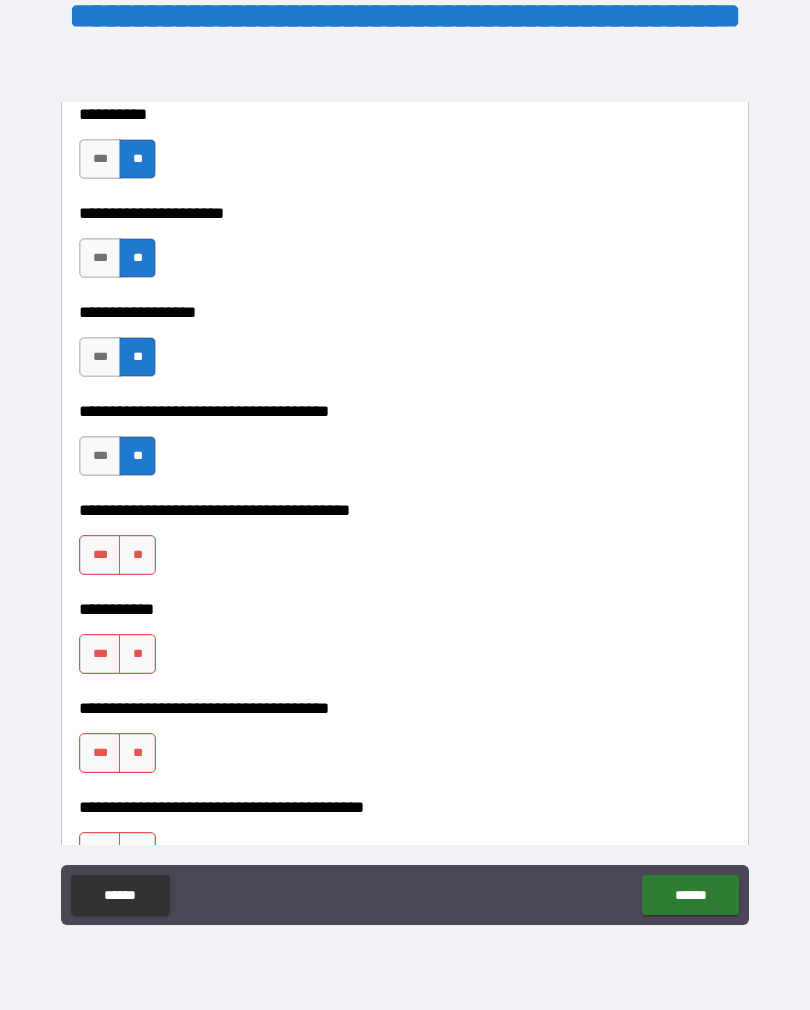 click on "**" at bounding box center (137, 654) 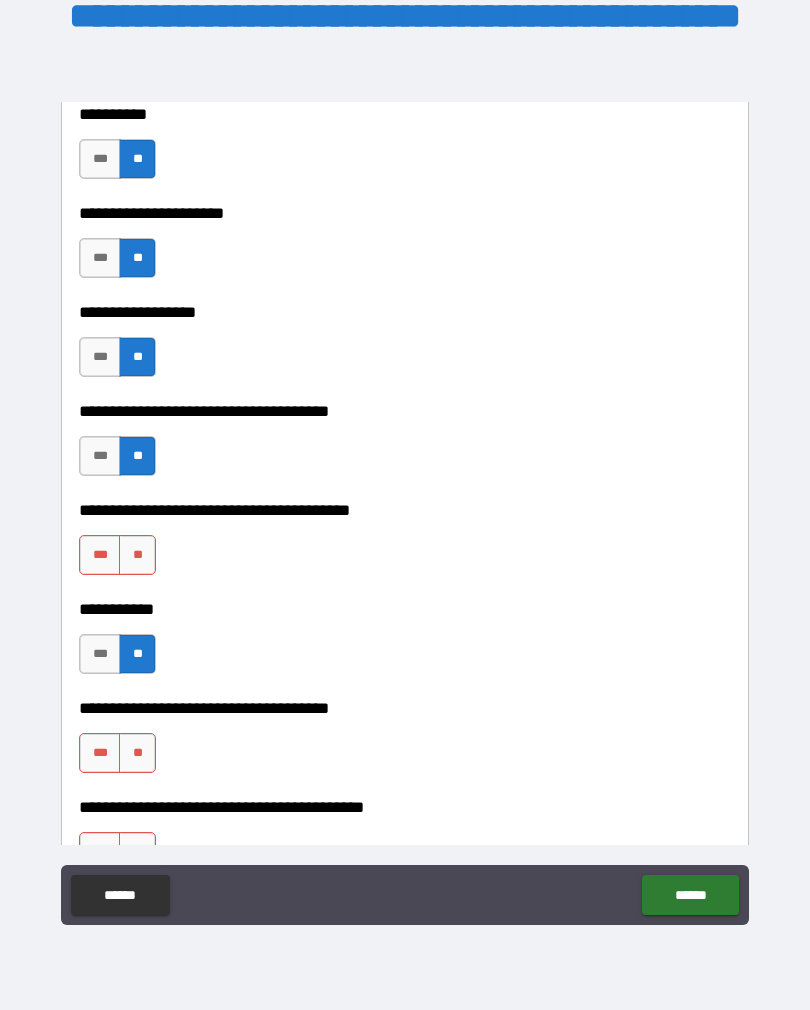 click on "**" at bounding box center (137, 555) 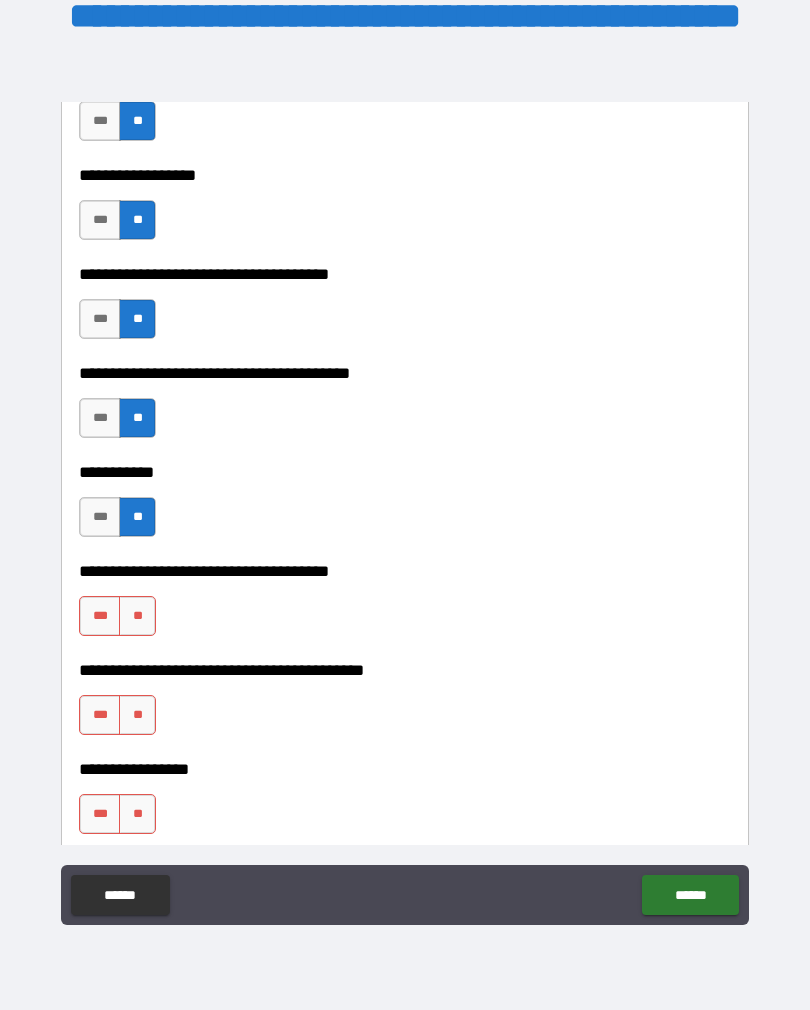 scroll, scrollTop: 12414, scrollLeft: 0, axis: vertical 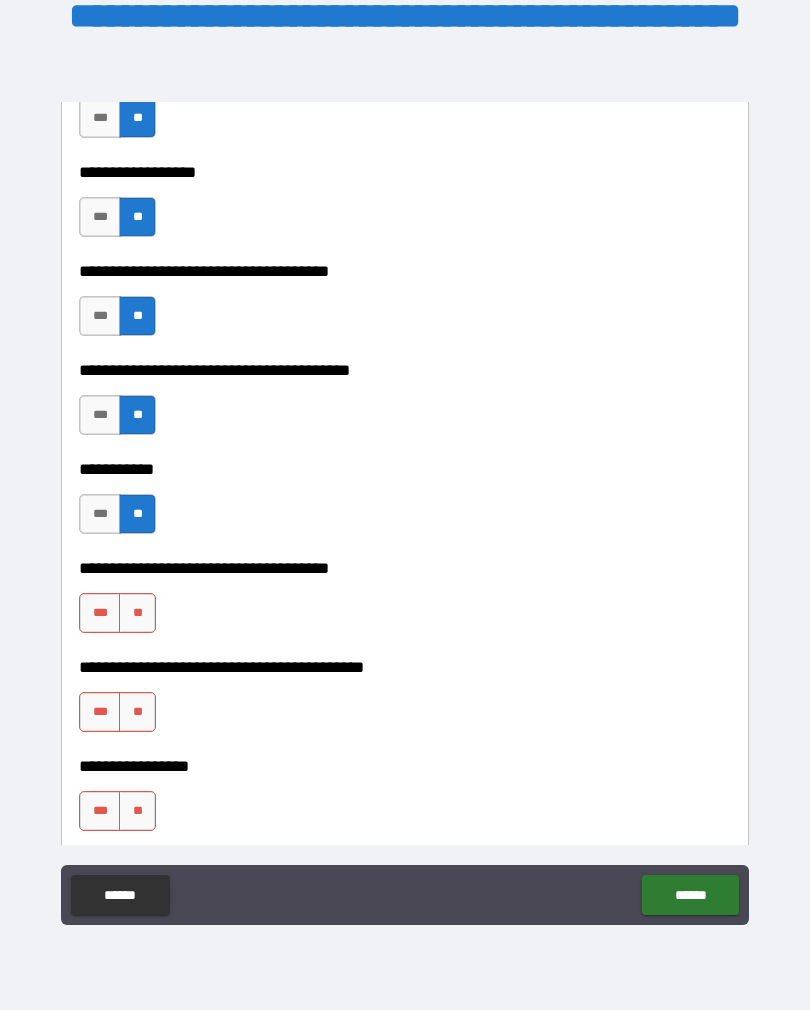 click on "**" at bounding box center [137, 613] 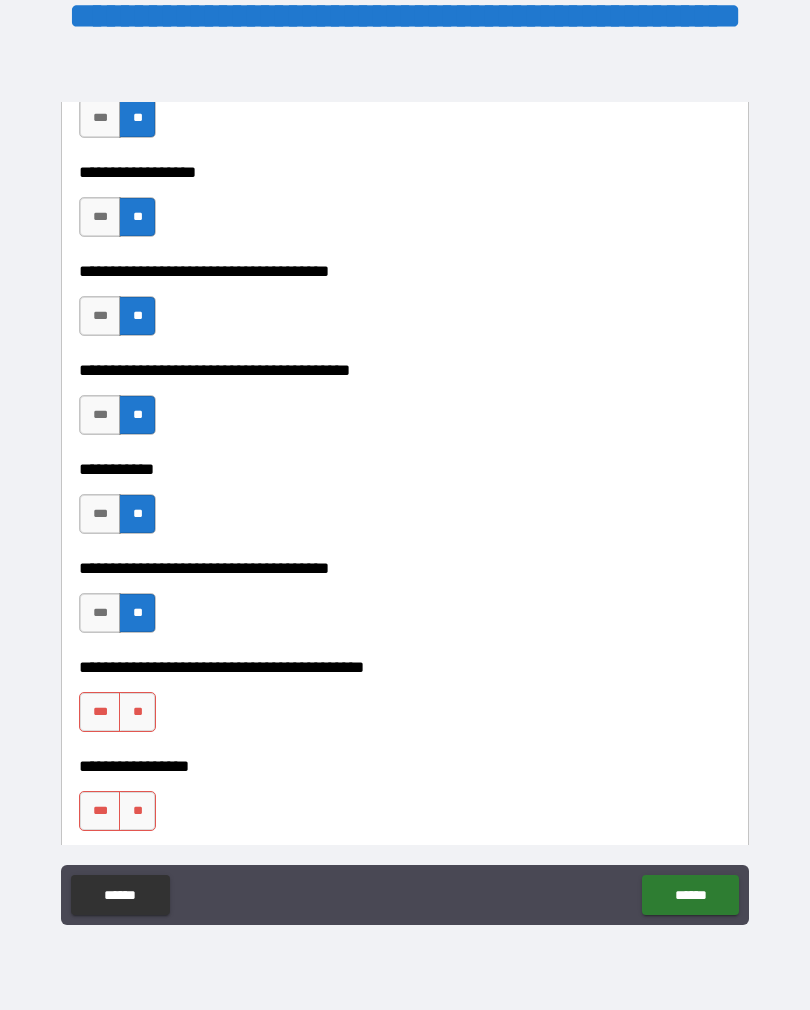 click on "**" at bounding box center [137, 712] 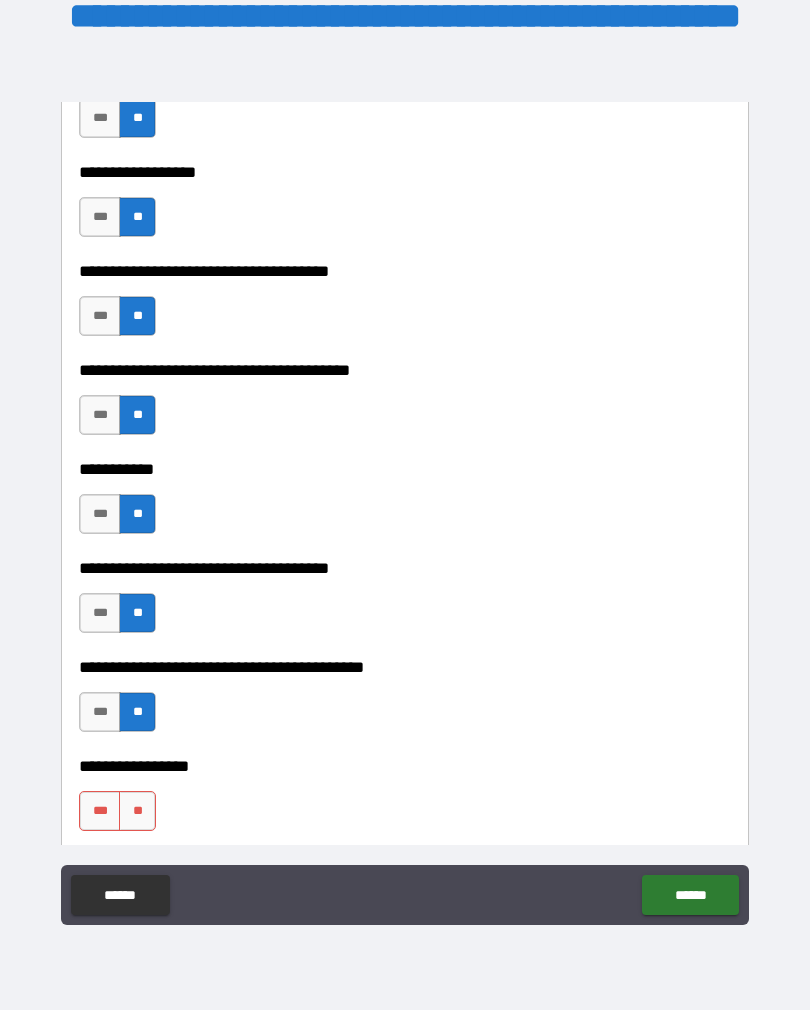 click on "**" at bounding box center [137, 811] 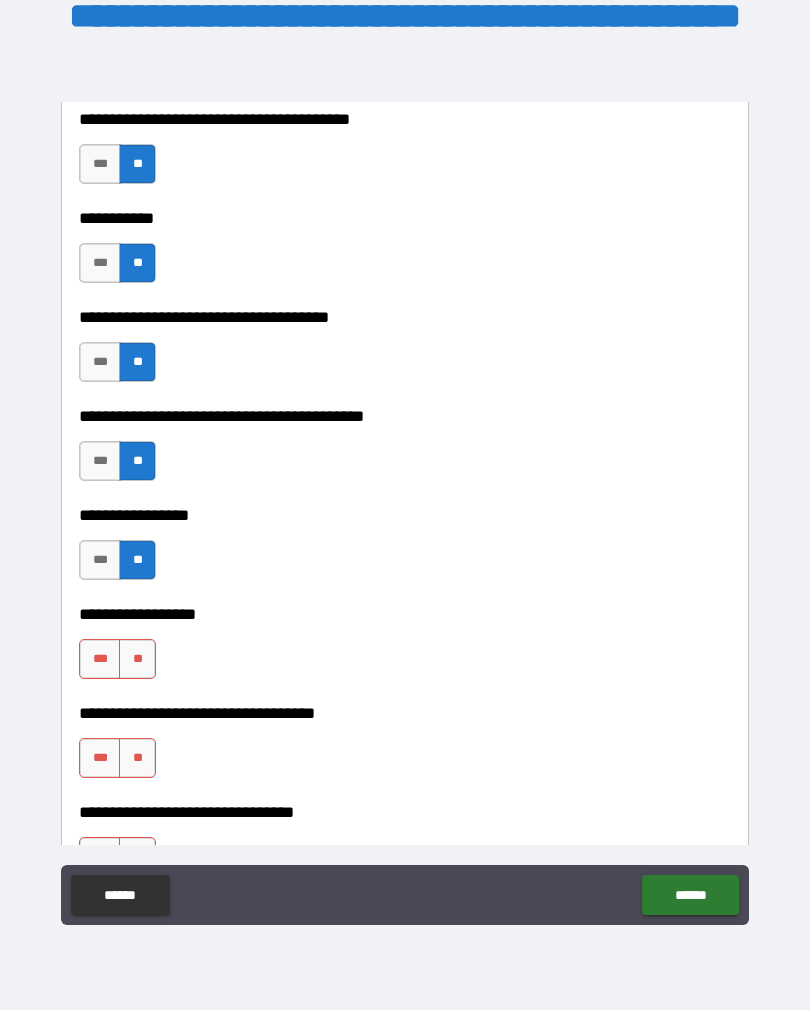 scroll, scrollTop: 12724, scrollLeft: 0, axis: vertical 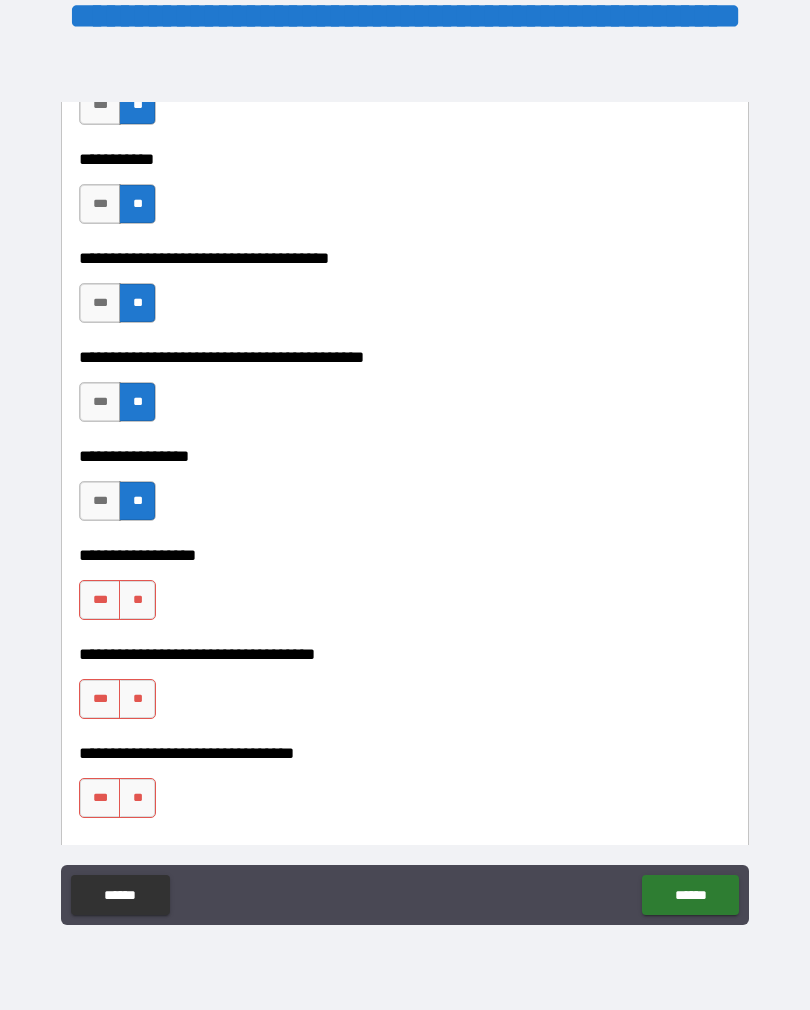 click on "**" at bounding box center (137, 600) 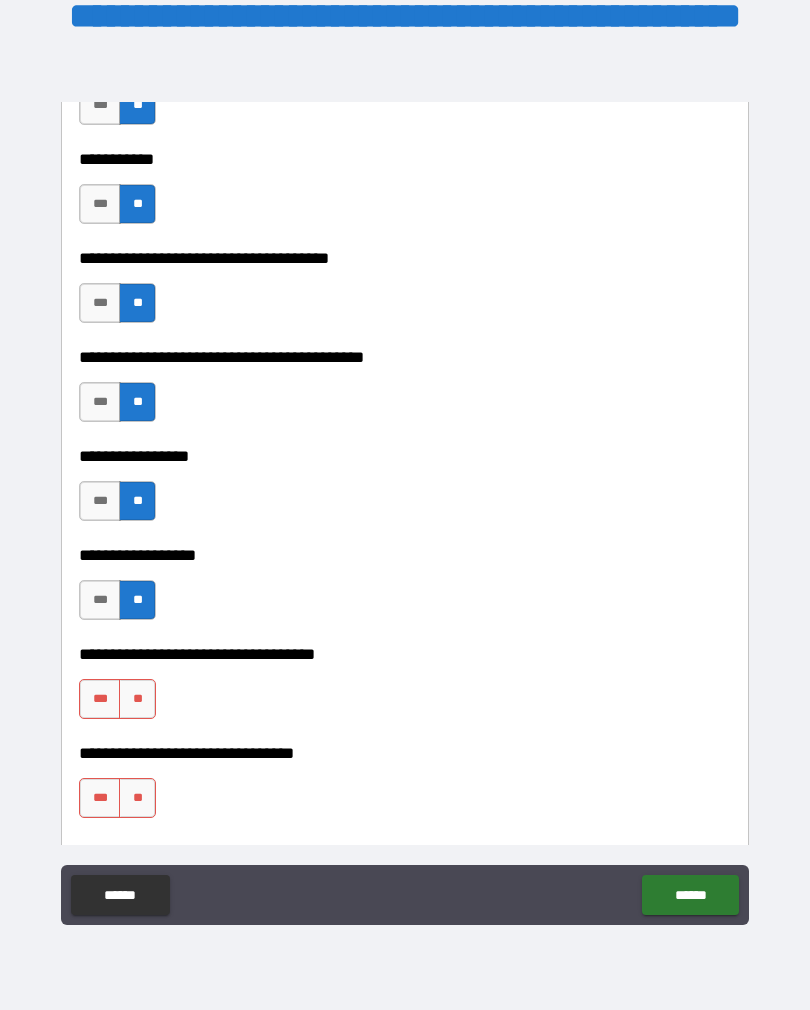 click on "**" at bounding box center (137, 699) 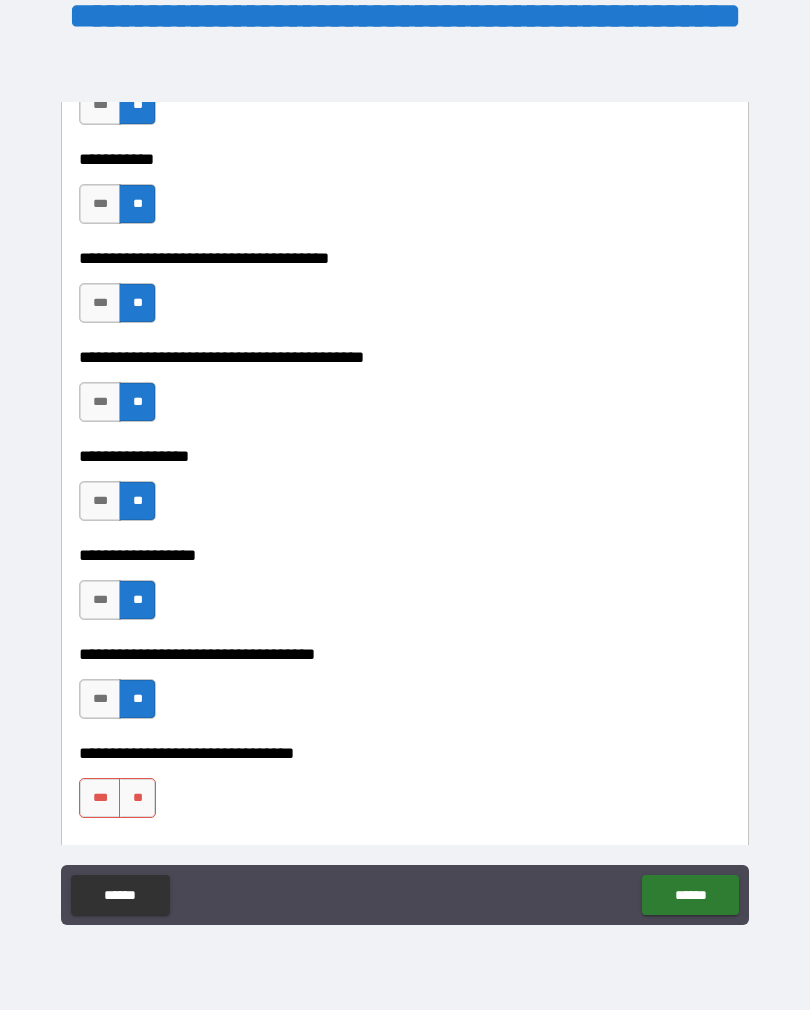click on "**" at bounding box center [137, 798] 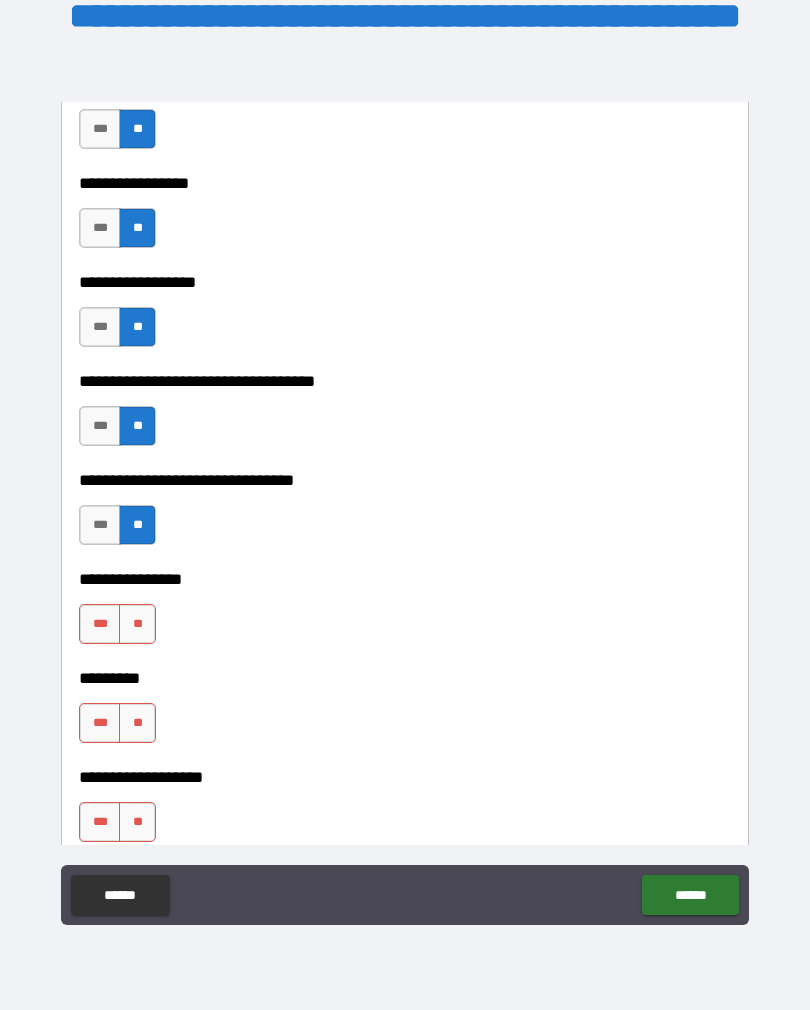 scroll, scrollTop: 13012, scrollLeft: 0, axis: vertical 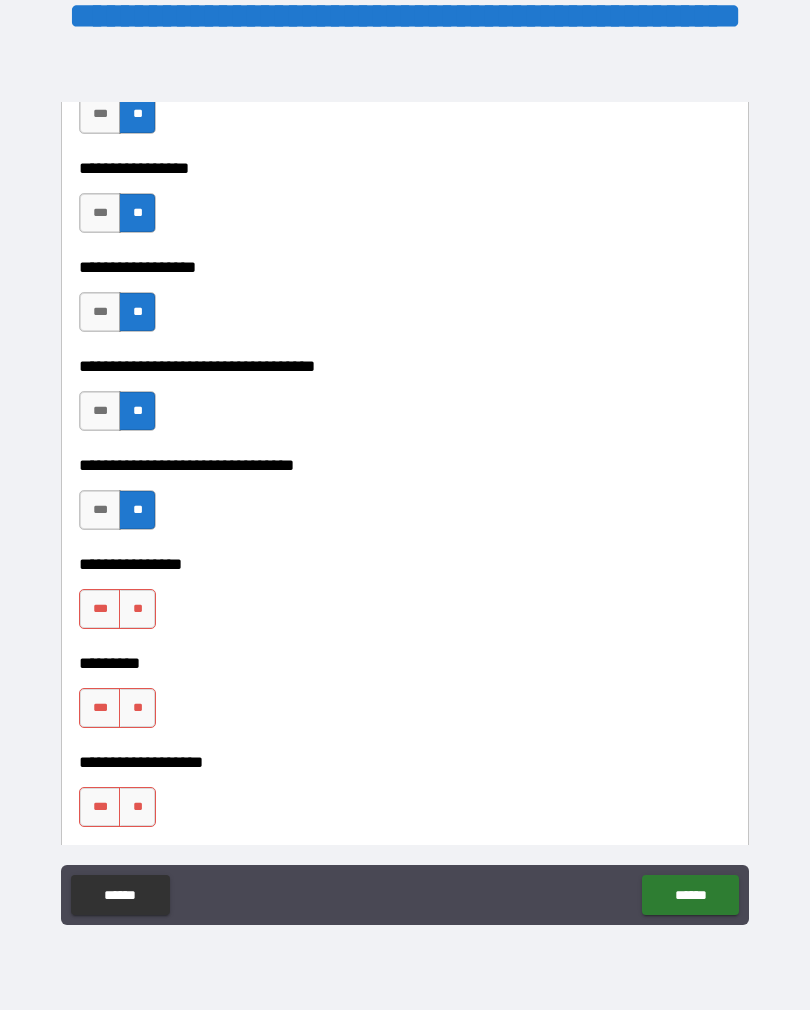 click on "**" at bounding box center (137, 609) 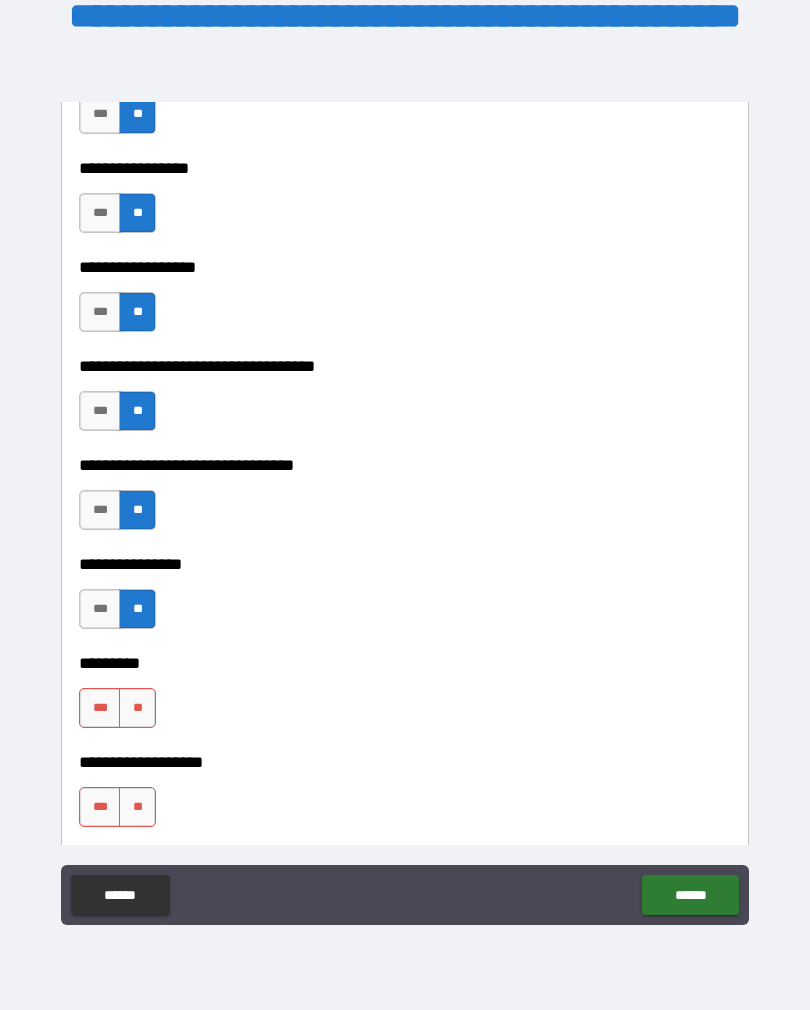 click on "**" at bounding box center (137, 708) 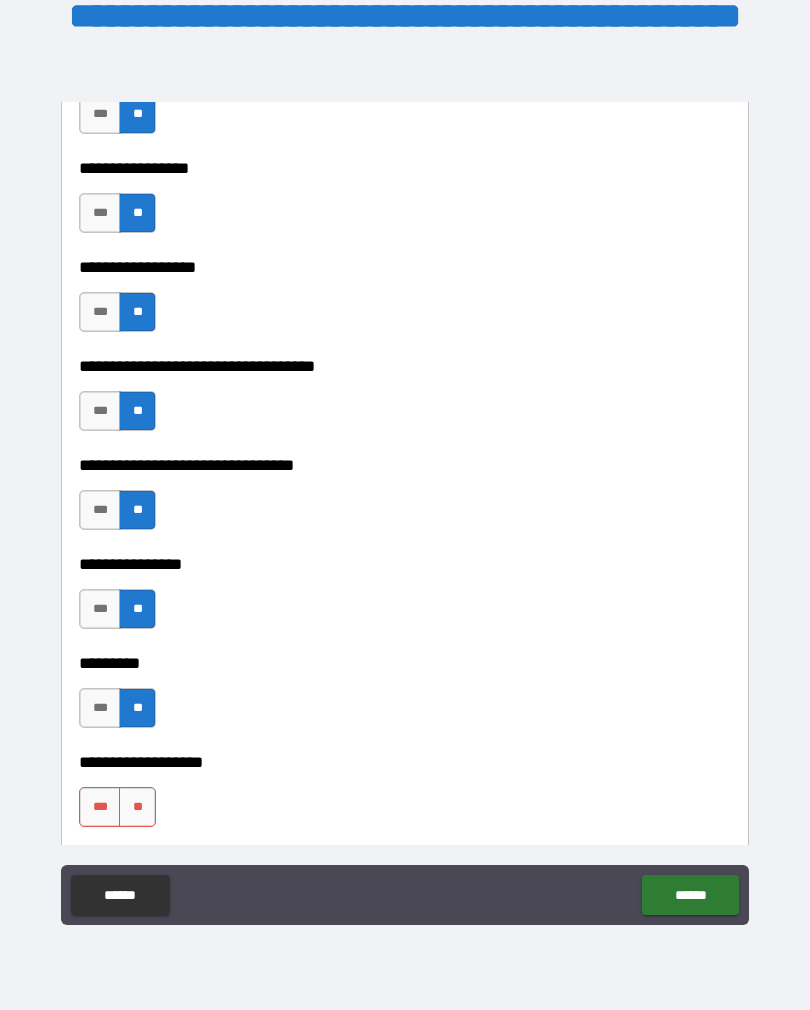 click on "**" at bounding box center [137, 807] 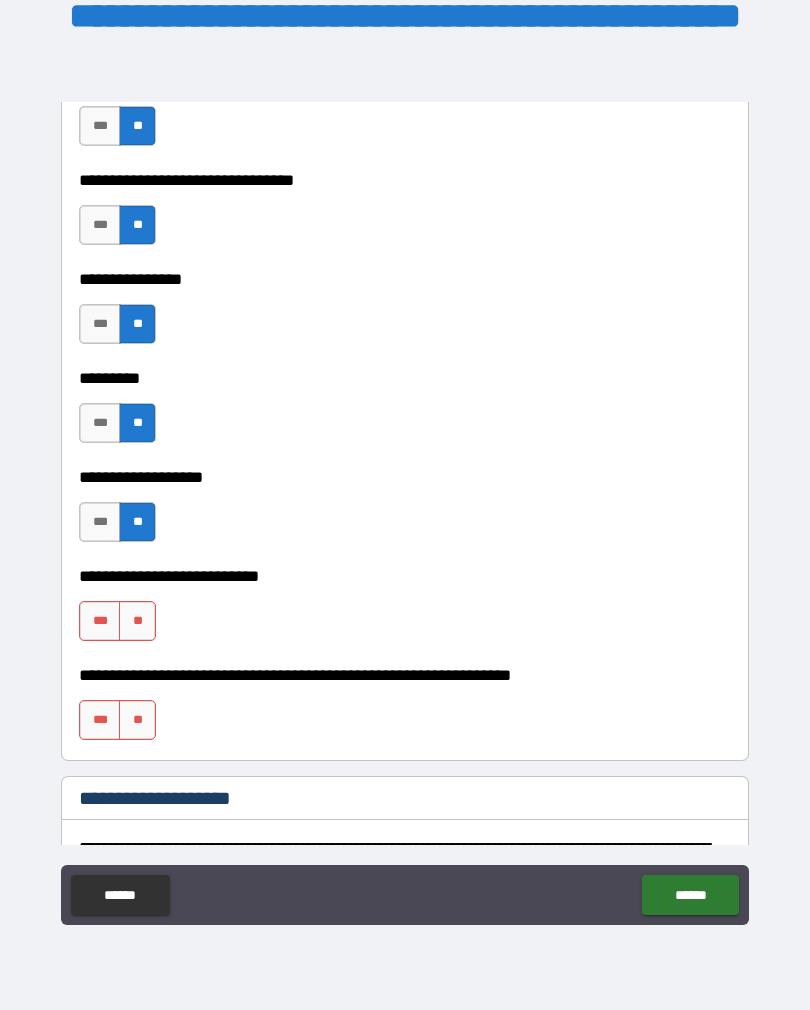 scroll, scrollTop: 13301, scrollLeft: 0, axis: vertical 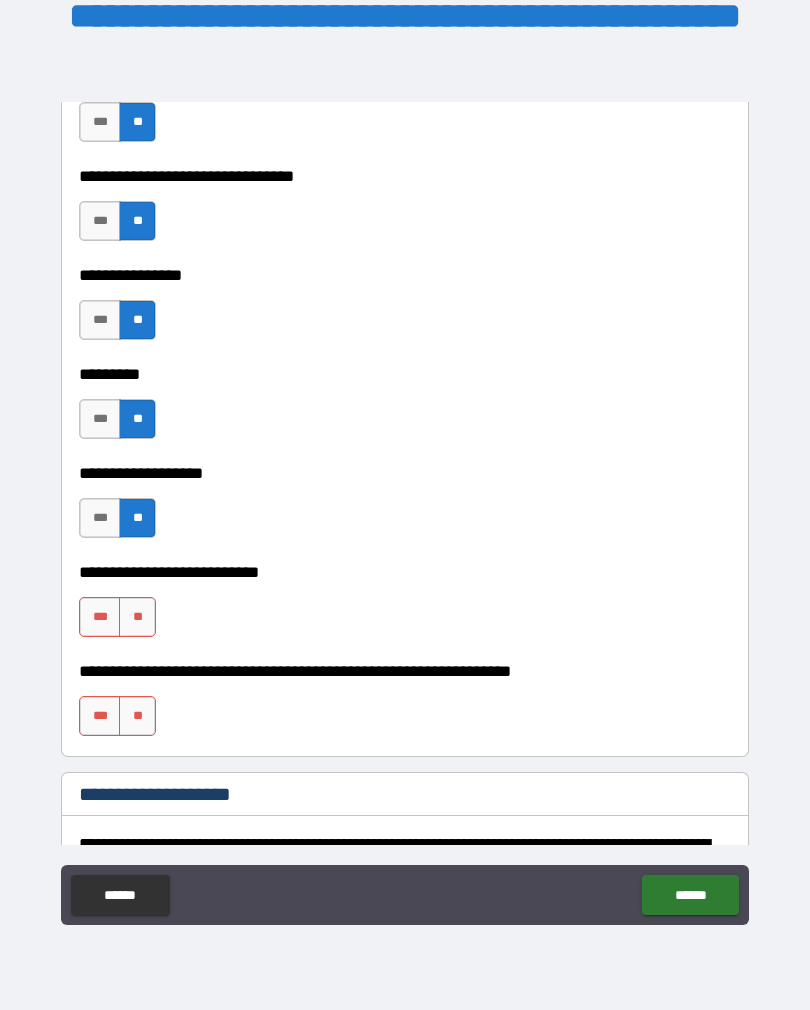 click on "**" at bounding box center [137, 617] 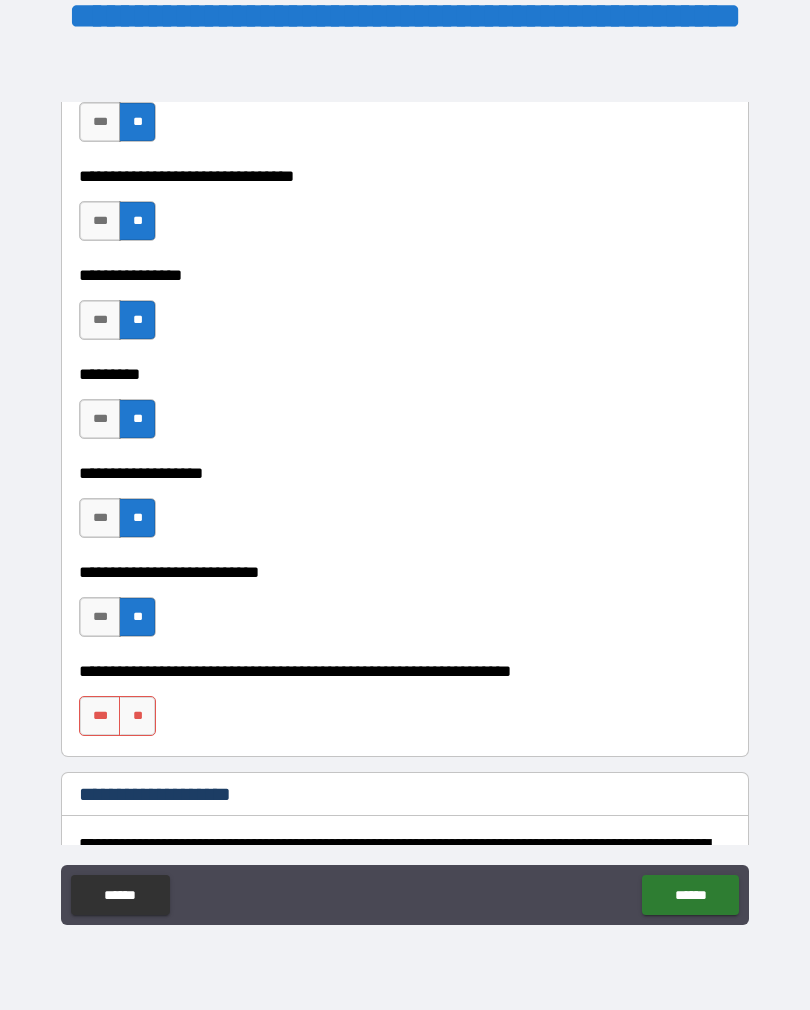 click on "**" at bounding box center [137, 716] 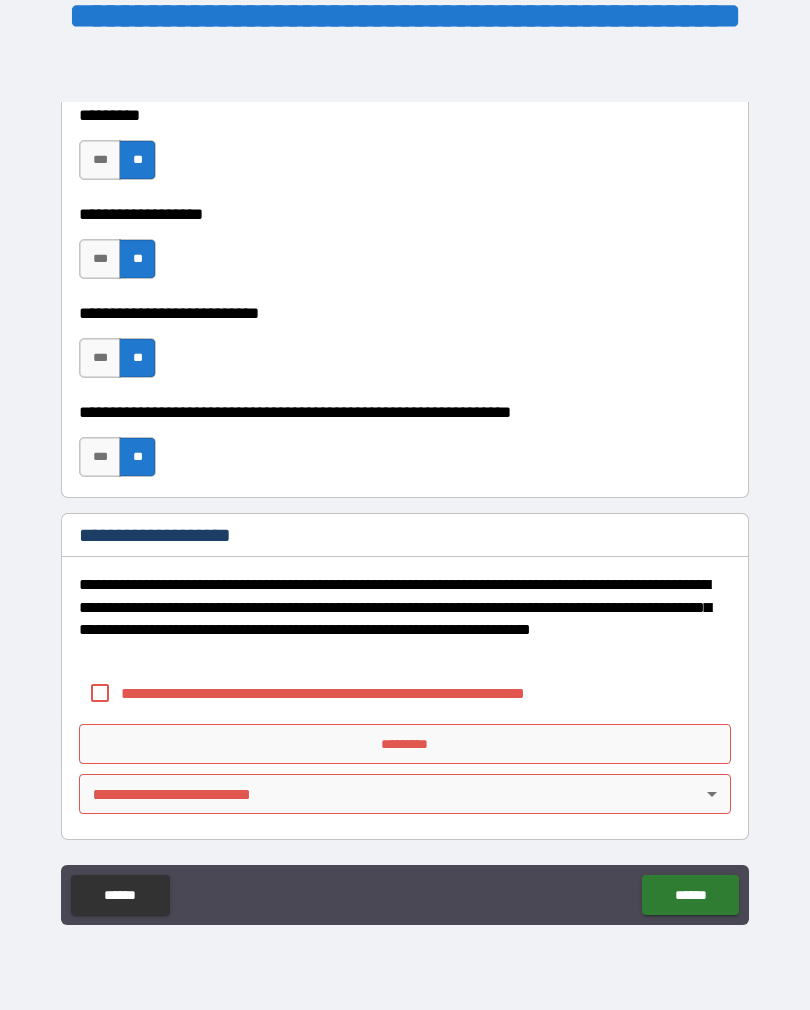 scroll, scrollTop: 13560, scrollLeft: 0, axis: vertical 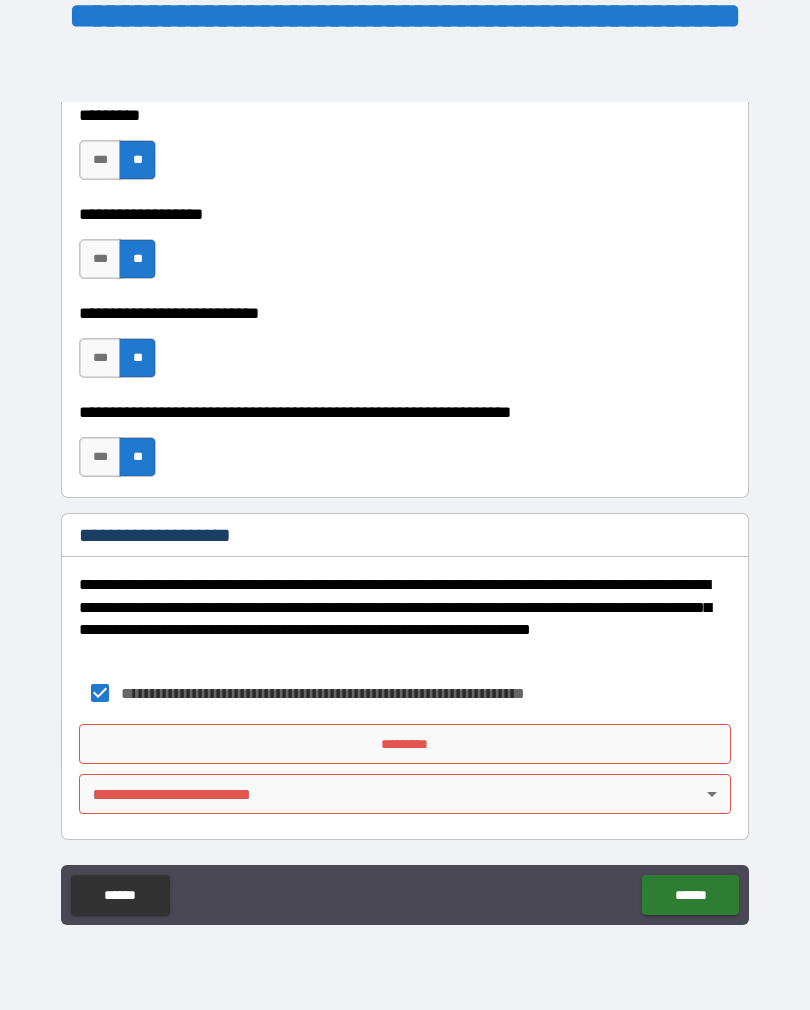 click on "*********" at bounding box center (405, 744) 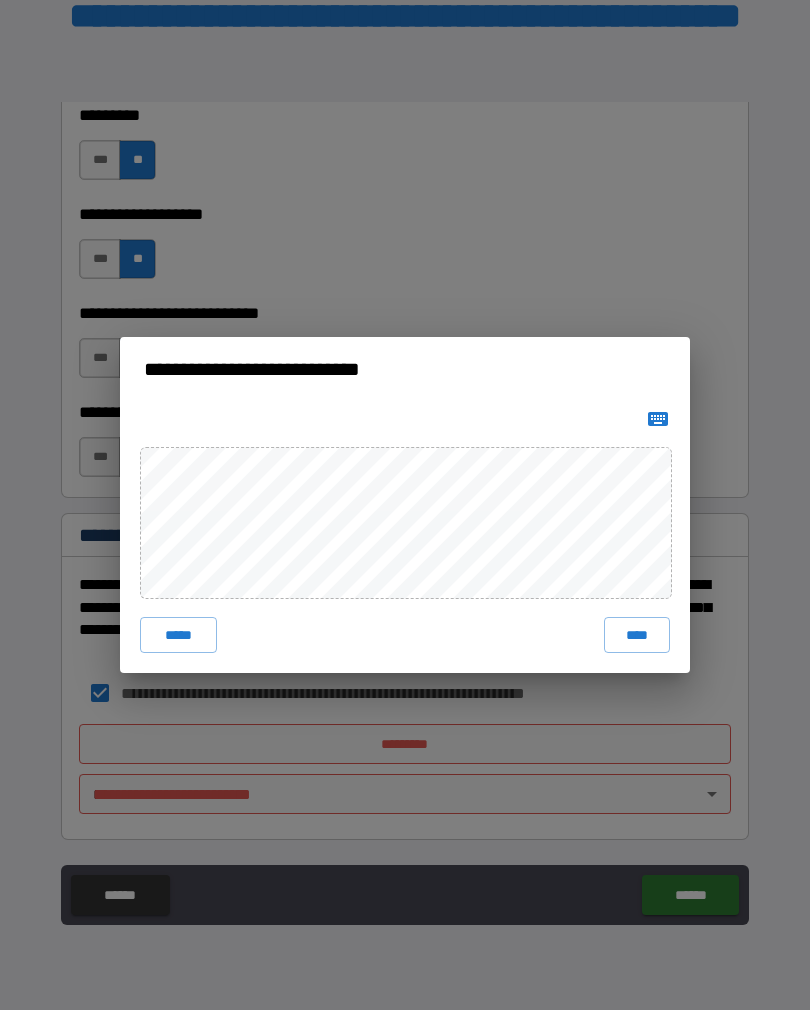 click on "****" at bounding box center [637, 635] 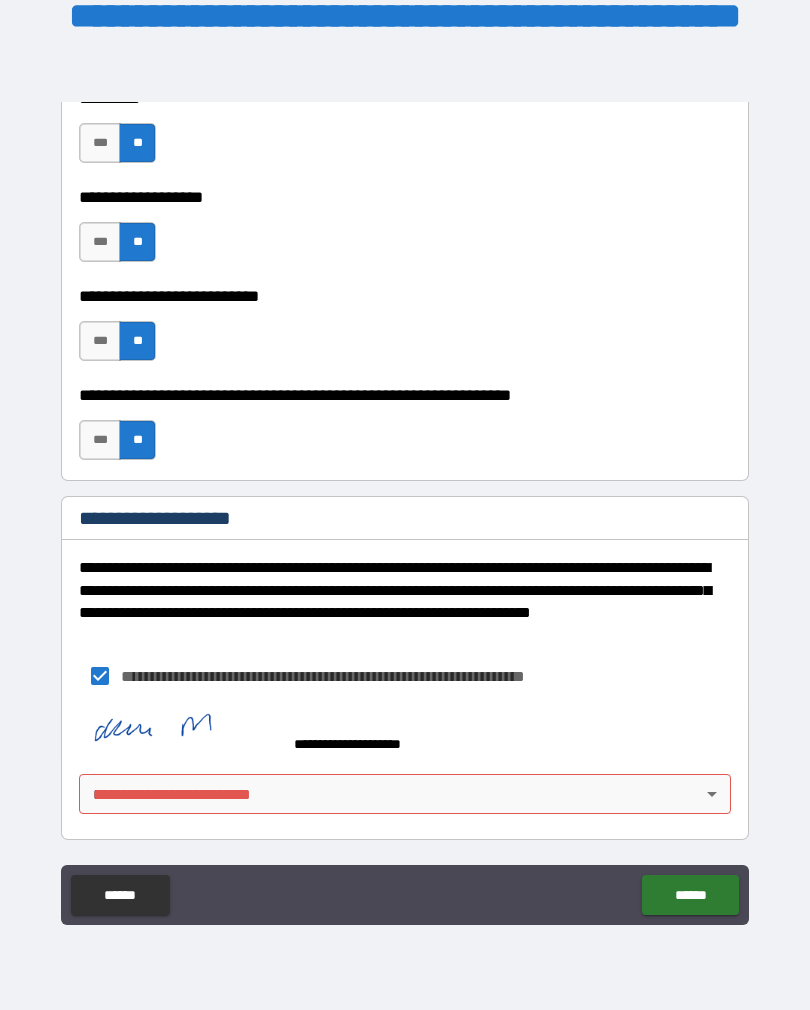 scroll, scrollTop: 13577, scrollLeft: 0, axis: vertical 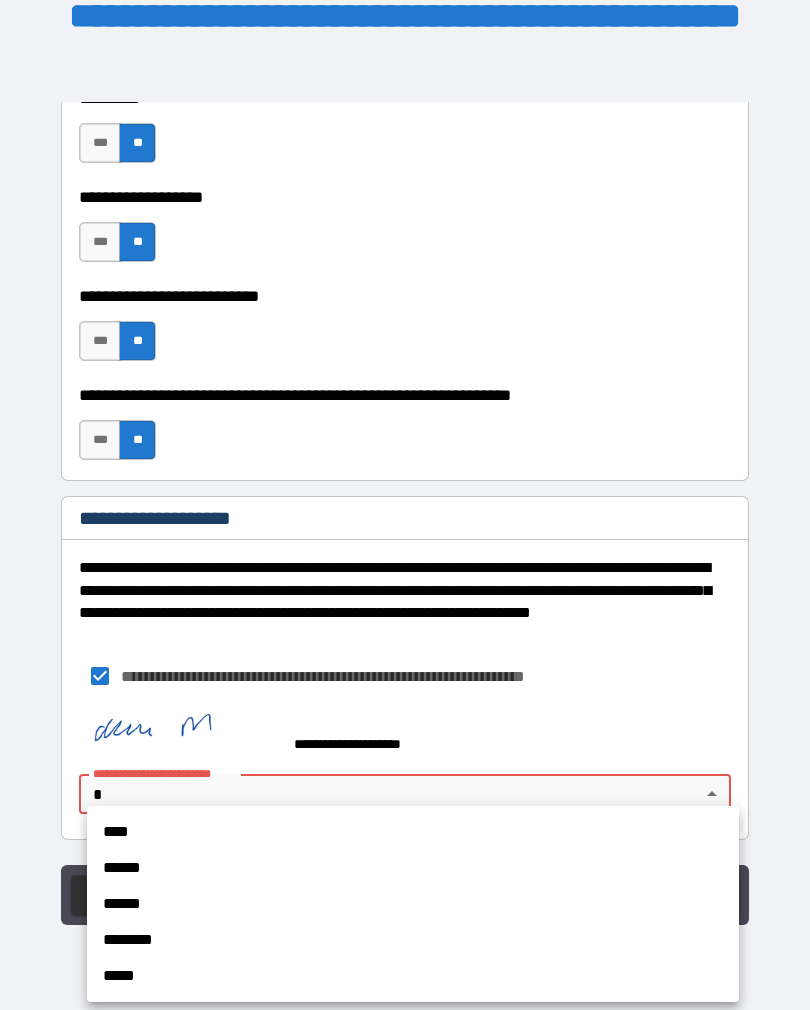 click on "****" at bounding box center (413, 832) 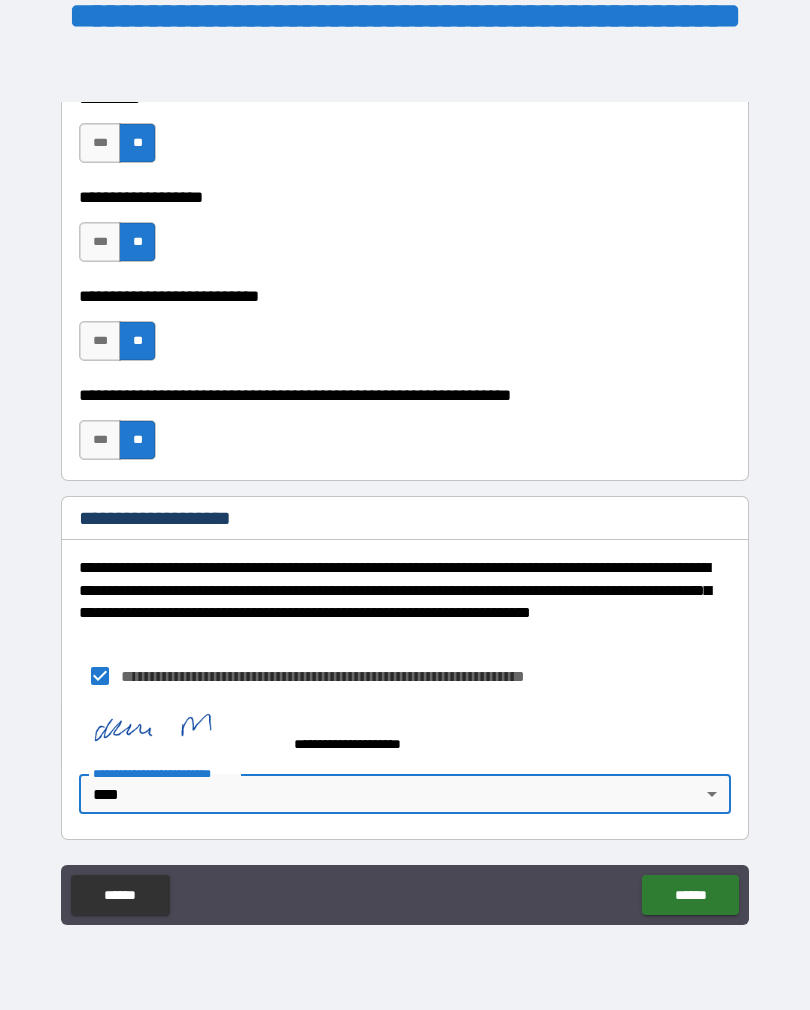 type on "*" 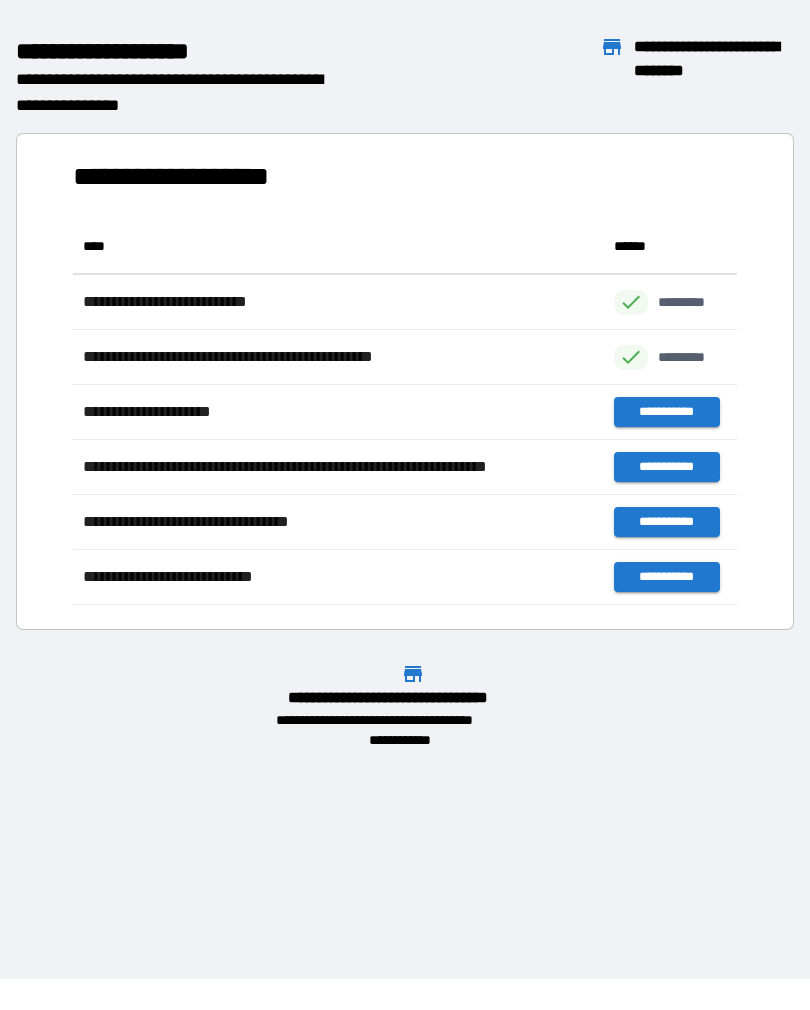 scroll, scrollTop: 1, scrollLeft: 1, axis: both 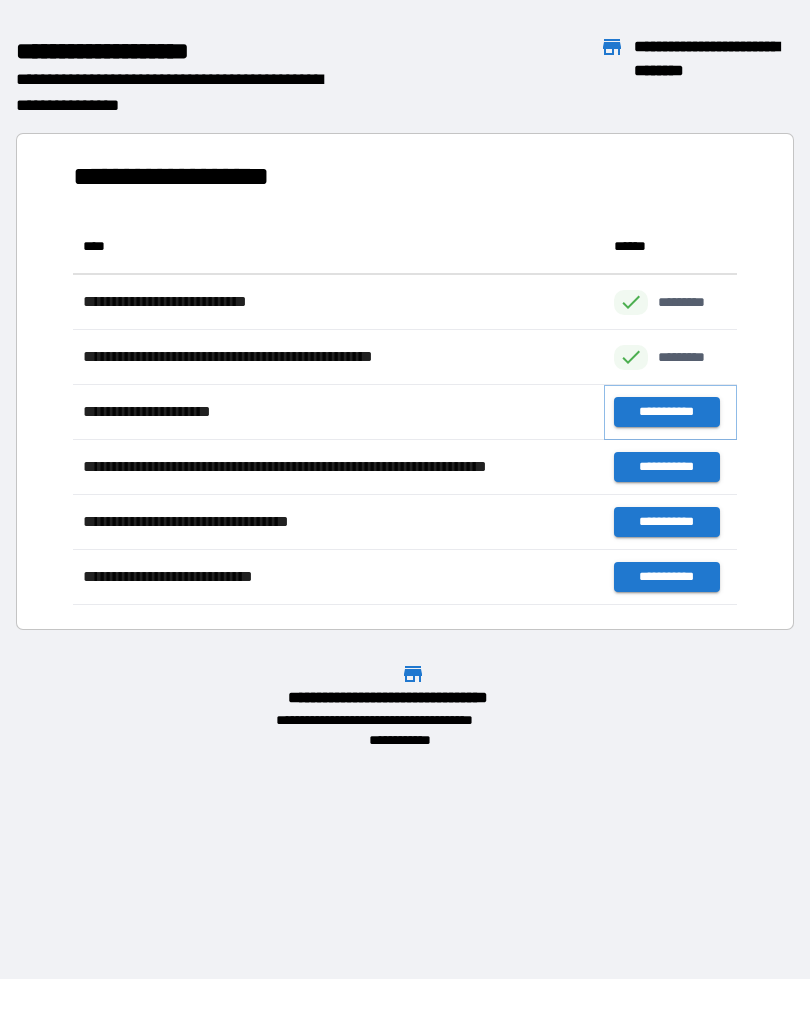 click on "**********" at bounding box center [666, 412] 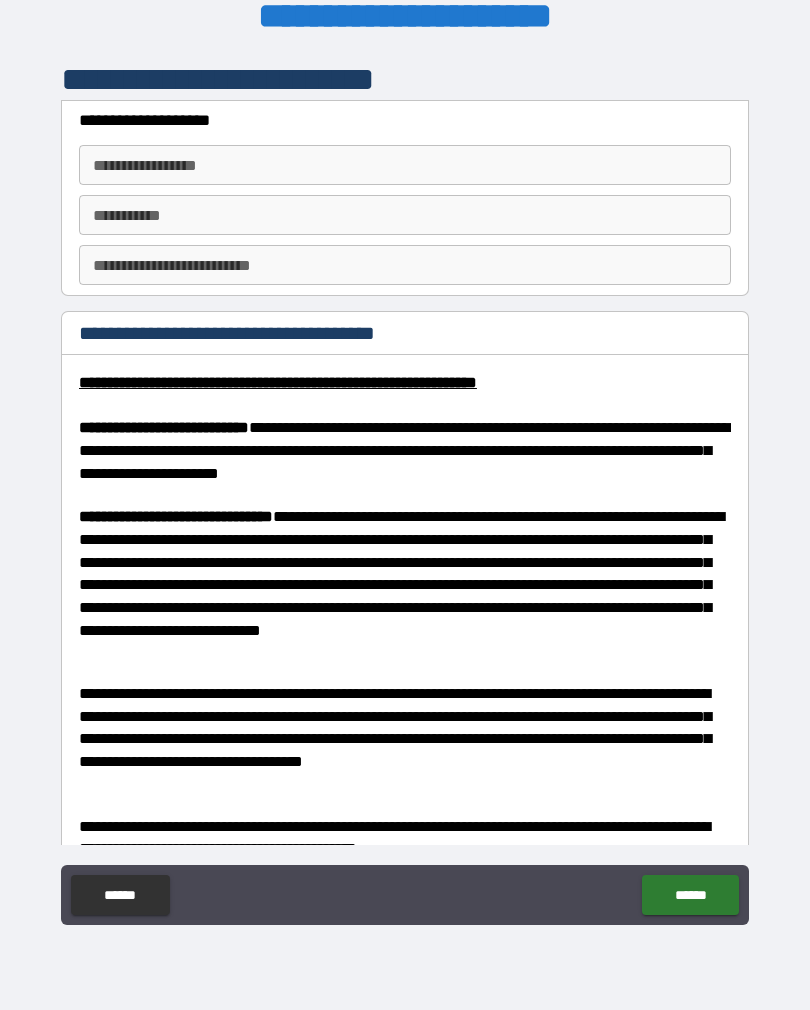 scroll, scrollTop: 0, scrollLeft: 0, axis: both 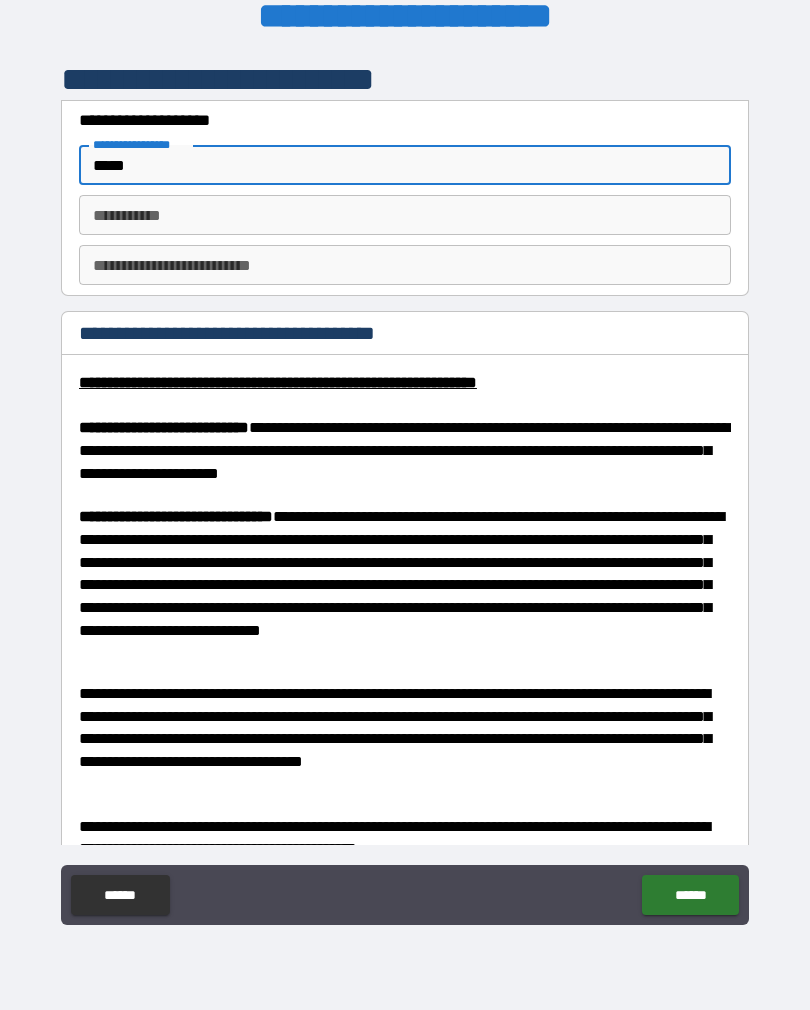 type on "*****" 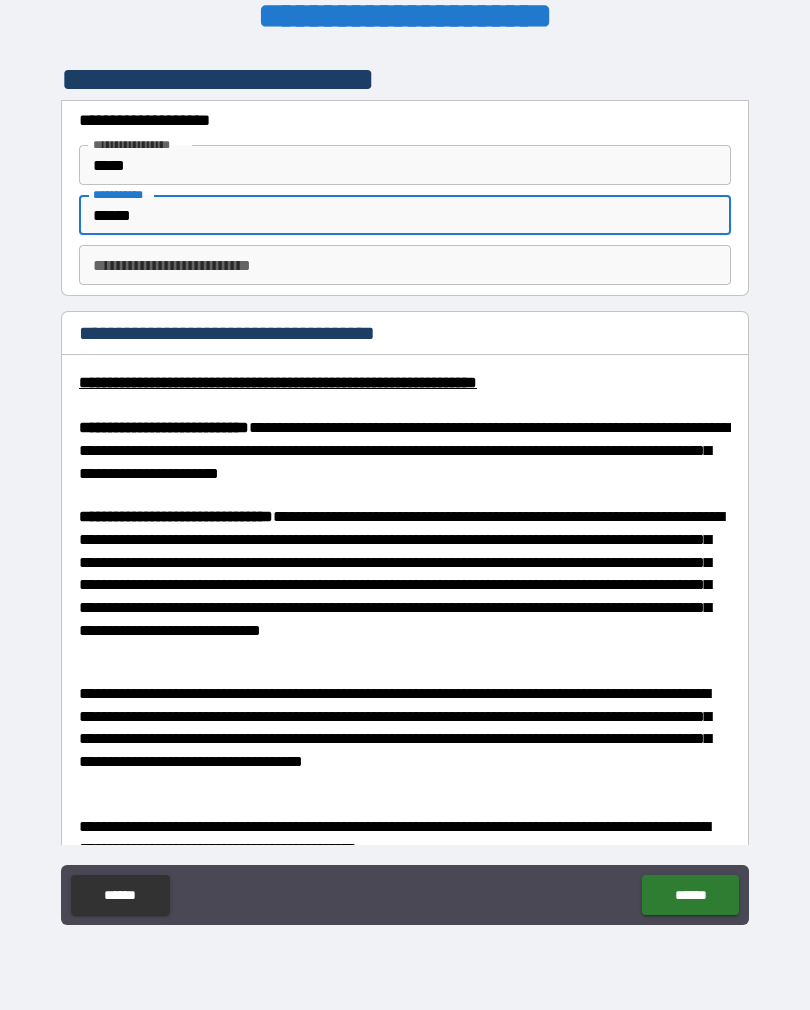 type on "******" 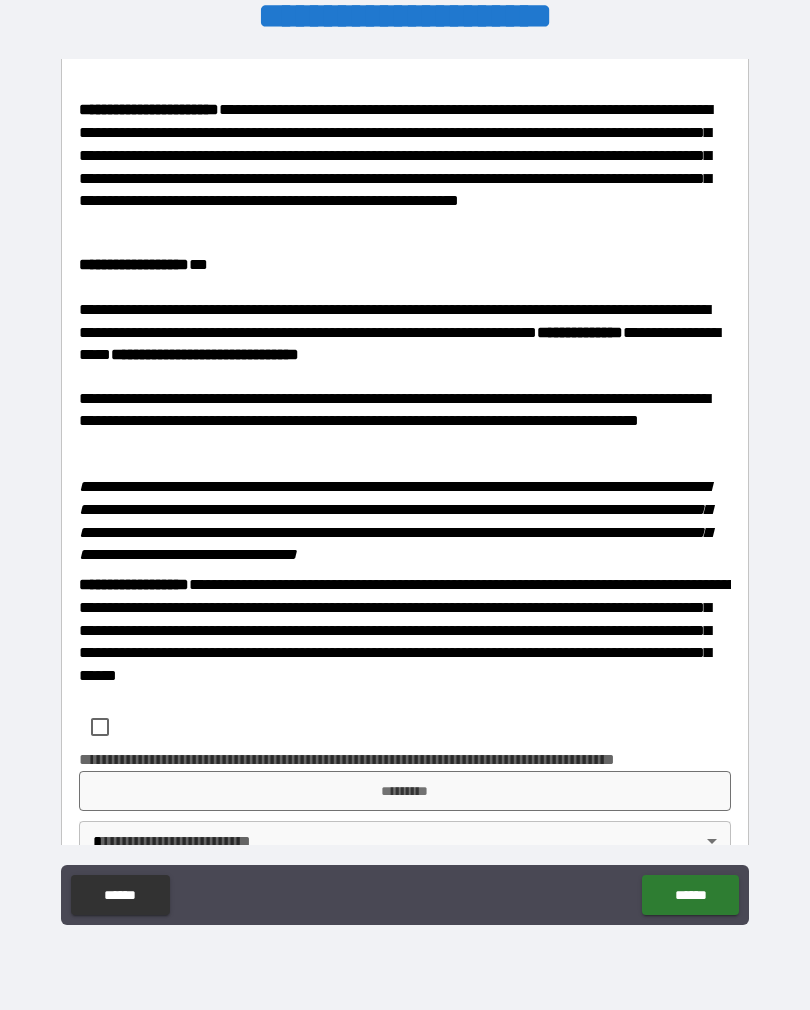 scroll, scrollTop: 2939, scrollLeft: 0, axis: vertical 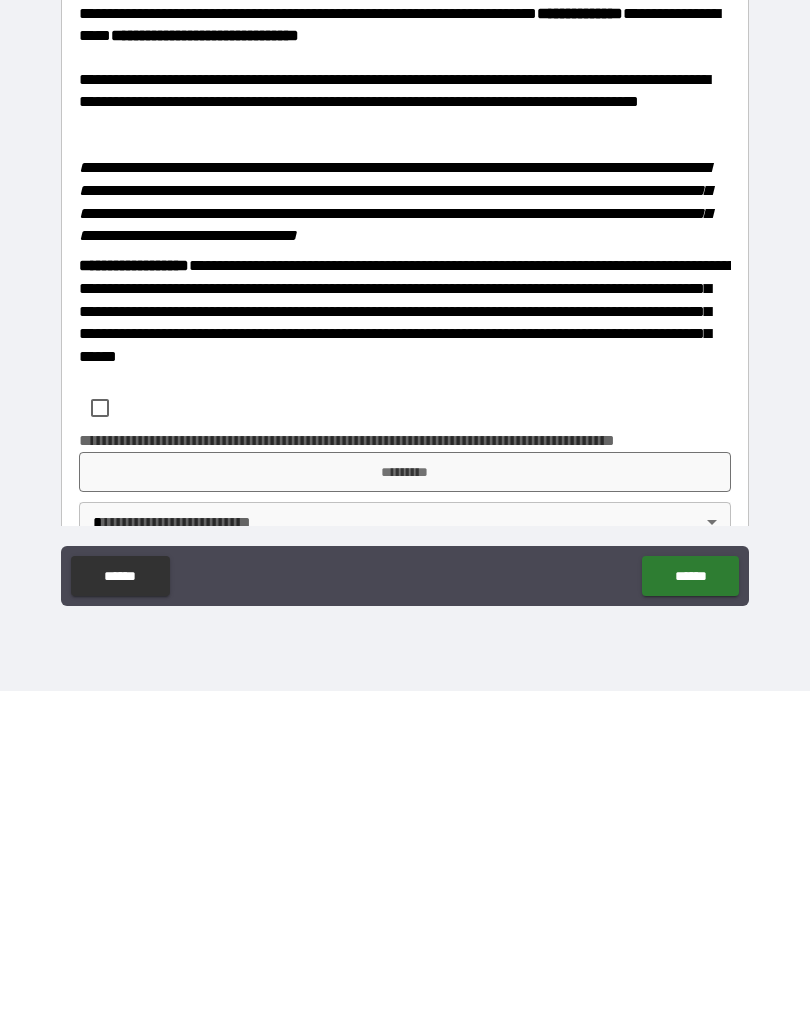 type on "*" 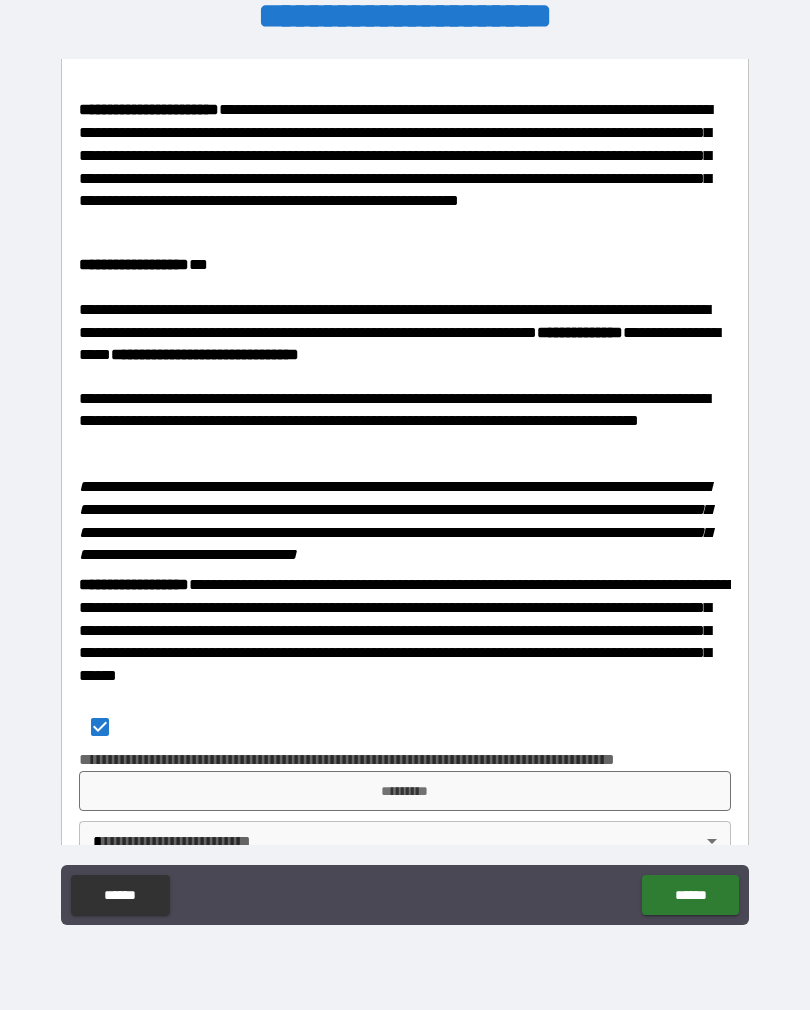 click on "*********" at bounding box center [405, 791] 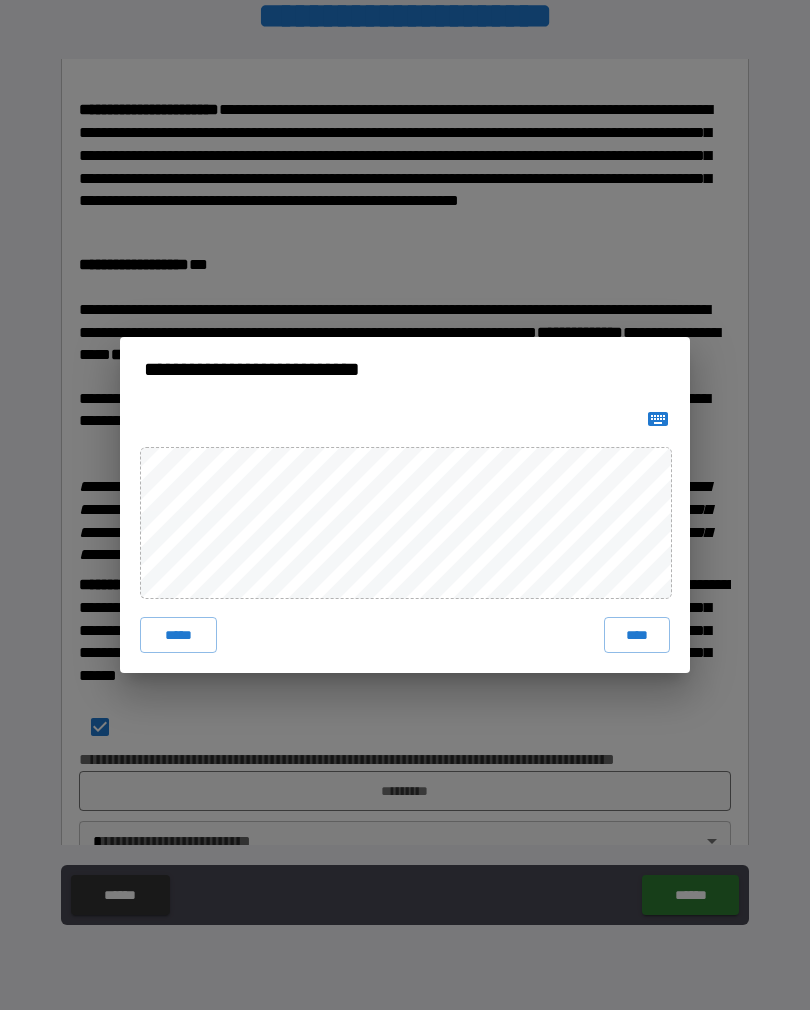 click on "****" at bounding box center (637, 635) 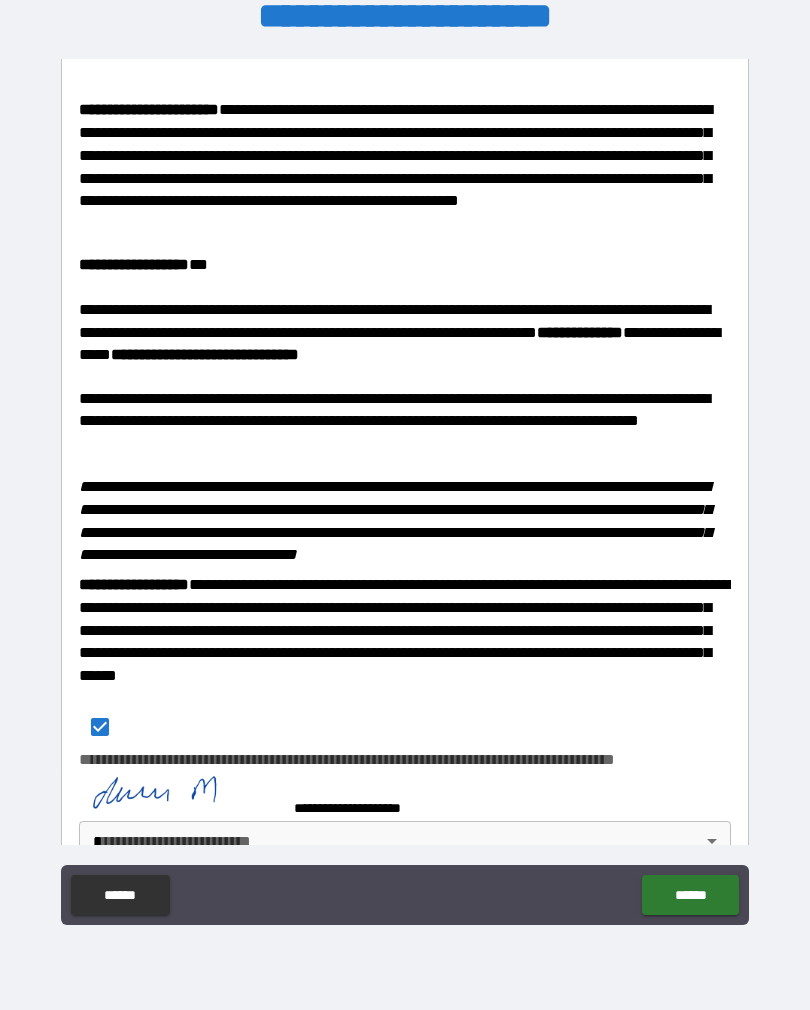 scroll, scrollTop: 2929, scrollLeft: 0, axis: vertical 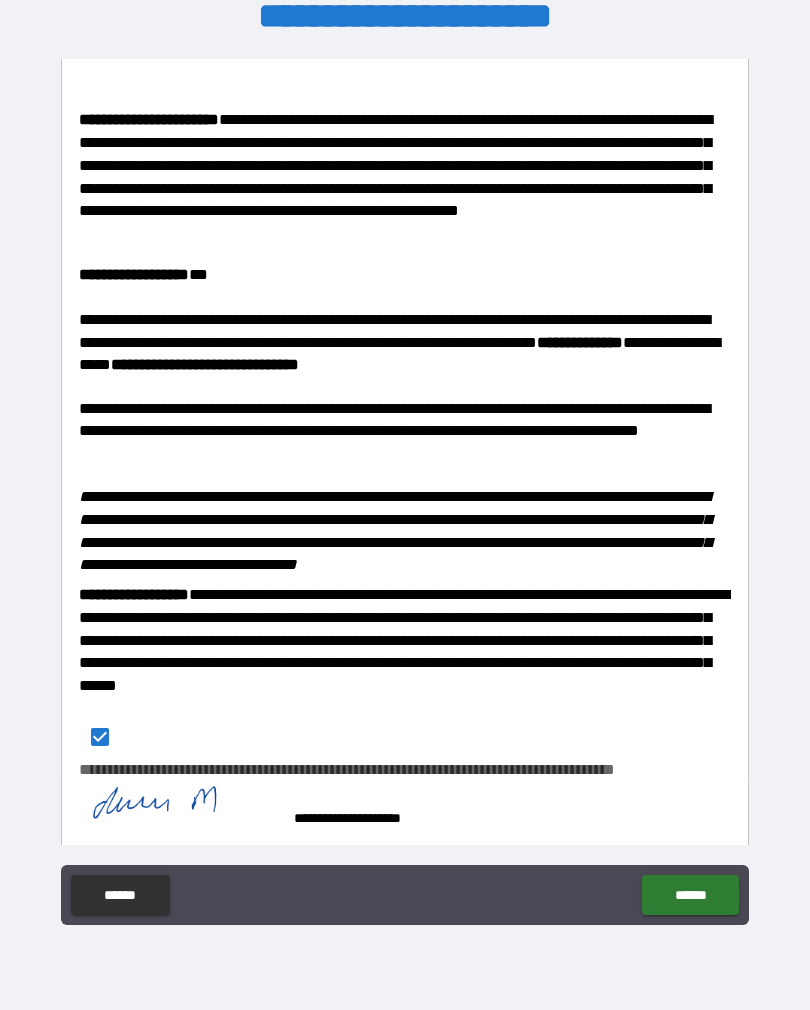 click on "**********" at bounding box center [405, 489] 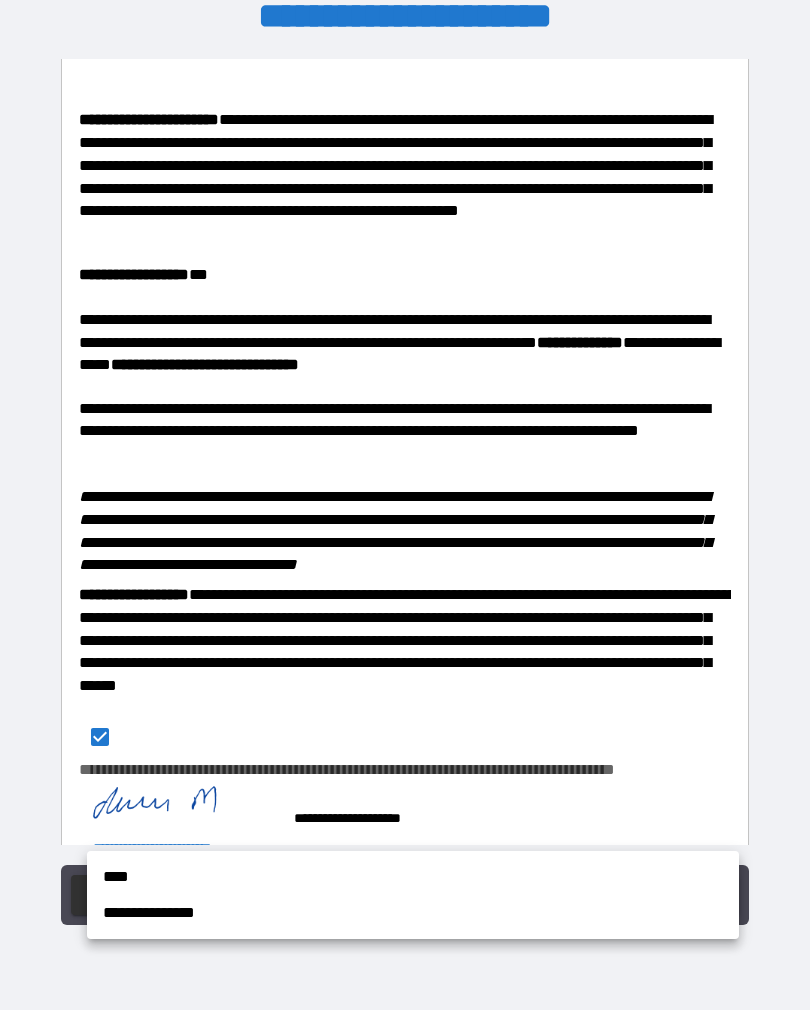 click on "****" at bounding box center [413, 877] 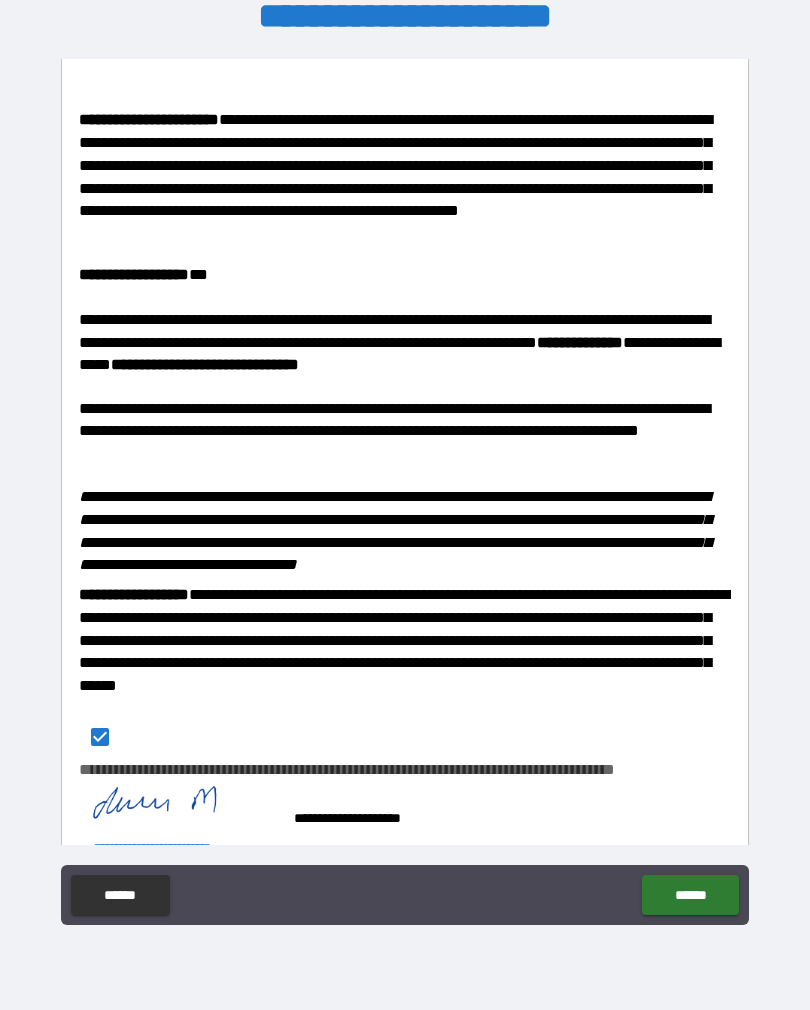 click on "******" at bounding box center (690, 895) 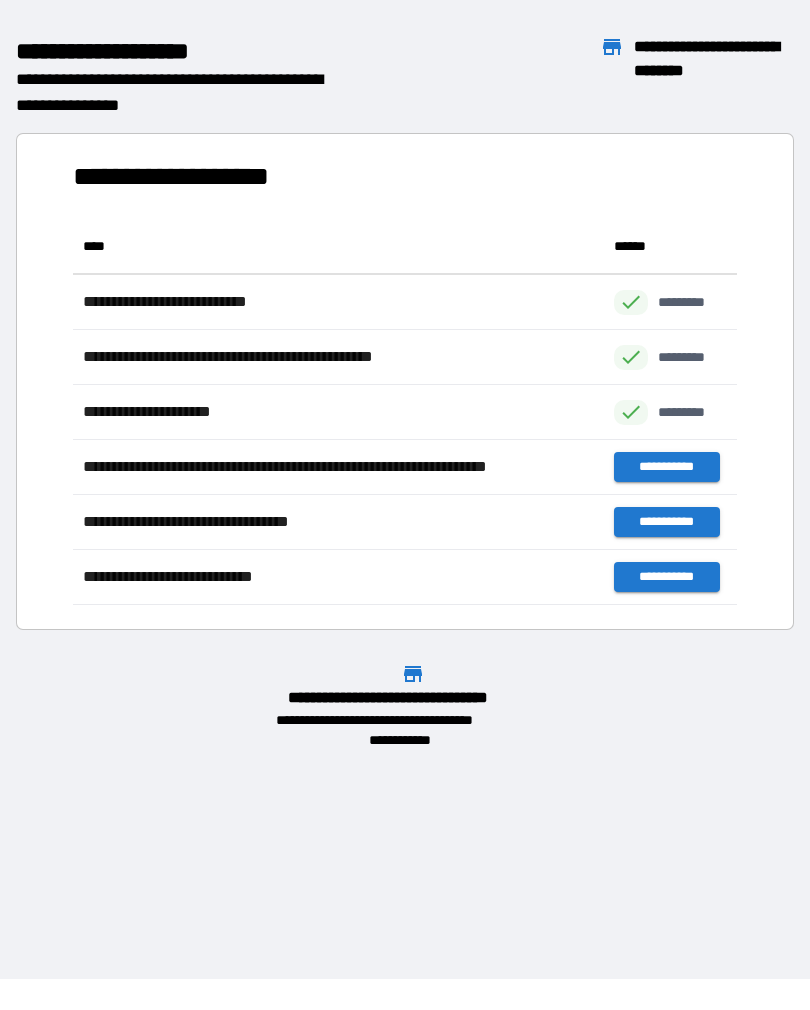 scroll, scrollTop: 1, scrollLeft: 1, axis: both 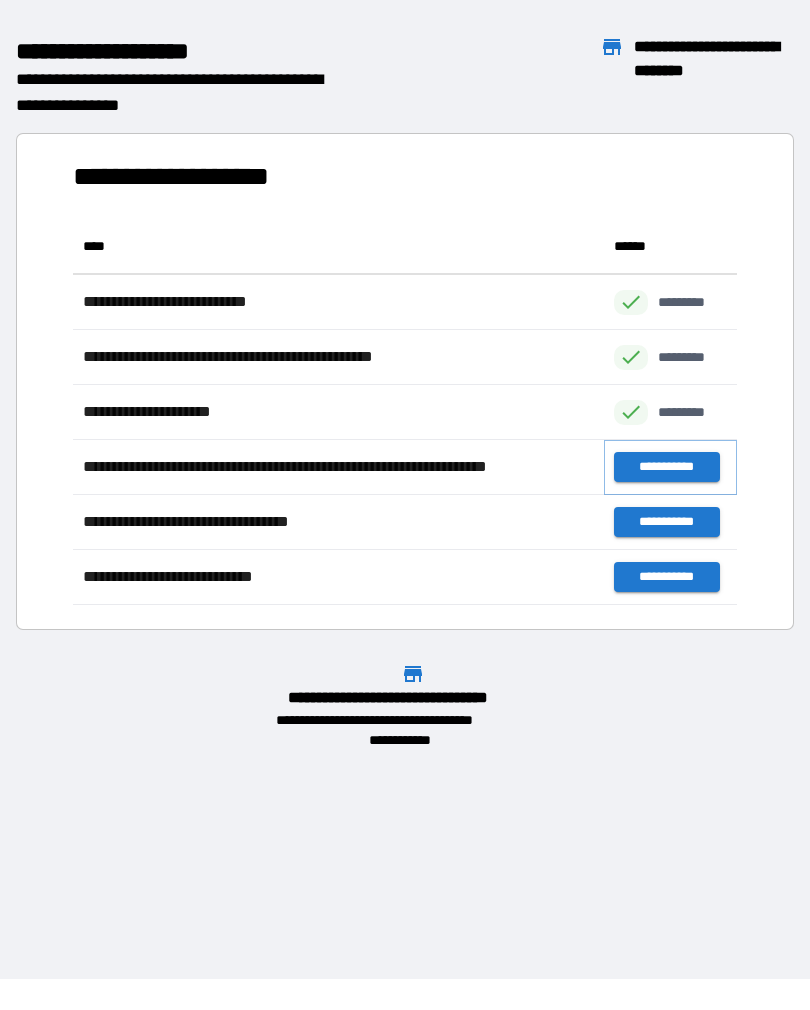 click on "**********" at bounding box center [666, 467] 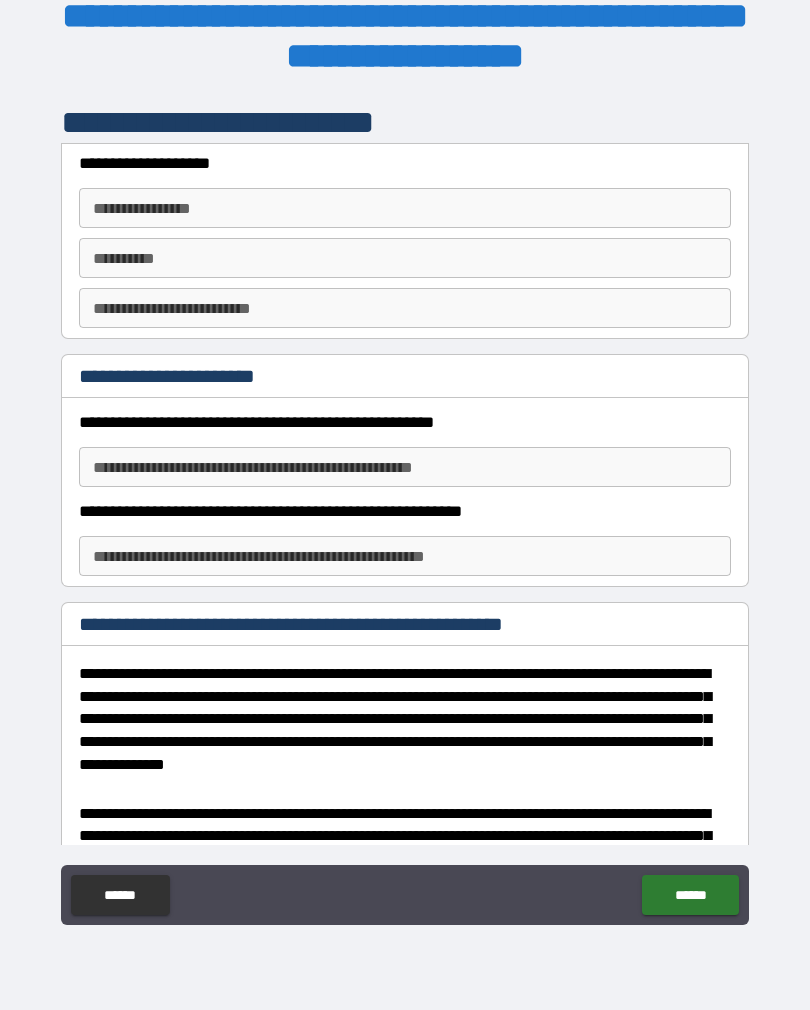 click on "**********" at bounding box center [405, 208] 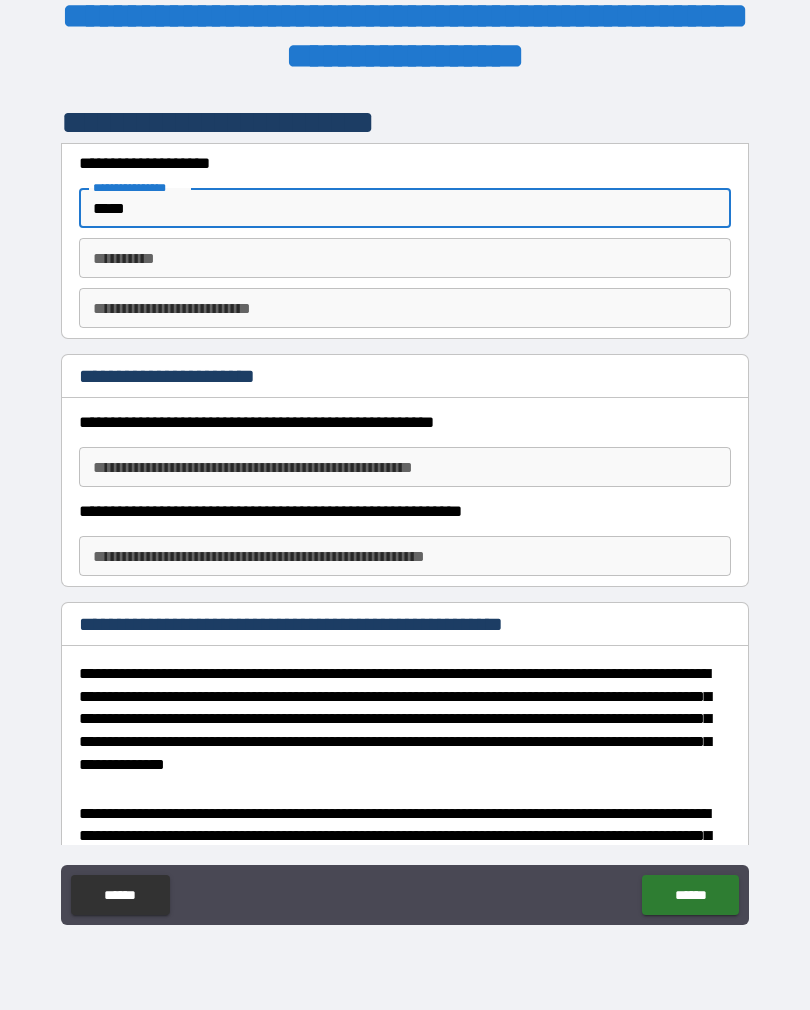 type on "*****" 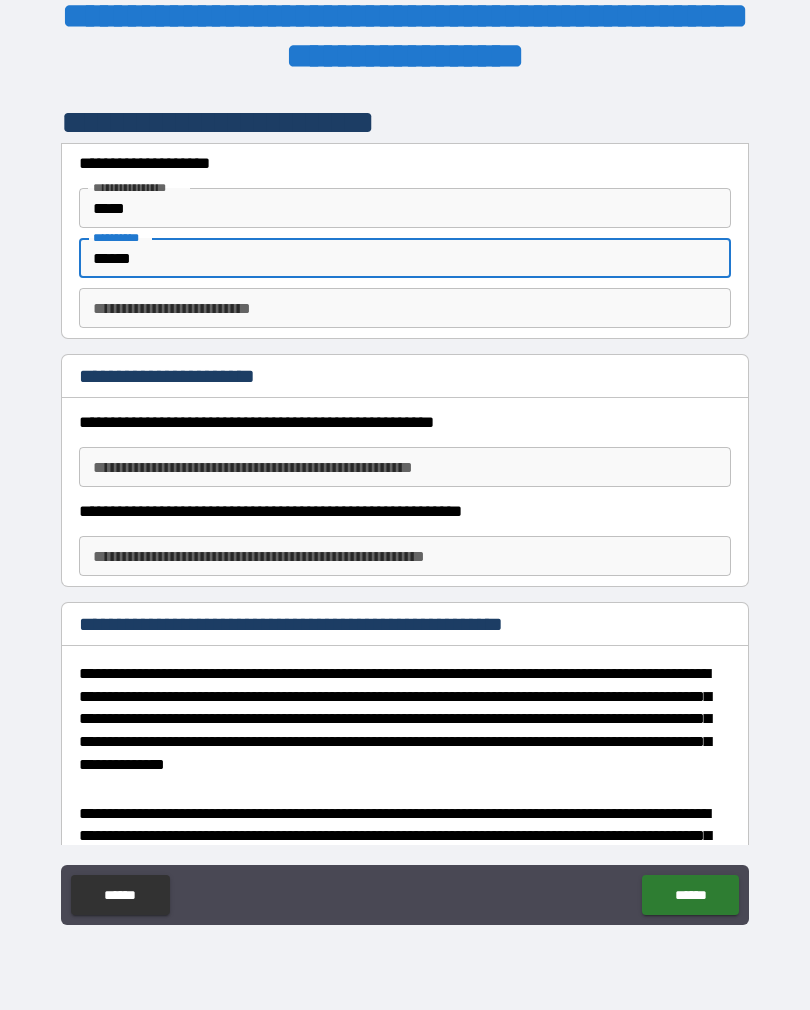 type on "******" 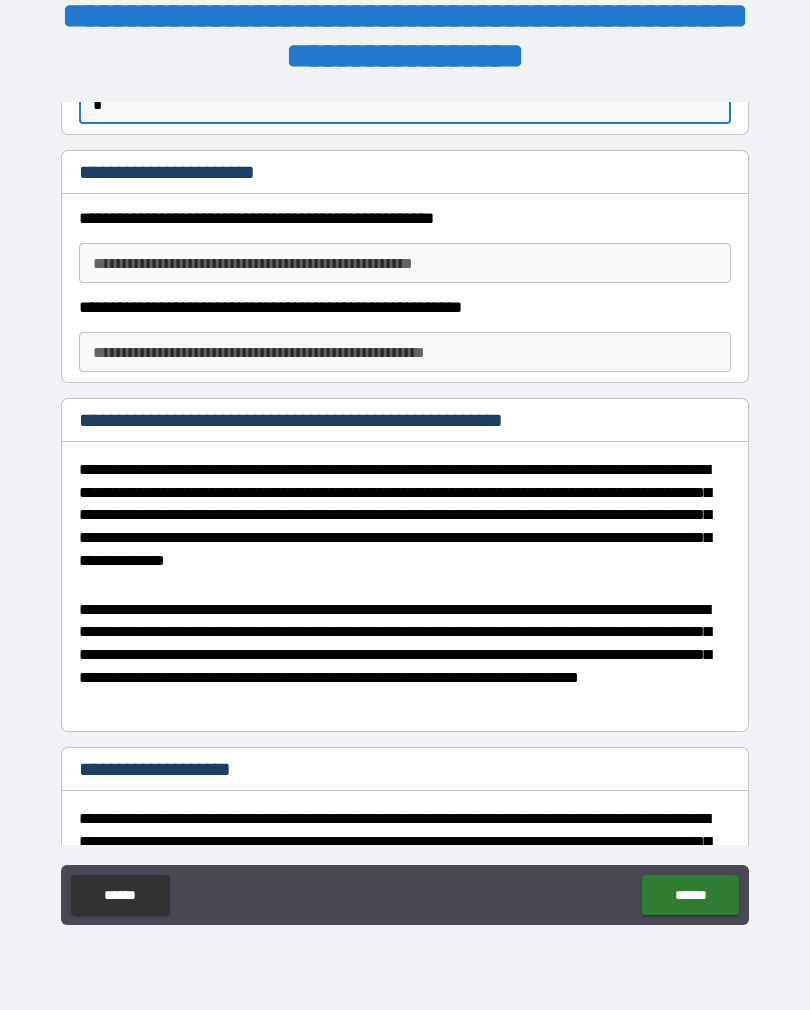 scroll, scrollTop: 205, scrollLeft: 0, axis: vertical 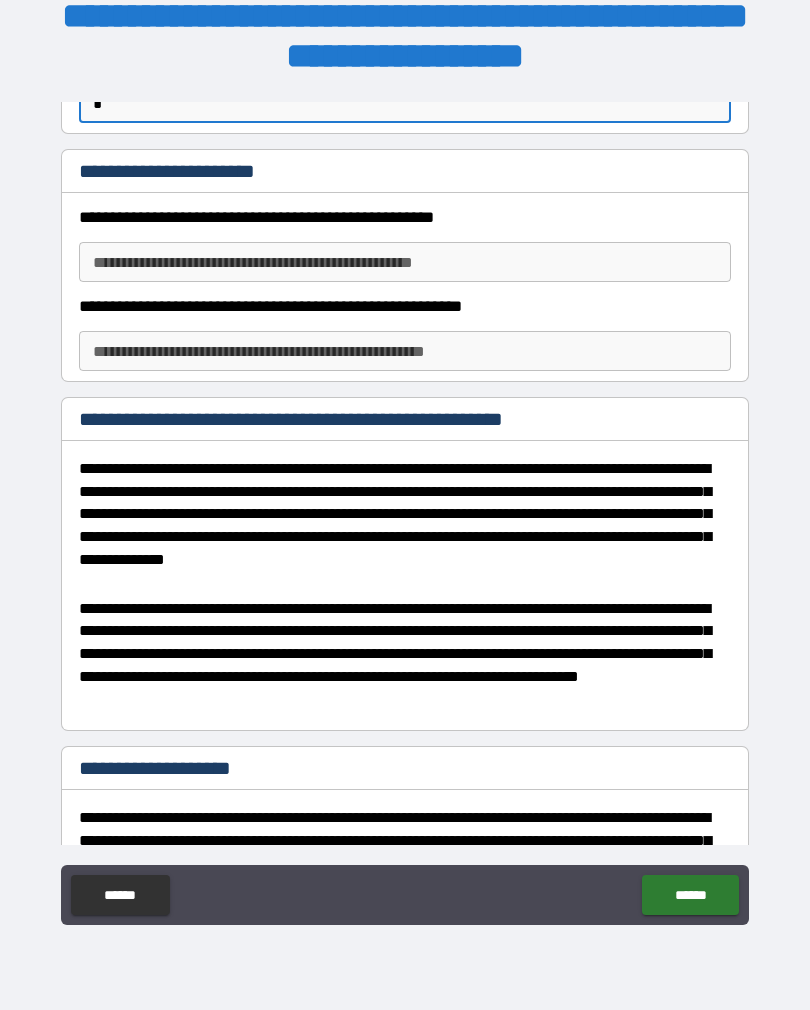 type on "*" 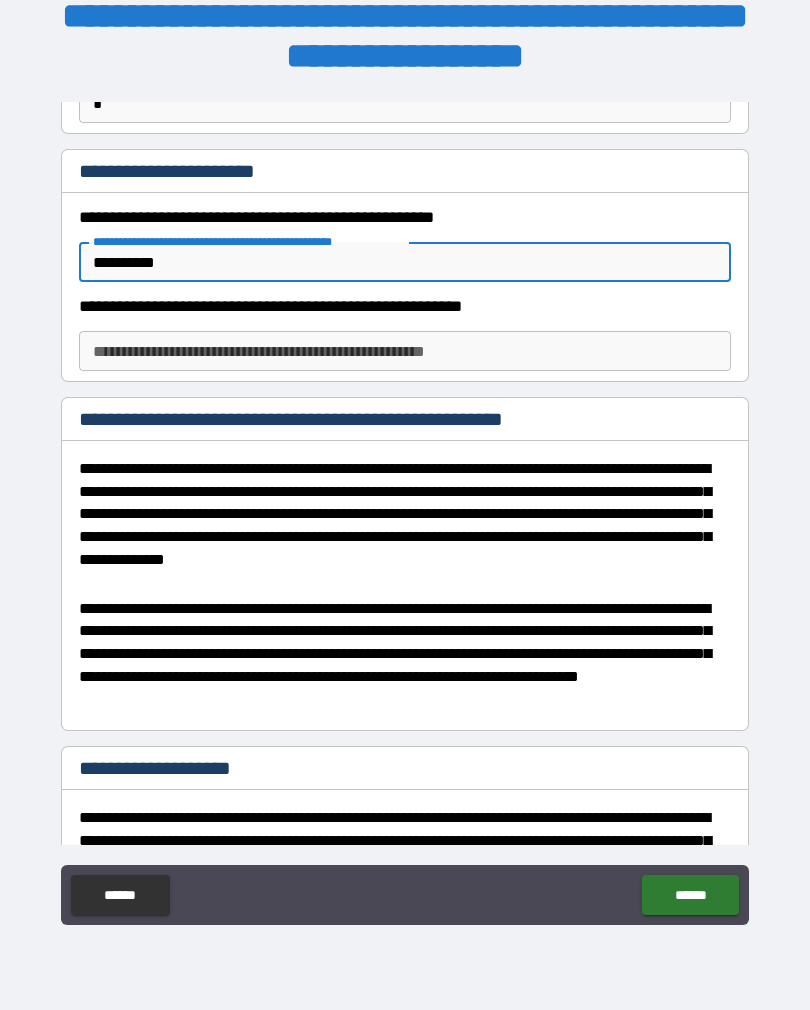 click on "**********" at bounding box center (405, 351) 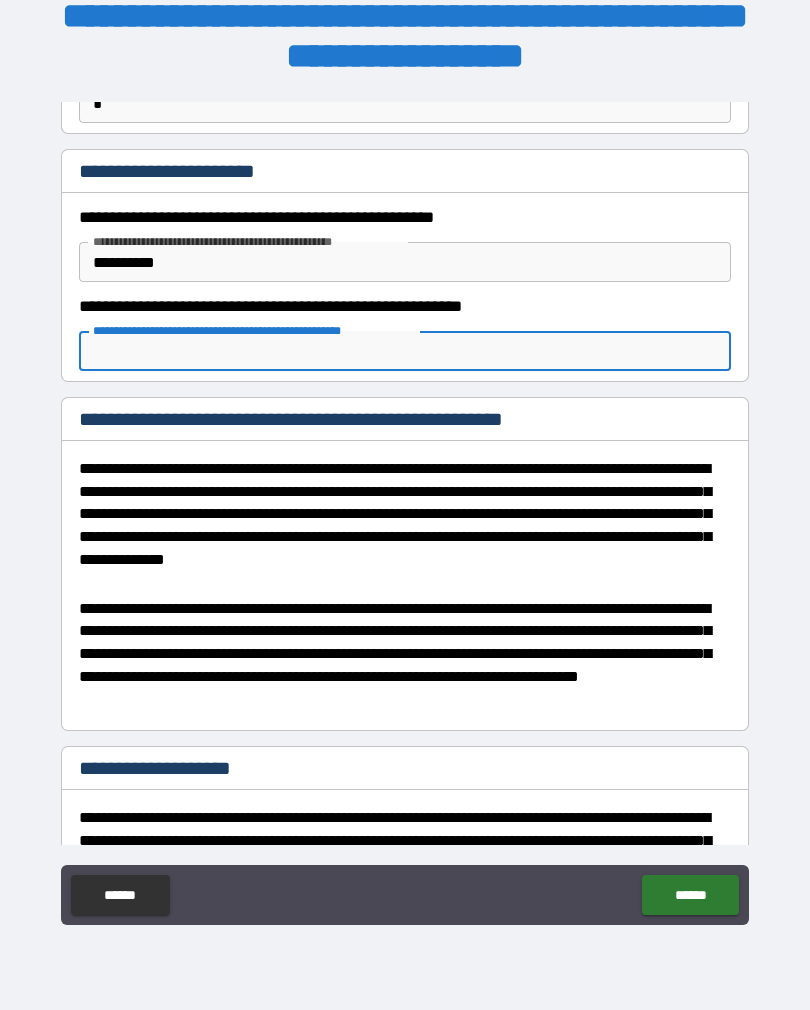 click on "**********" at bounding box center (405, 262) 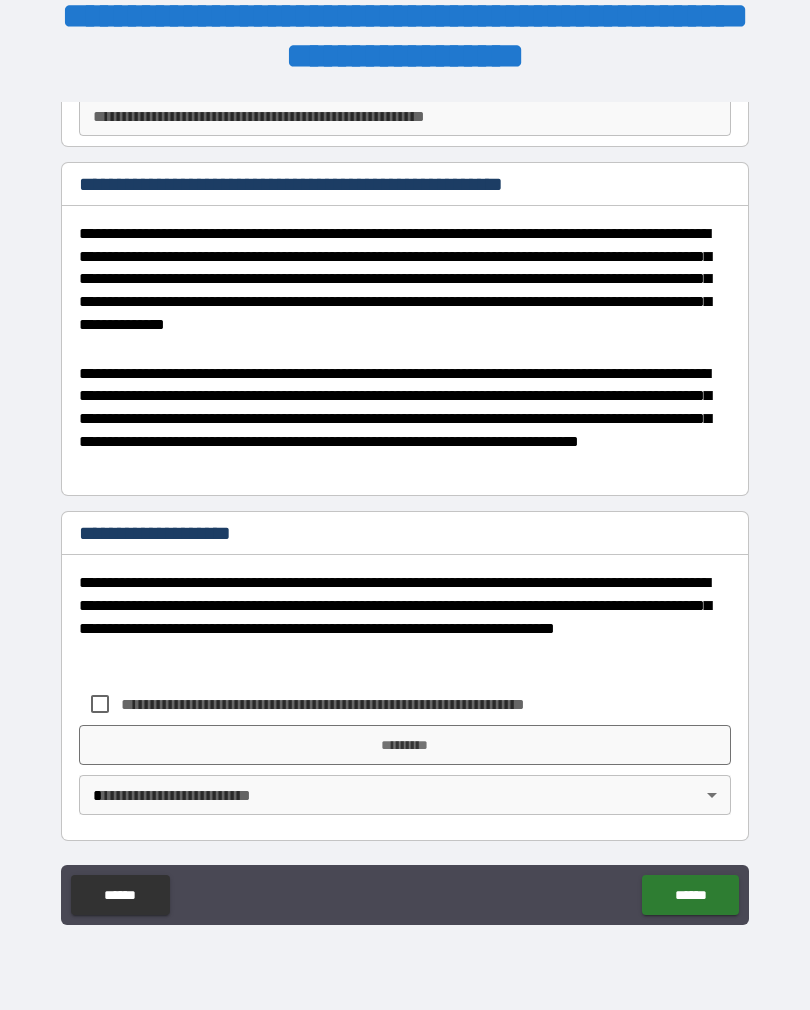 scroll, scrollTop: 439, scrollLeft: 0, axis: vertical 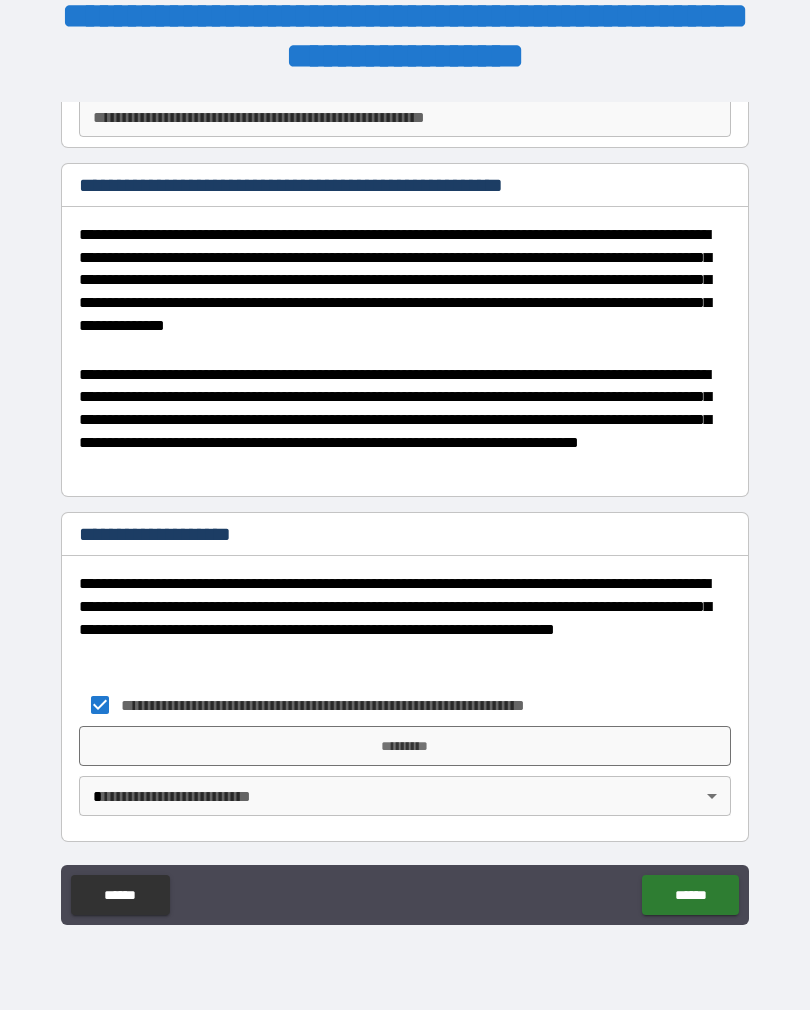 click on "*********" at bounding box center (405, 746) 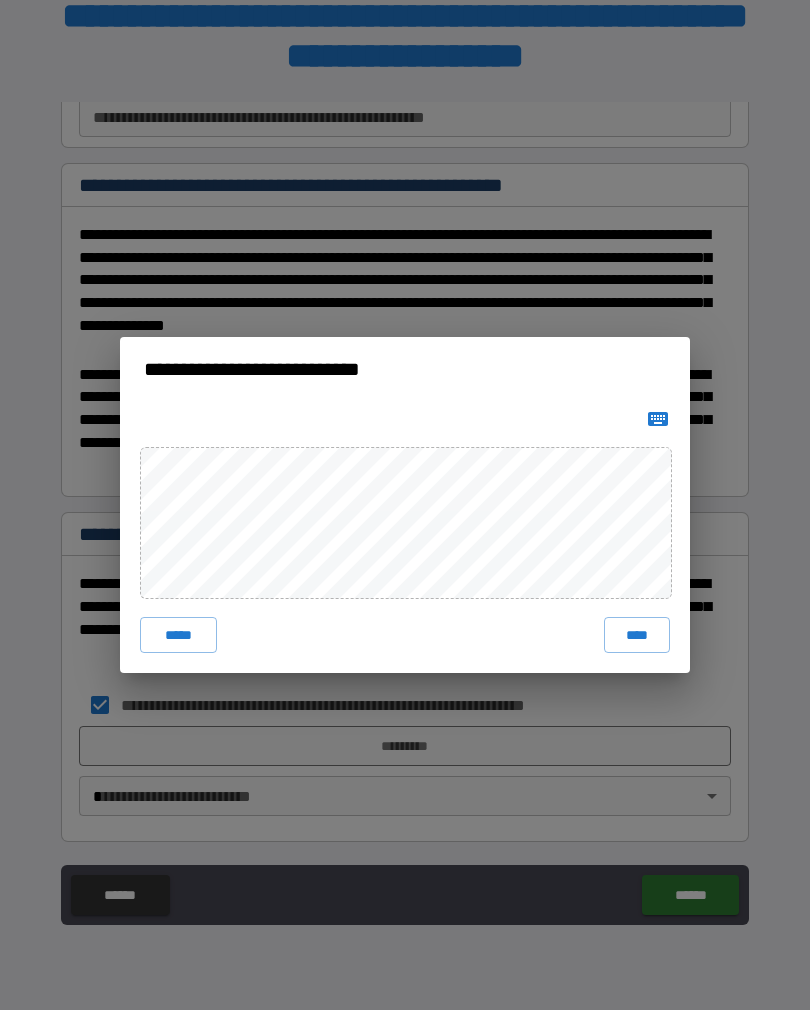 click on "*****" at bounding box center [178, 635] 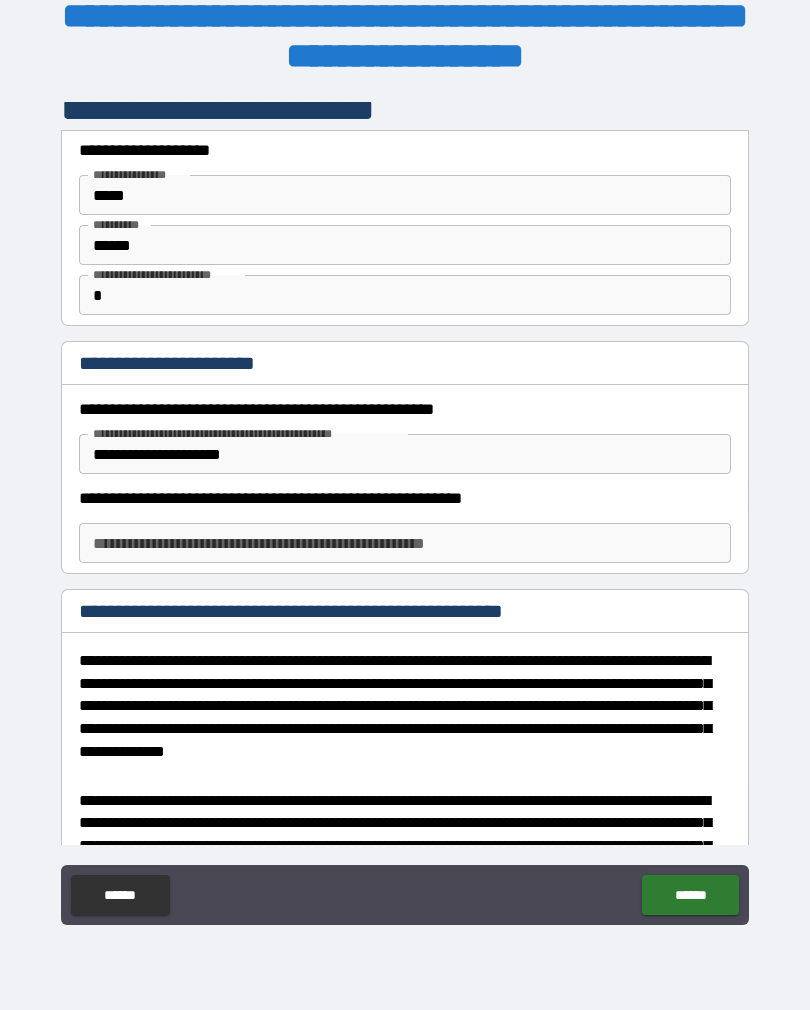 scroll, scrollTop: 12, scrollLeft: 0, axis: vertical 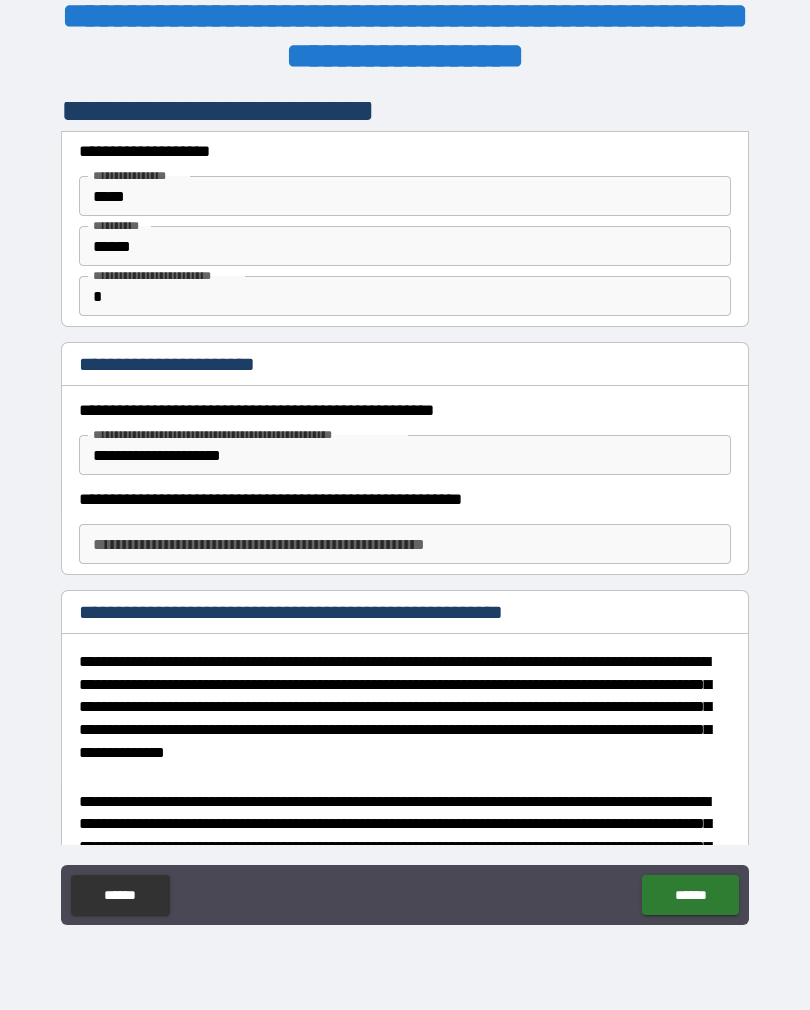 click on "**********" at bounding box center [405, 455] 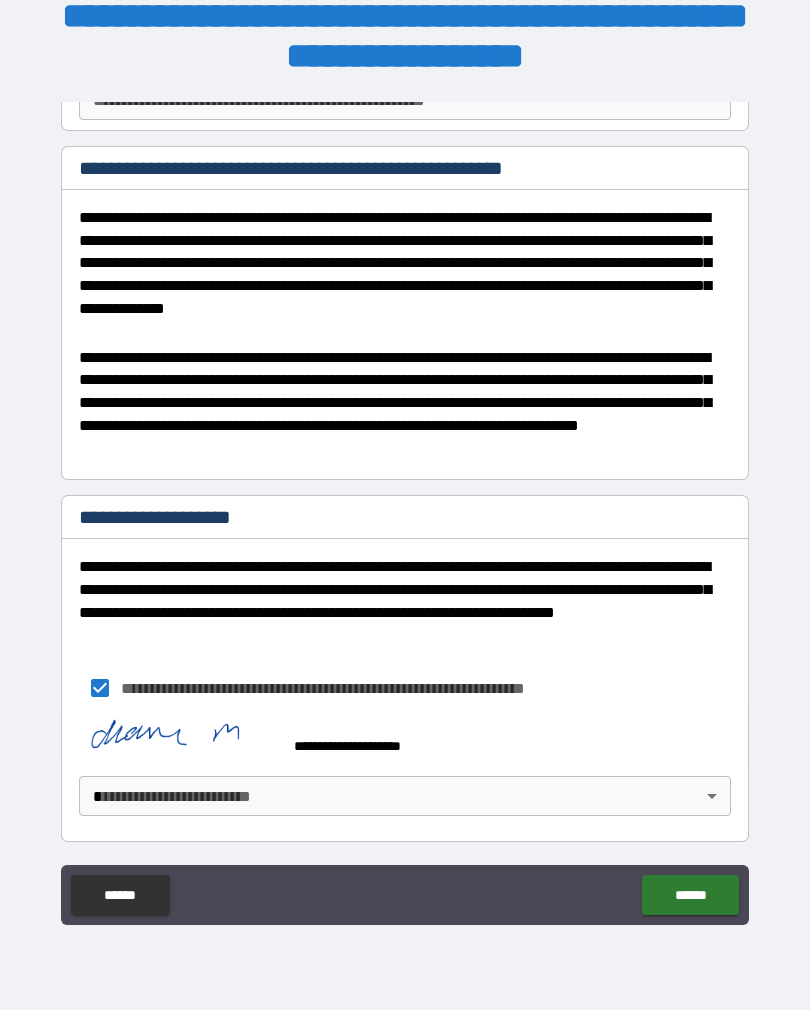 scroll, scrollTop: 456, scrollLeft: 0, axis: vertical 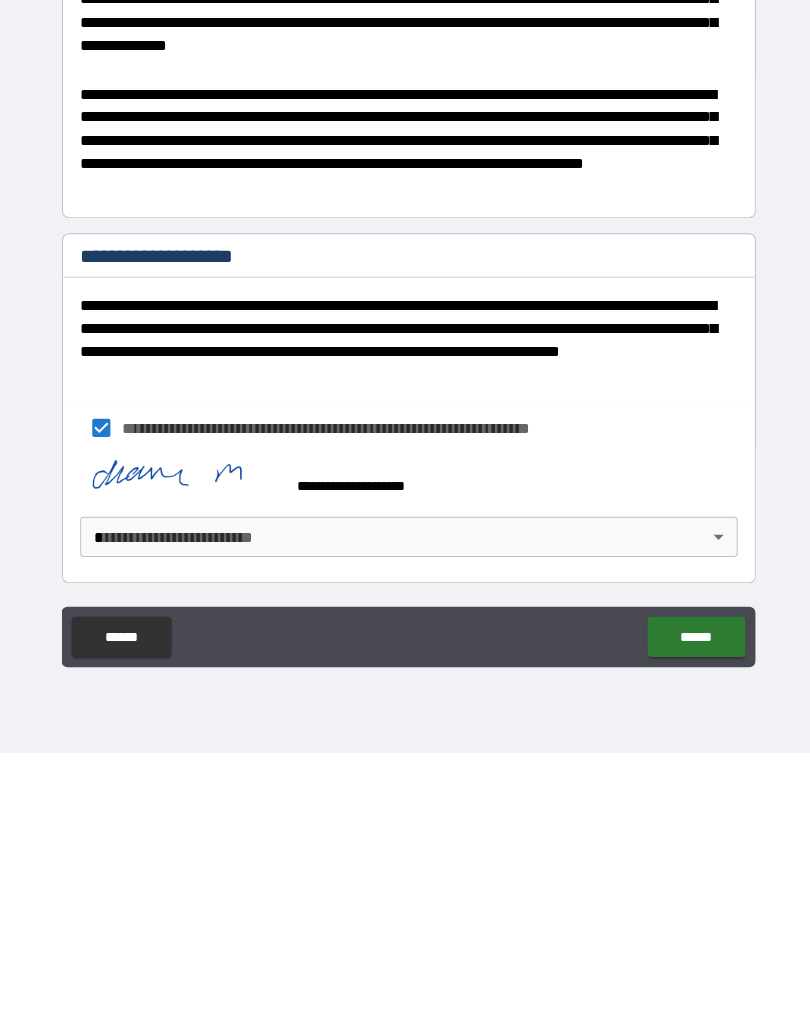 type on "**********" 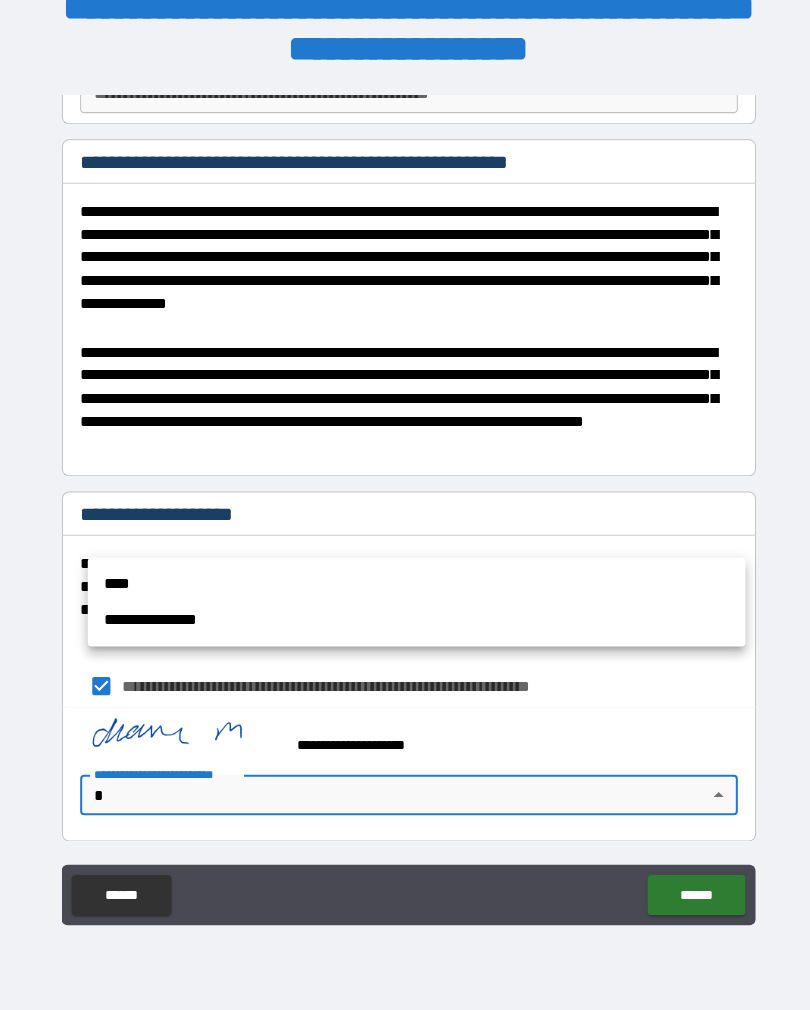 click at bounding box center (405, 505) 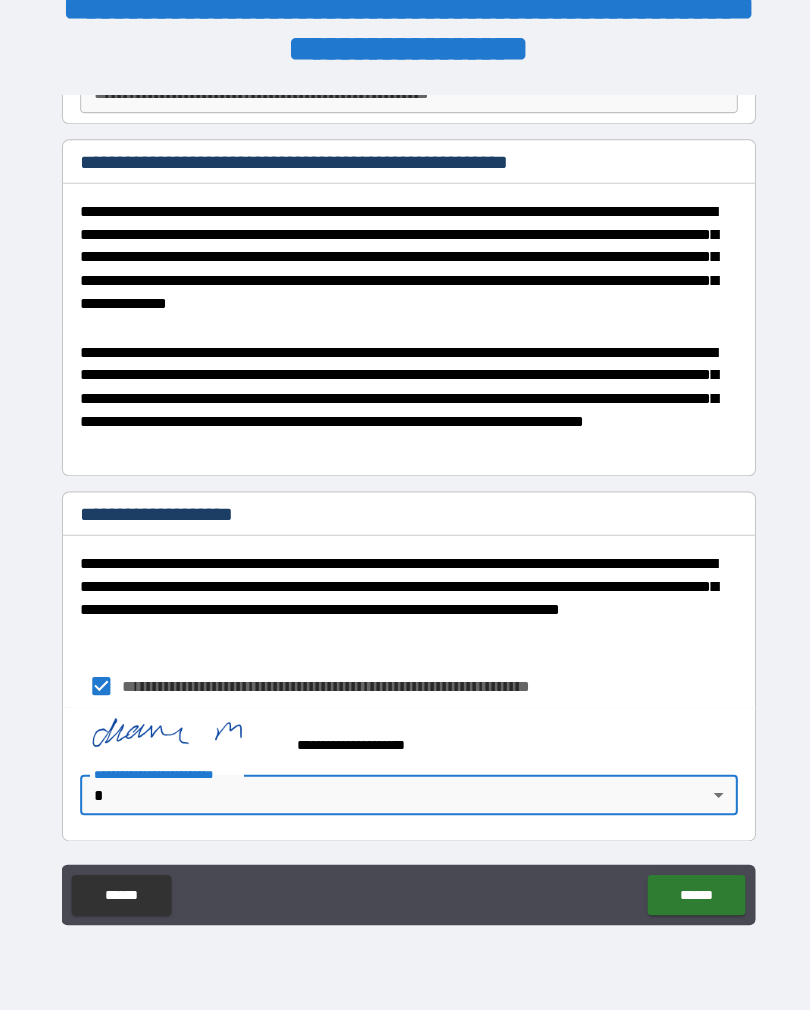 click on "**********" at bounding box center (405, 489) 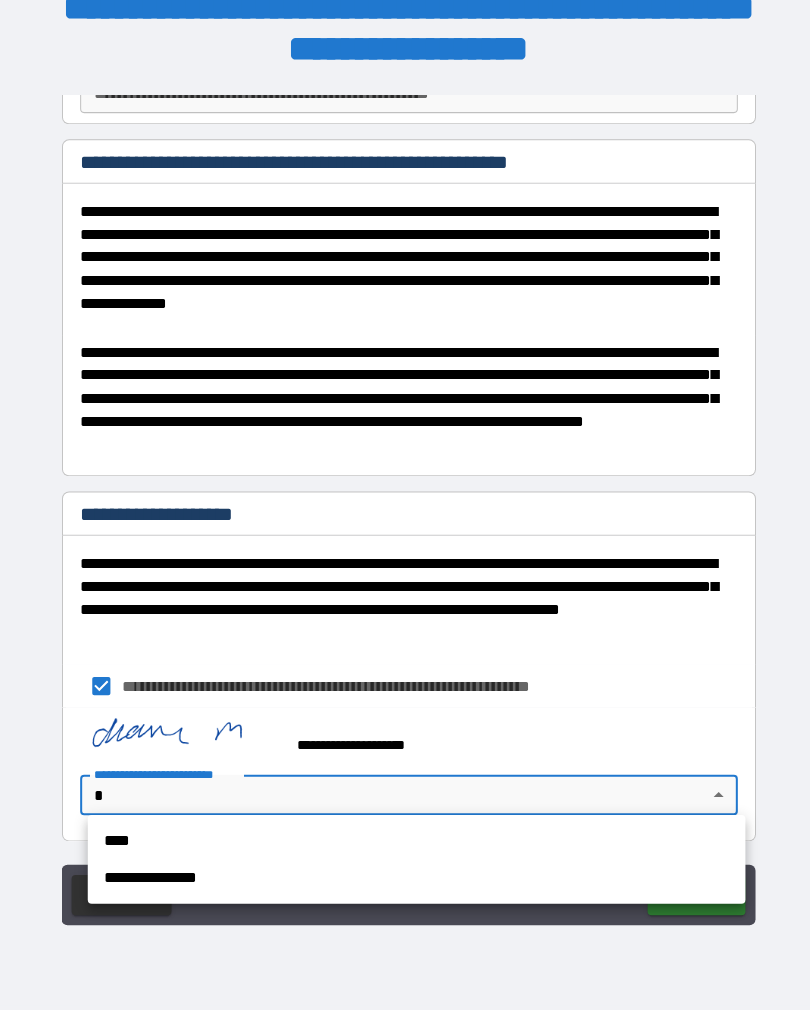 click on "****" at bounding box center (413, 842) 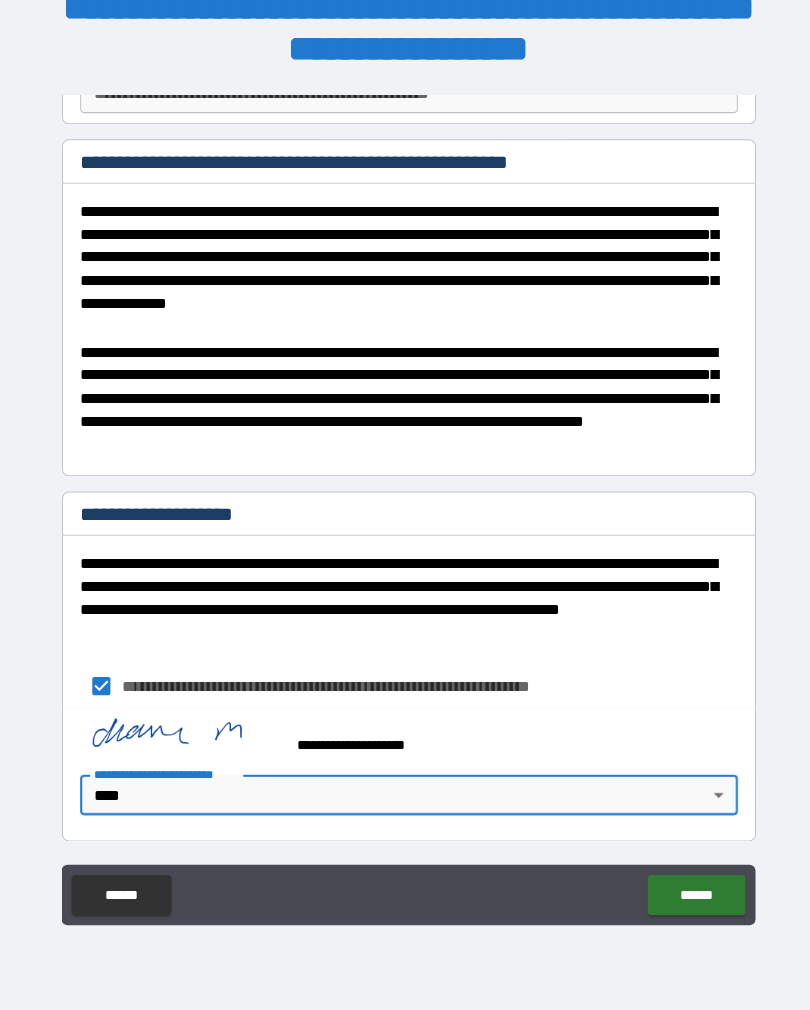 click on "******" at bounding box center (690, 895) 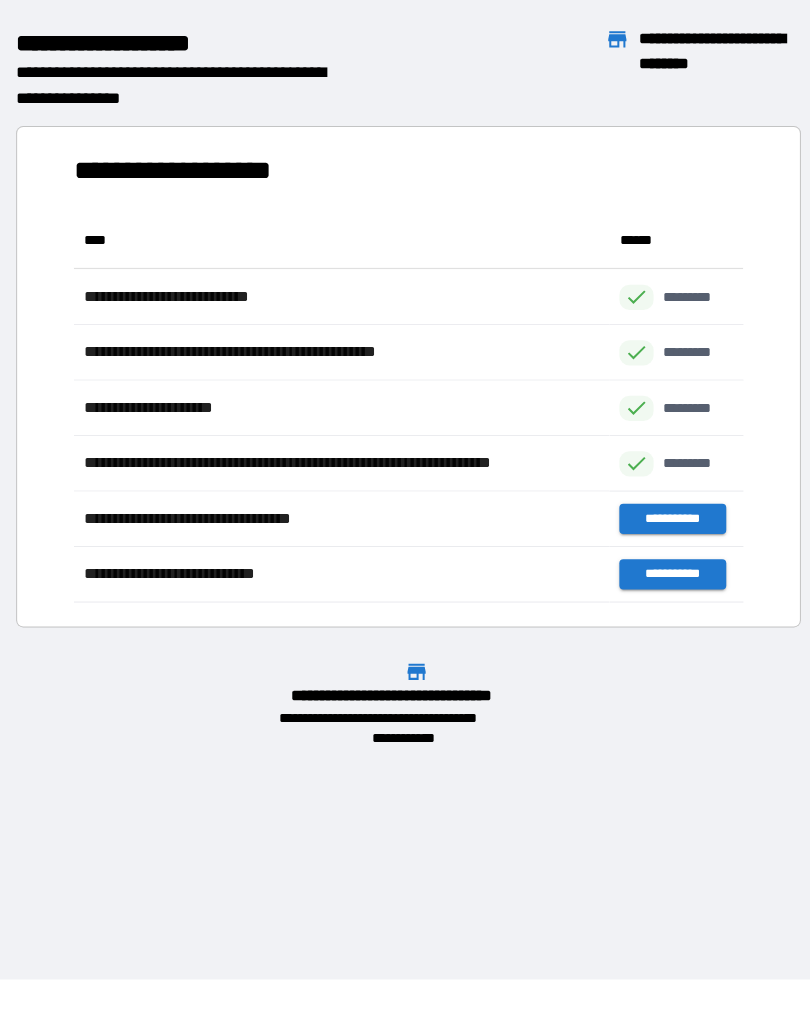 scroll, scrollTop: 1, scrollLeft: 1, axis: both 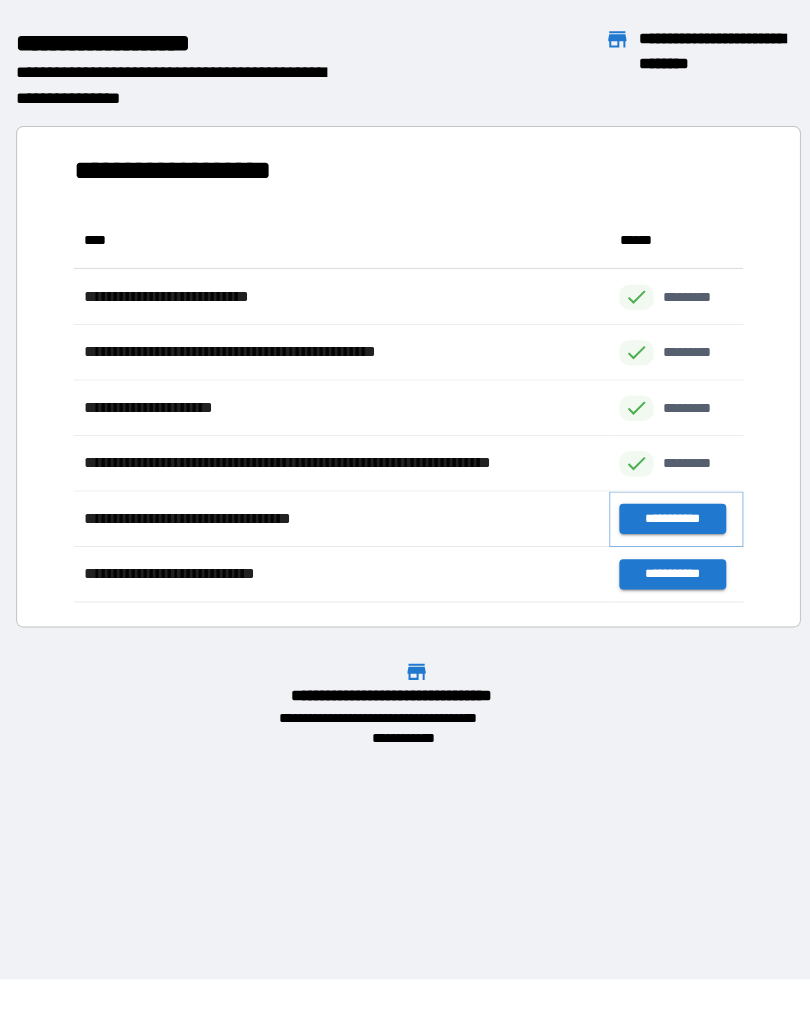 click on "**********" at bounding box center [666, 522] 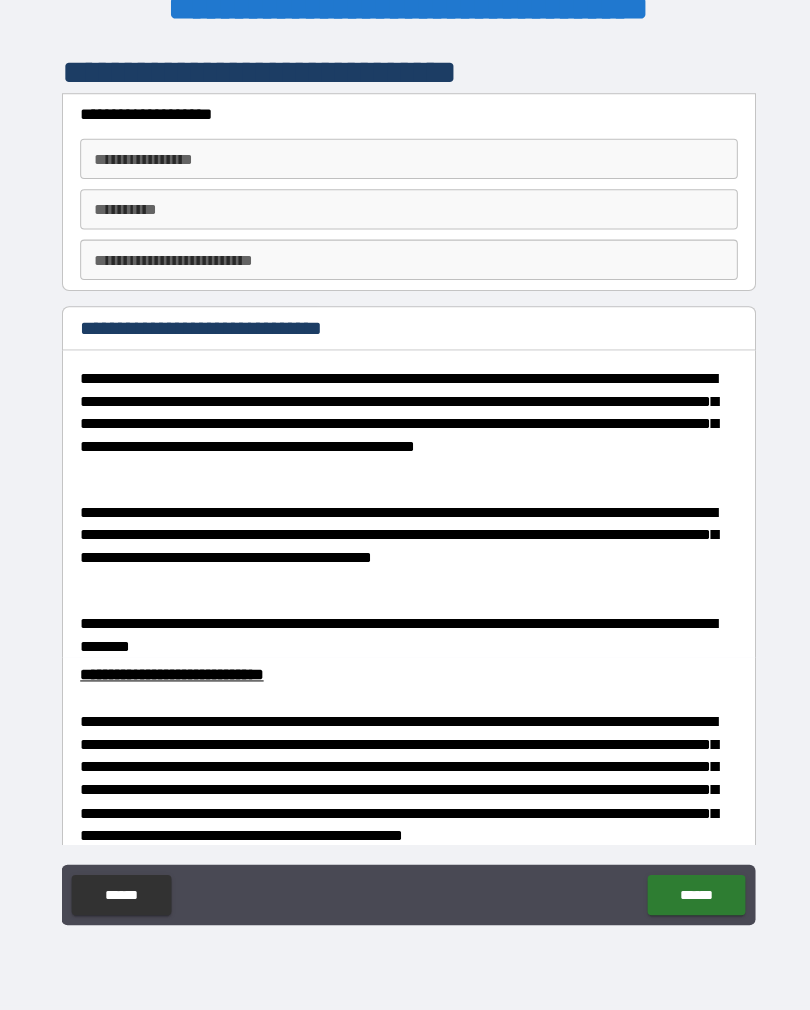 click on "**********" at bounding box center (405, 165) 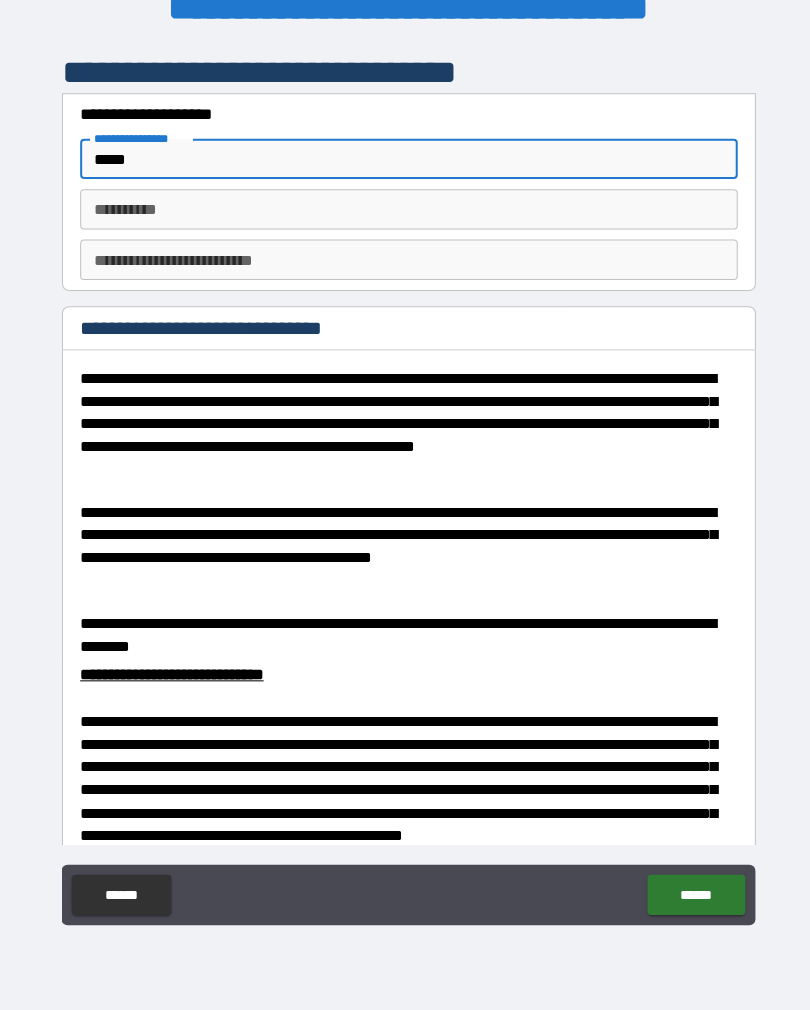 type on "*****" 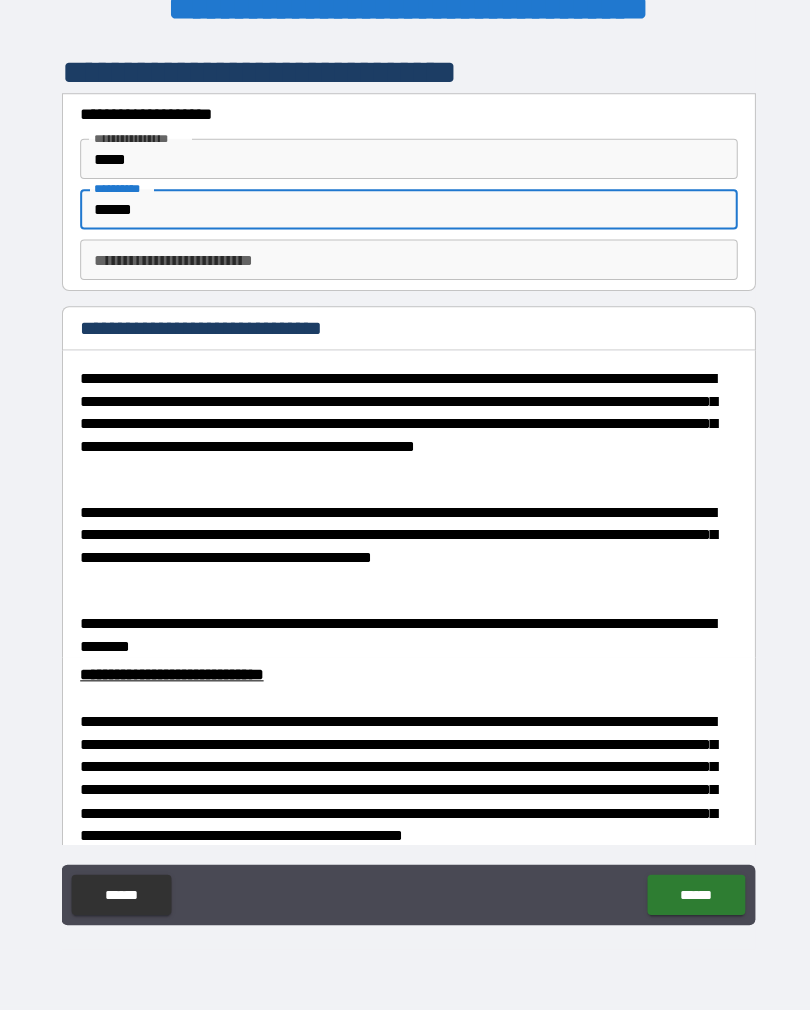 type on "******" 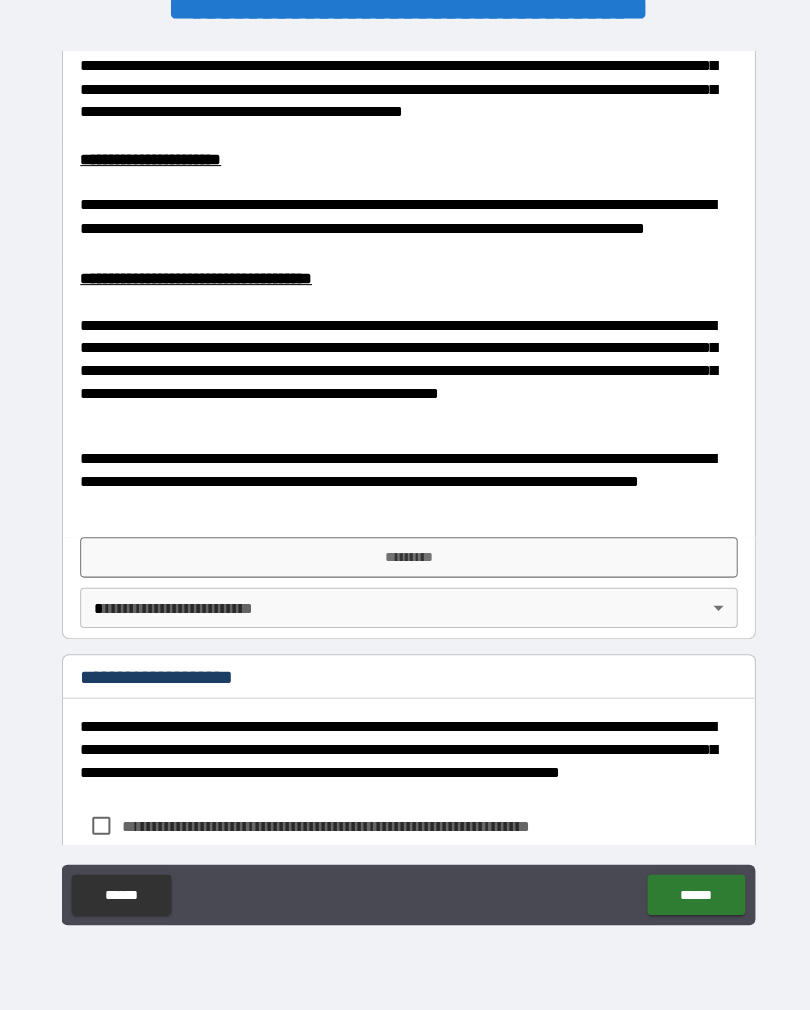 scroll, scrollTop: 719, scrollLeft: 0, axis: vertical 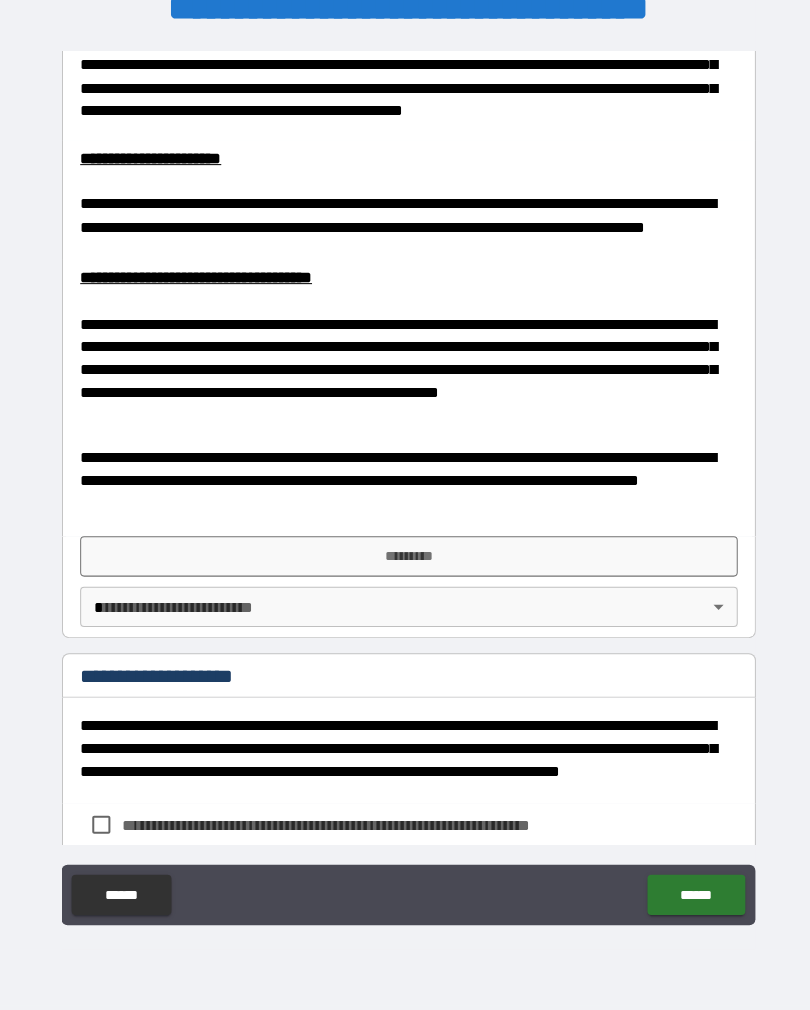 type on "*" 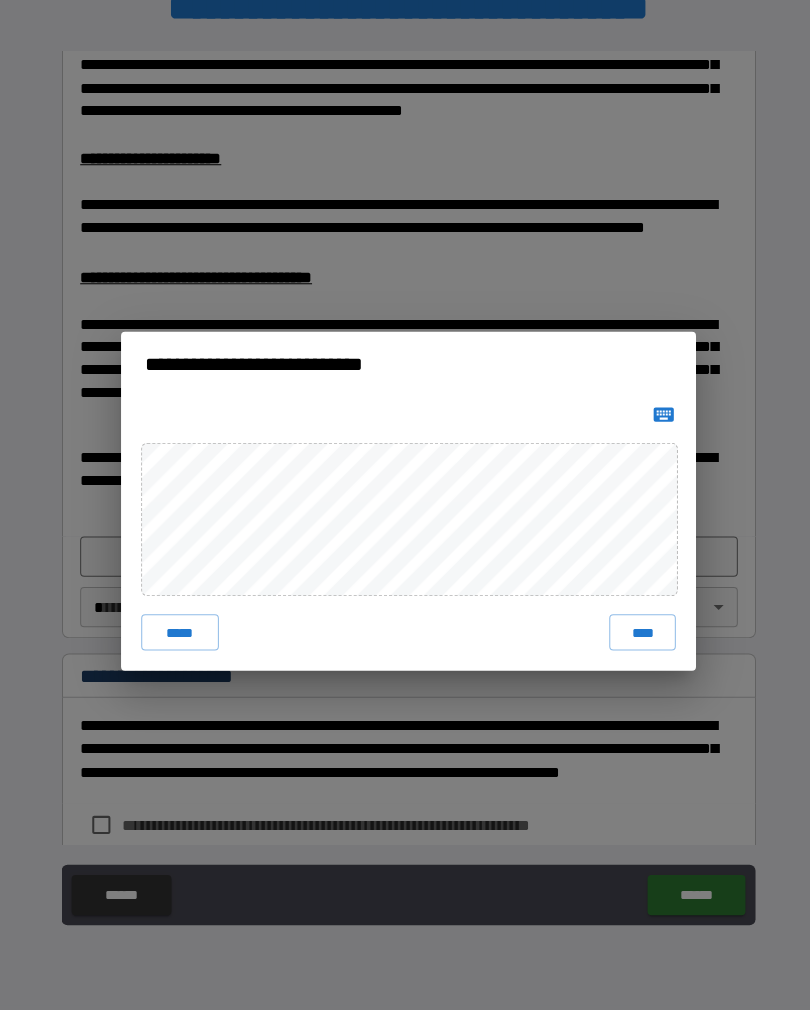 click on "****" at bounding box center [637, 635] 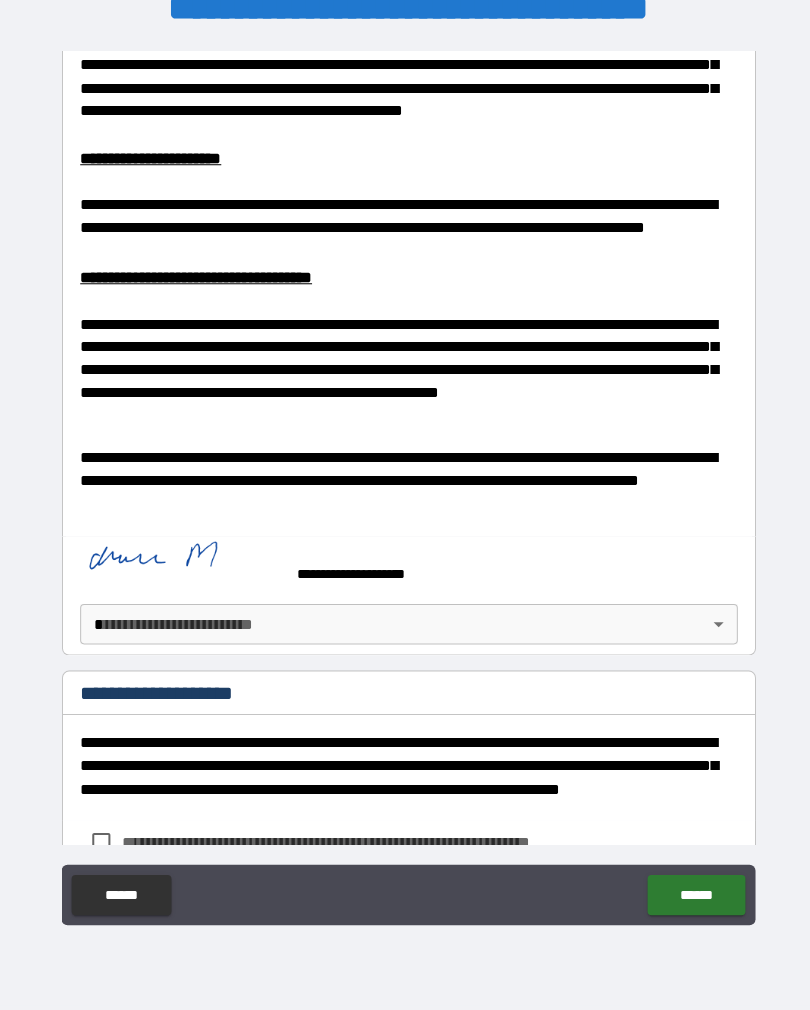 click on "**********" at bounding box center [405, 489] 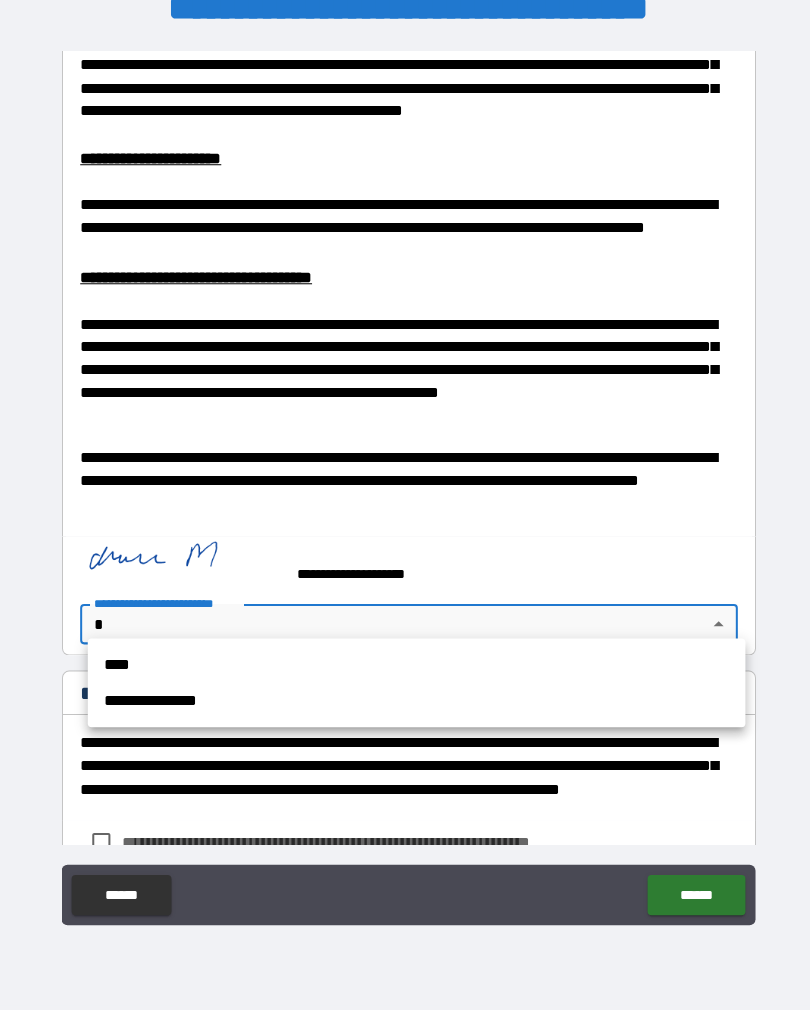 click on "****" at bounding box center [413, 667] 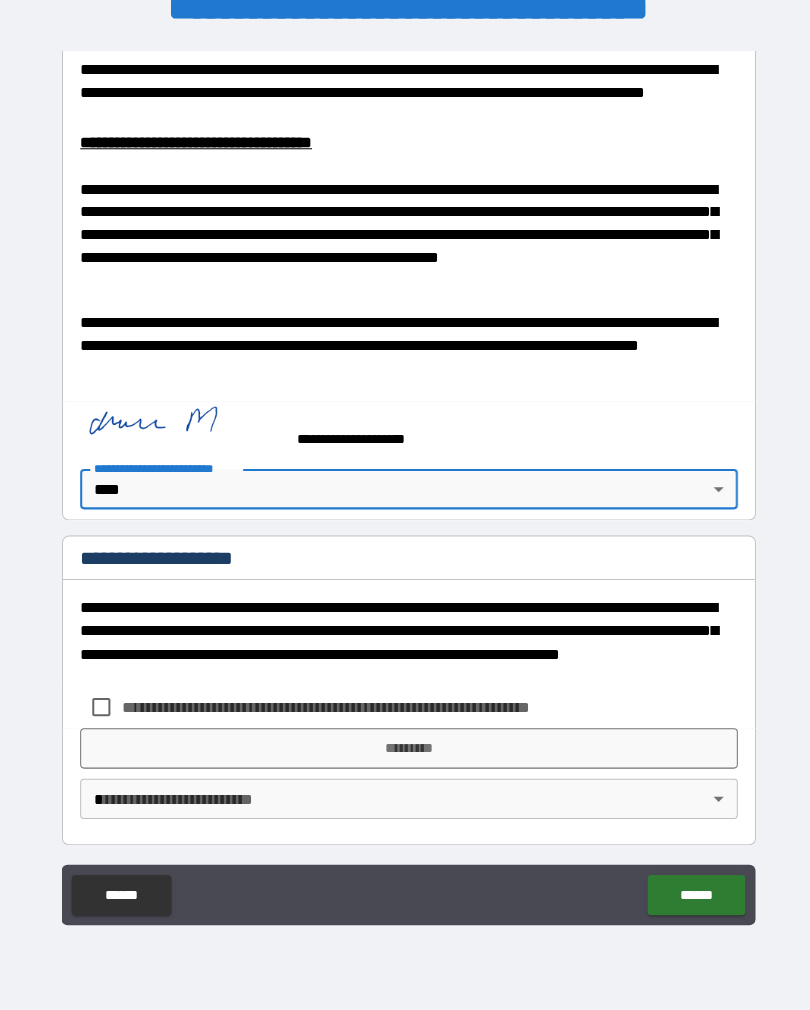 scroll, scrollTop: 851, scrollLeft: 0, axis: vertical 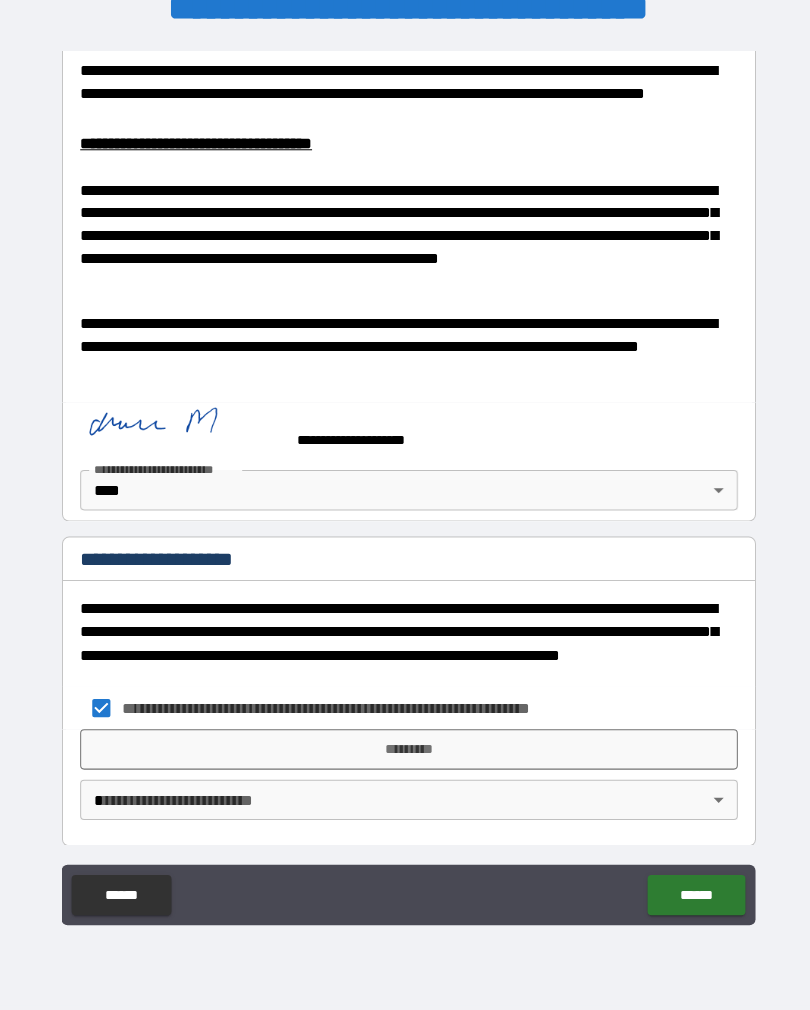click on "*********" at bounding box center [405, 751] 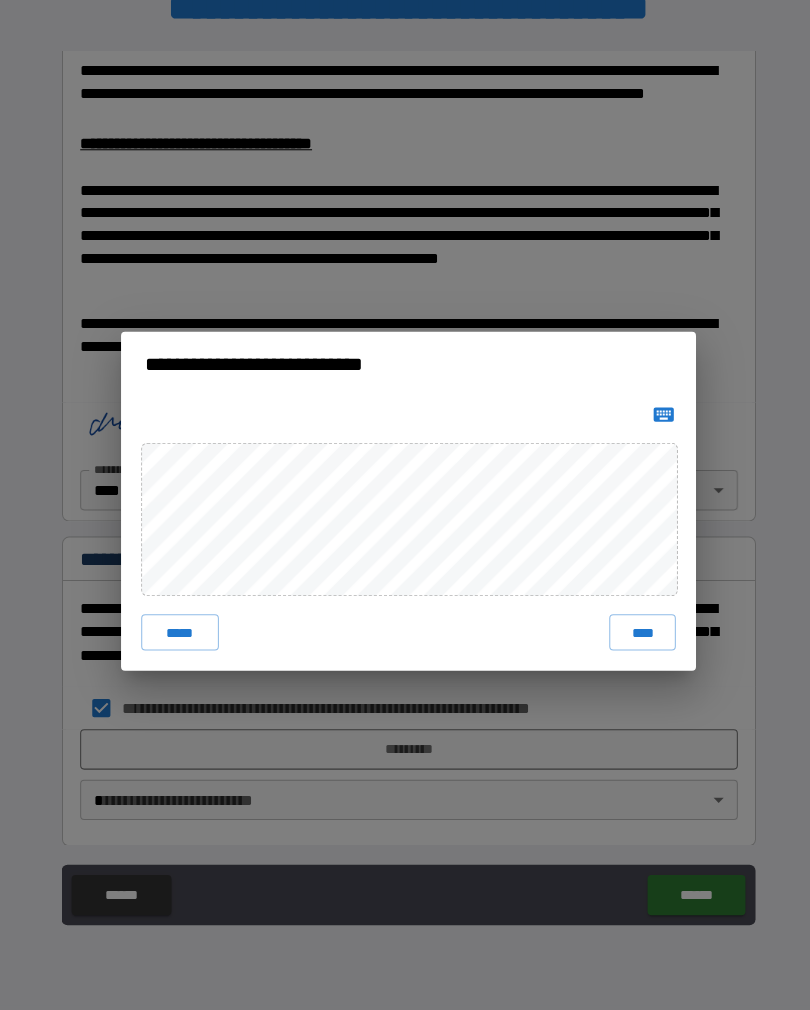 click on "****" at bounding box center [637, 635] 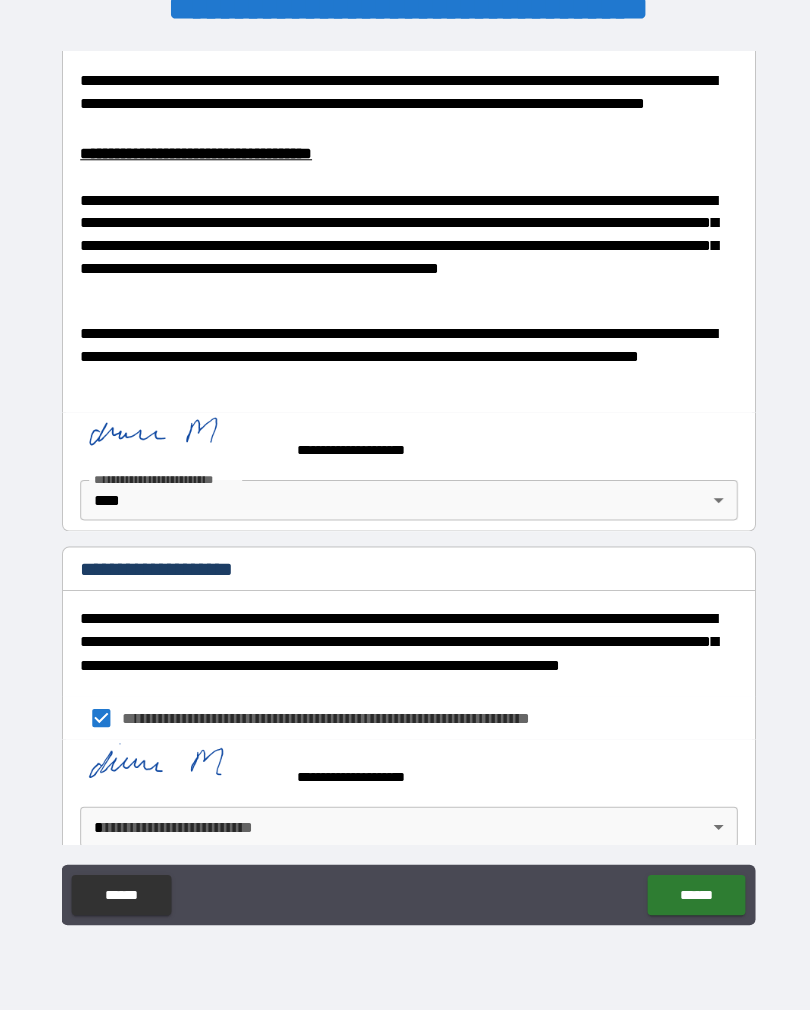 click on "**********" at bounding box center [405, 489] 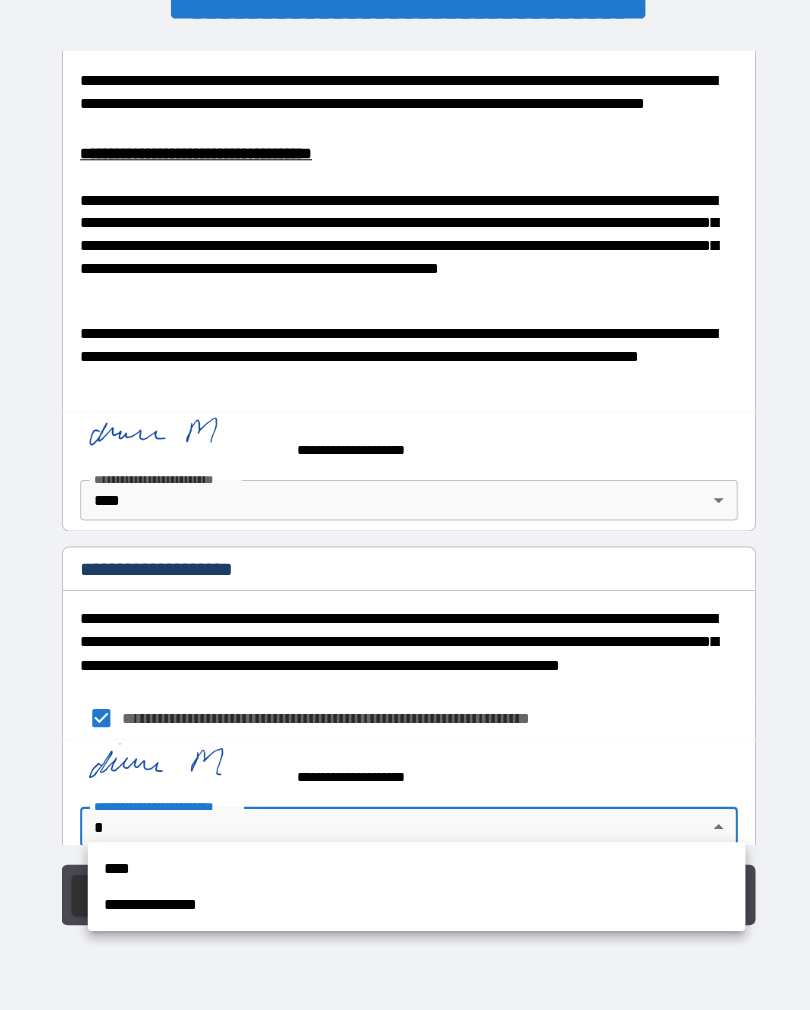 click on "****" at bounding box center (413, 869) 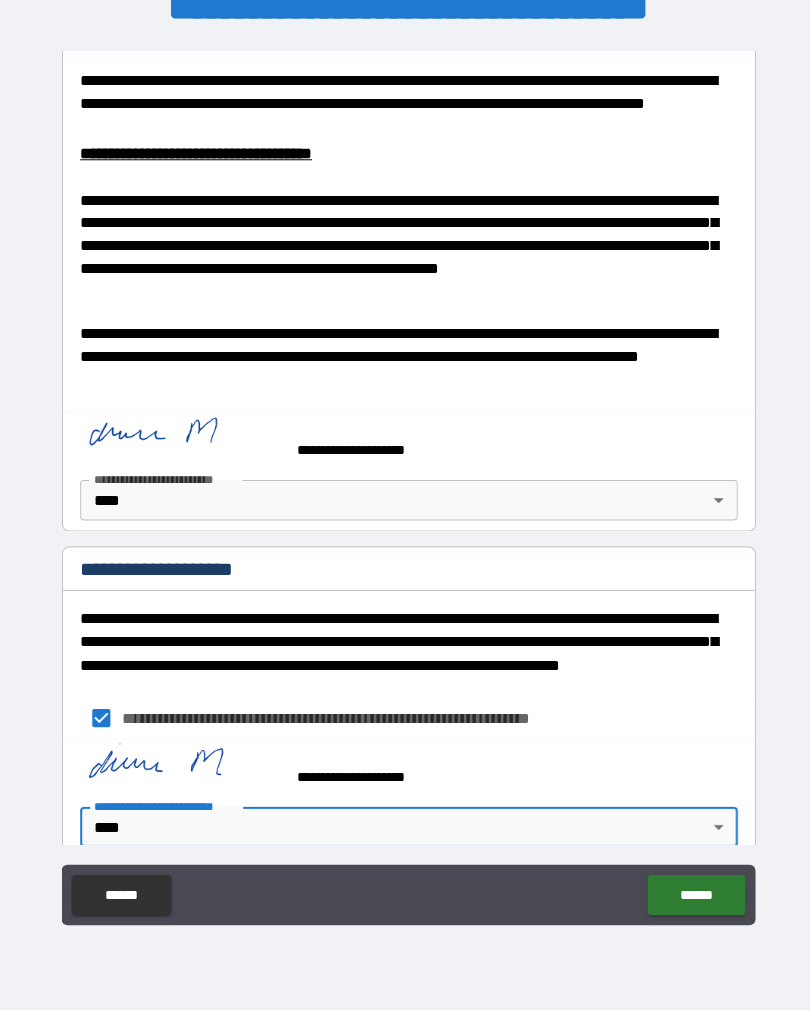 click on "******" at bounding box center [690, 895] 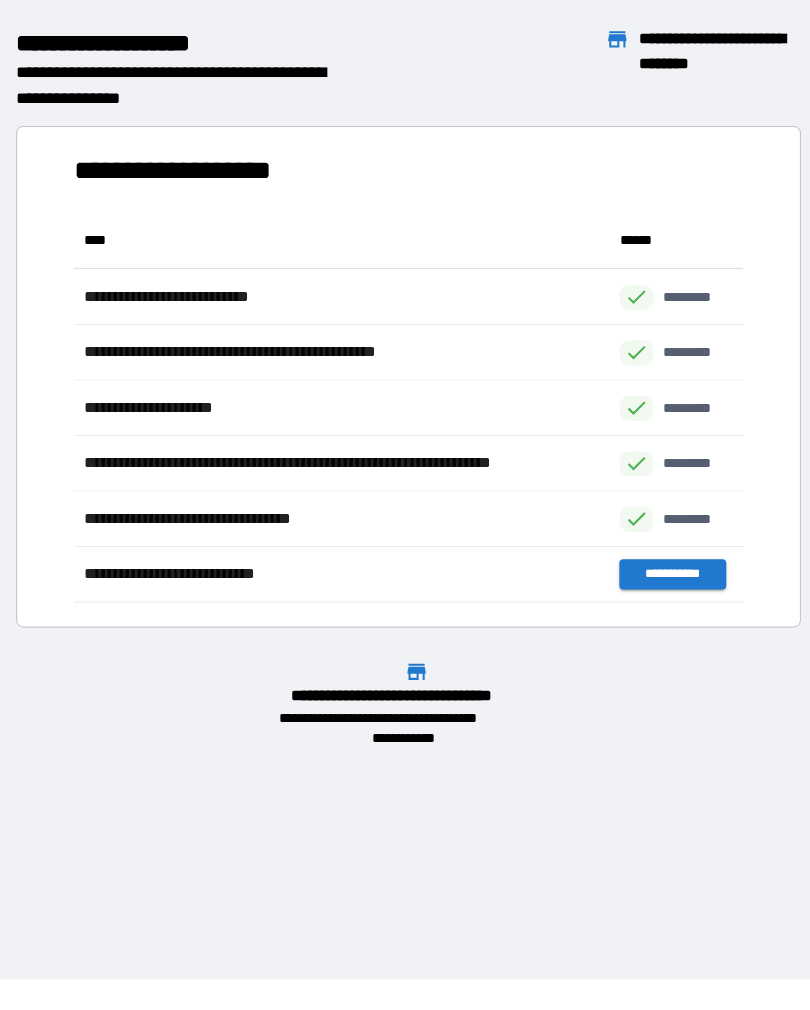 scroll, scrollTop: 1, scrollLeft: 1, axis: both 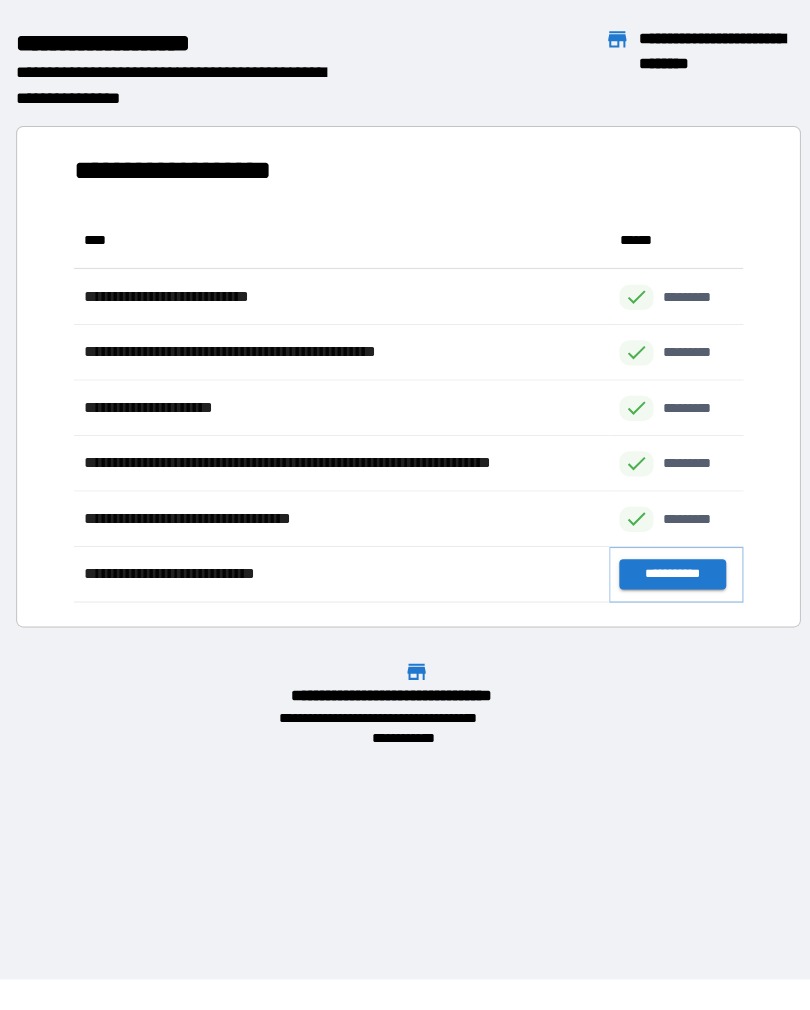 click on "**********" at bounding box center [666, 577] 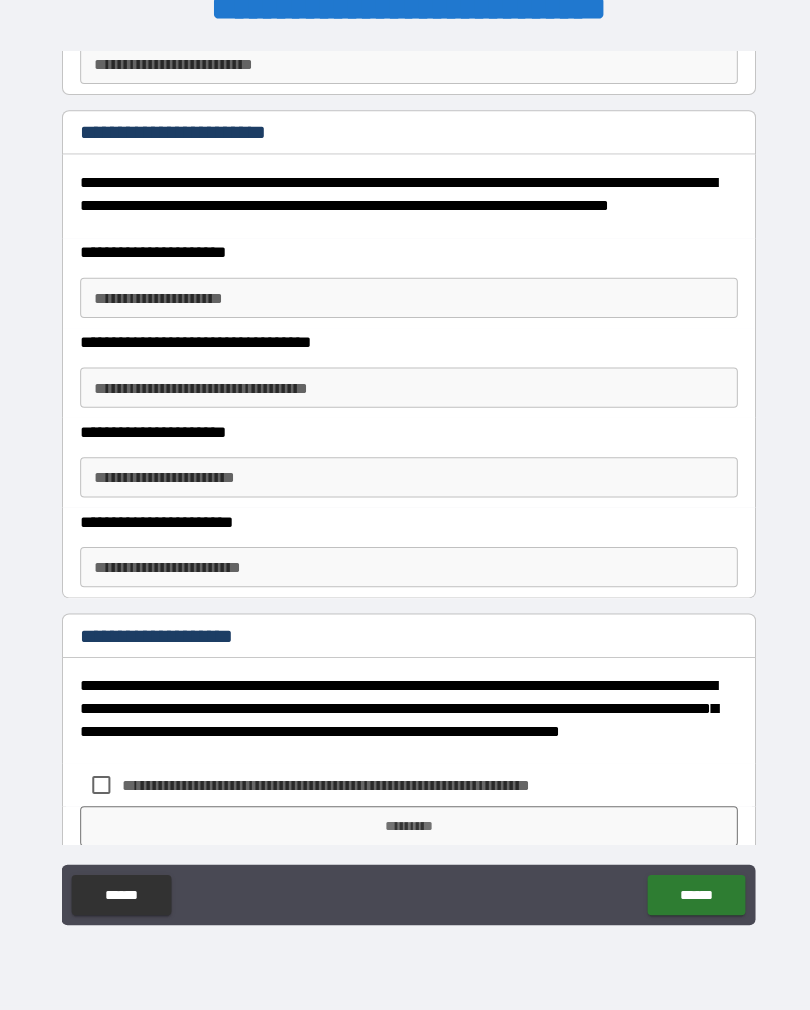 scroll, scrollTop: 196, scrollLeft: 0, axis: vertical 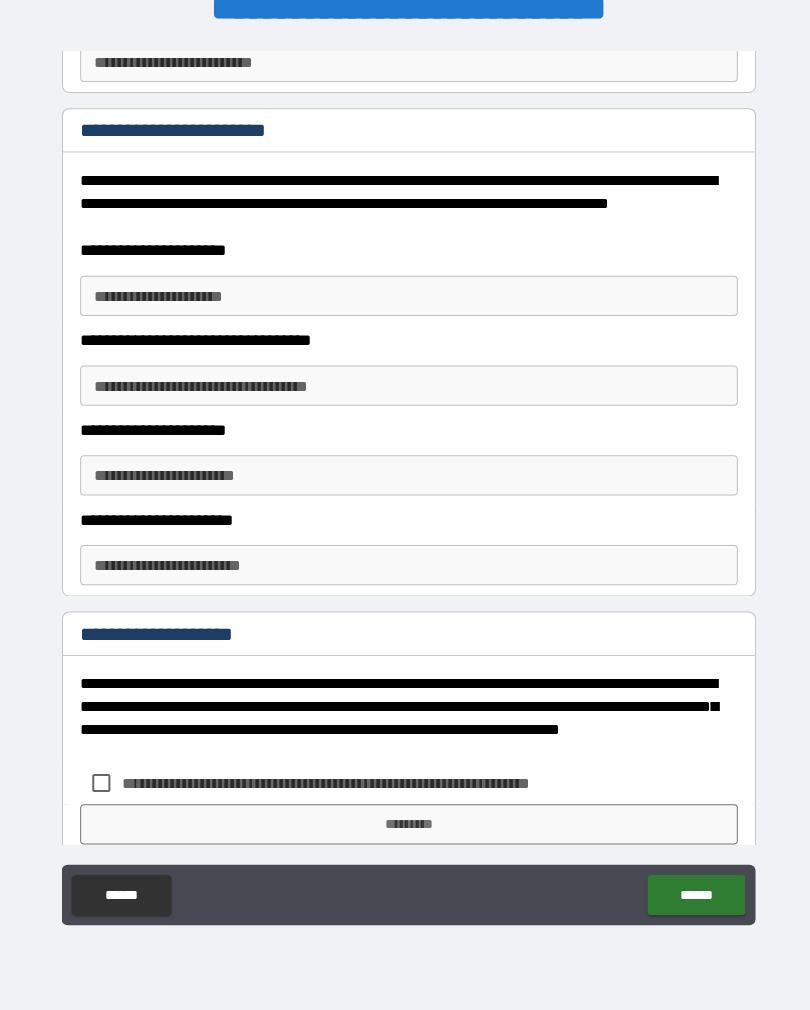 click on "**********" at bounding box center (405, 568) 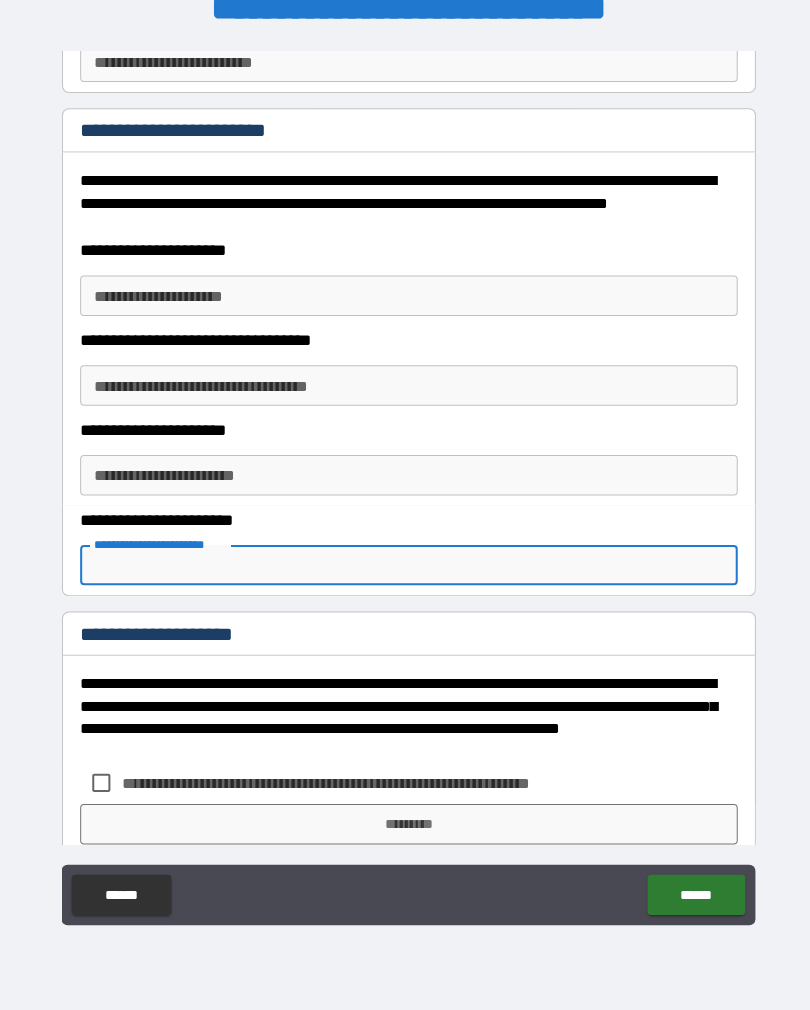 click on "**********" at bounding box center [405, 301] 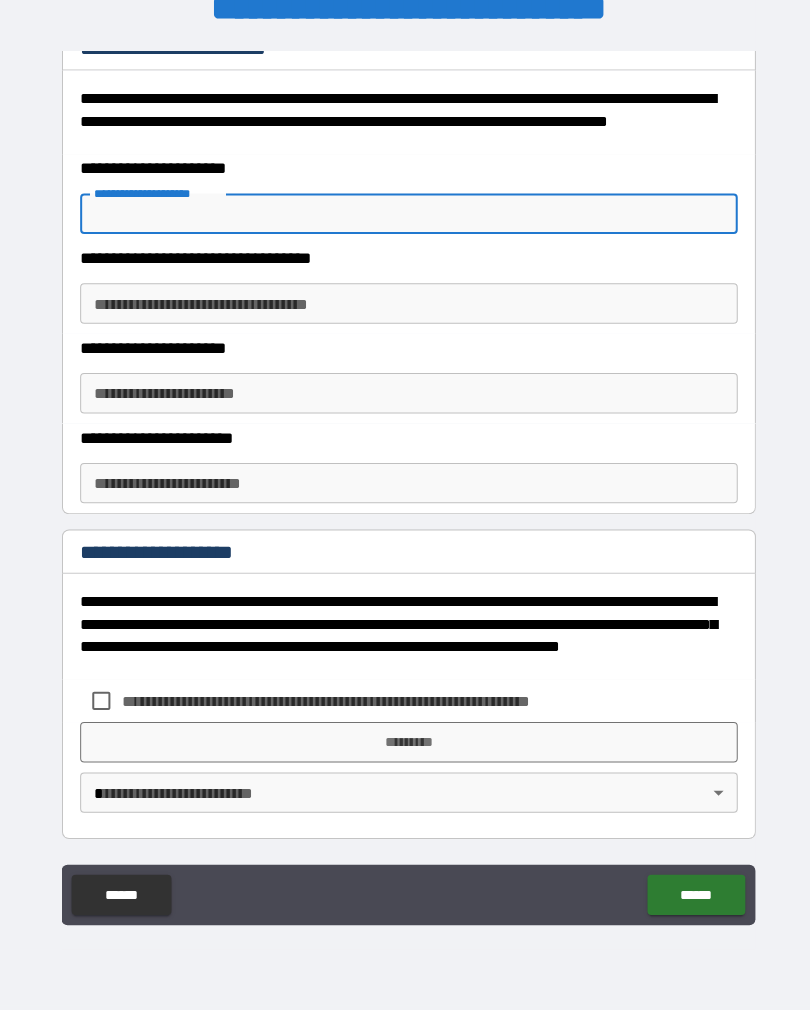 scroll, scrollTop: 277, scrollLeft: 0, axis: vertical 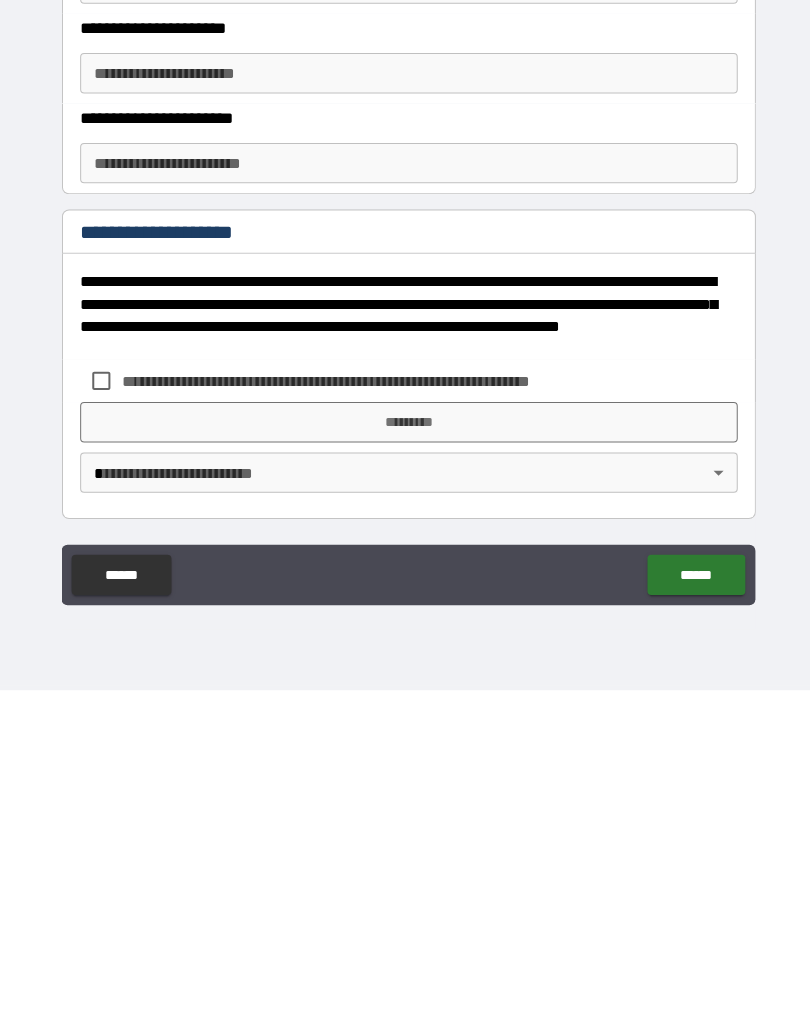 type on "*********" 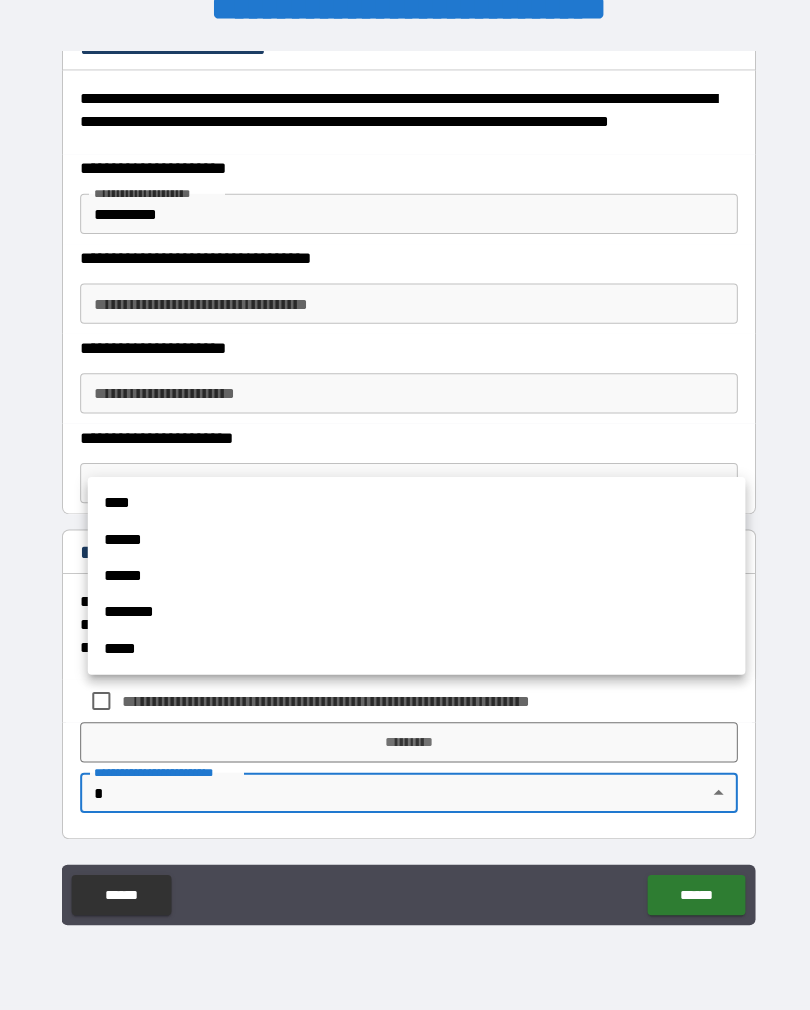 click on "****" at bounding box center [413, 507] 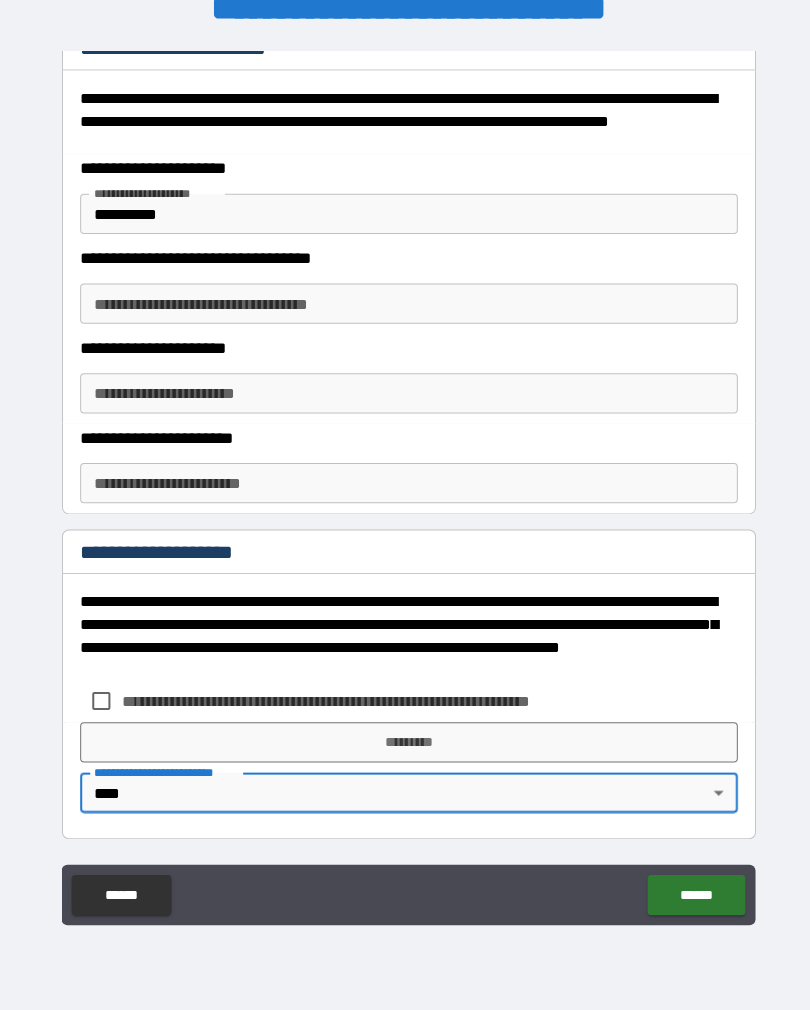 type on "*" 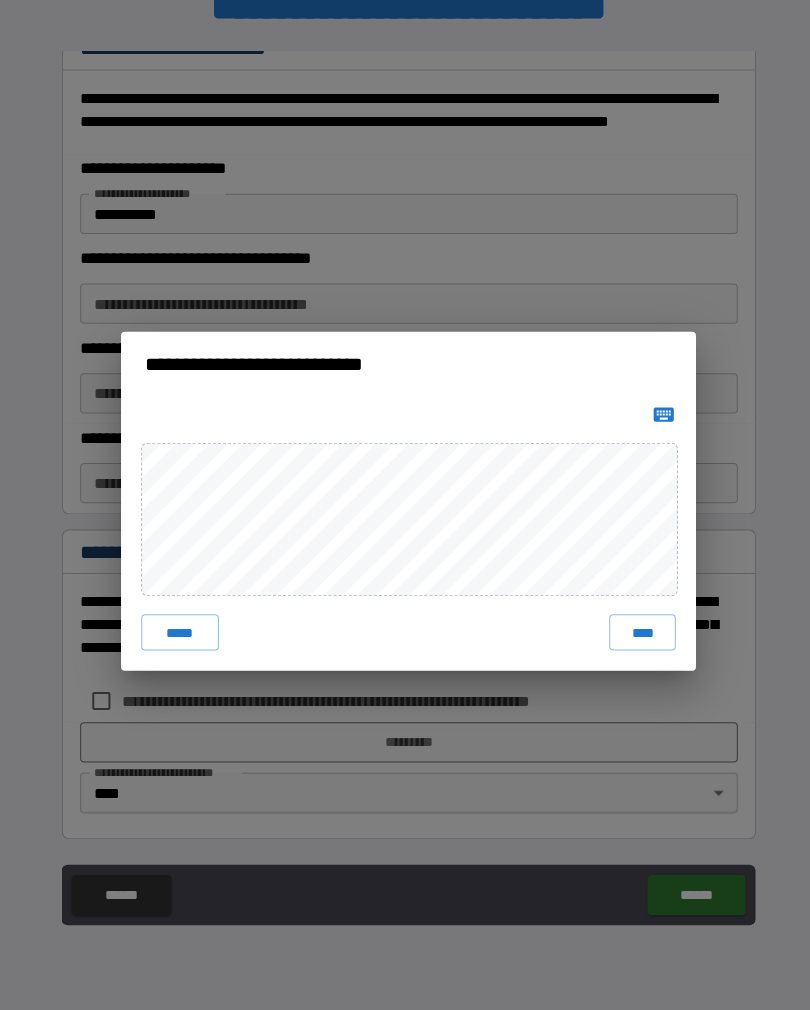 click on "*****" at bounding box center (178, 635) 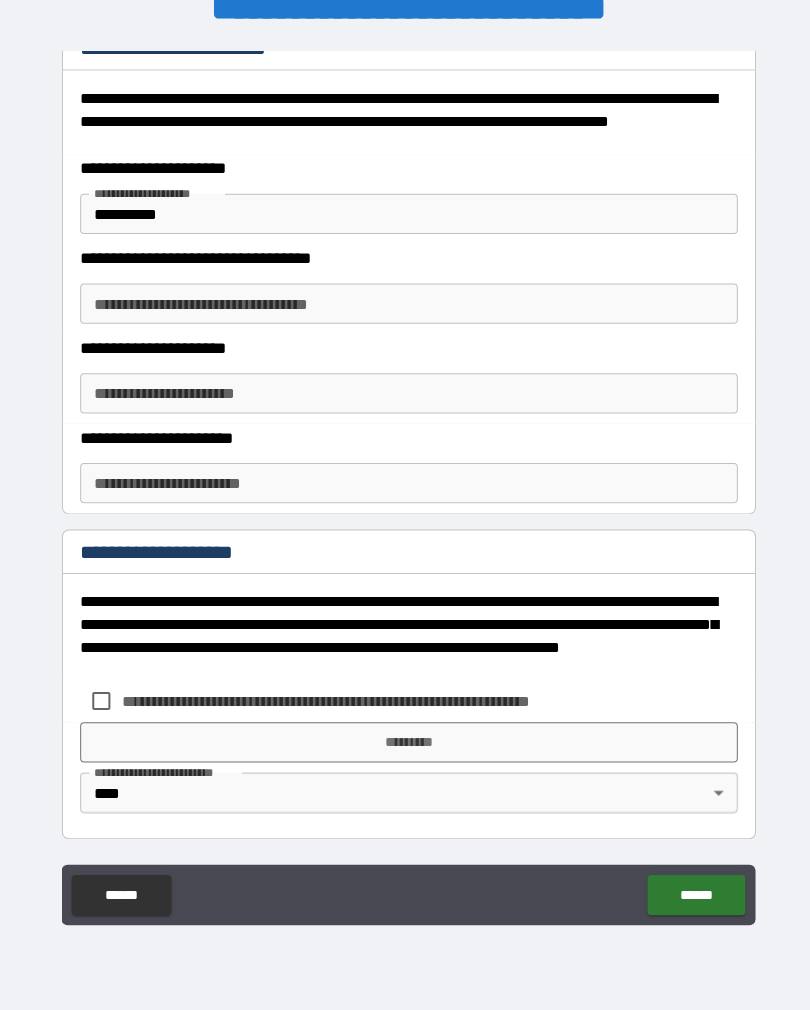 click on "**********" at bounding box center (405, 309) 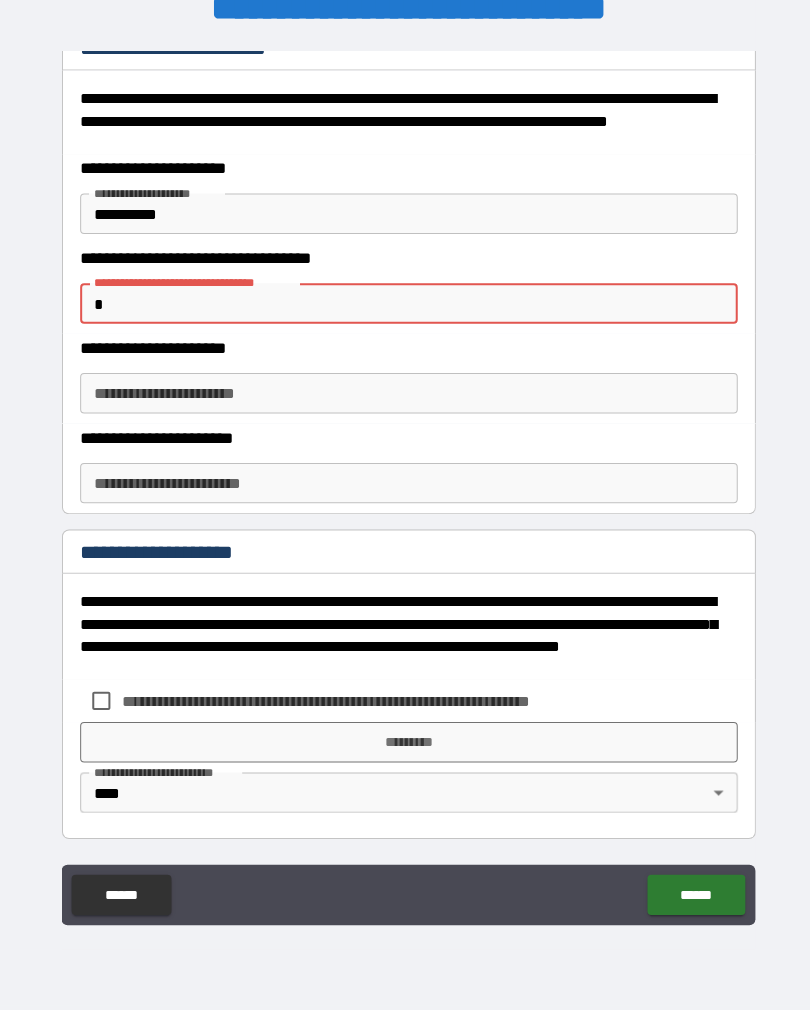 click on "**********" at bounding box center (405, 398) 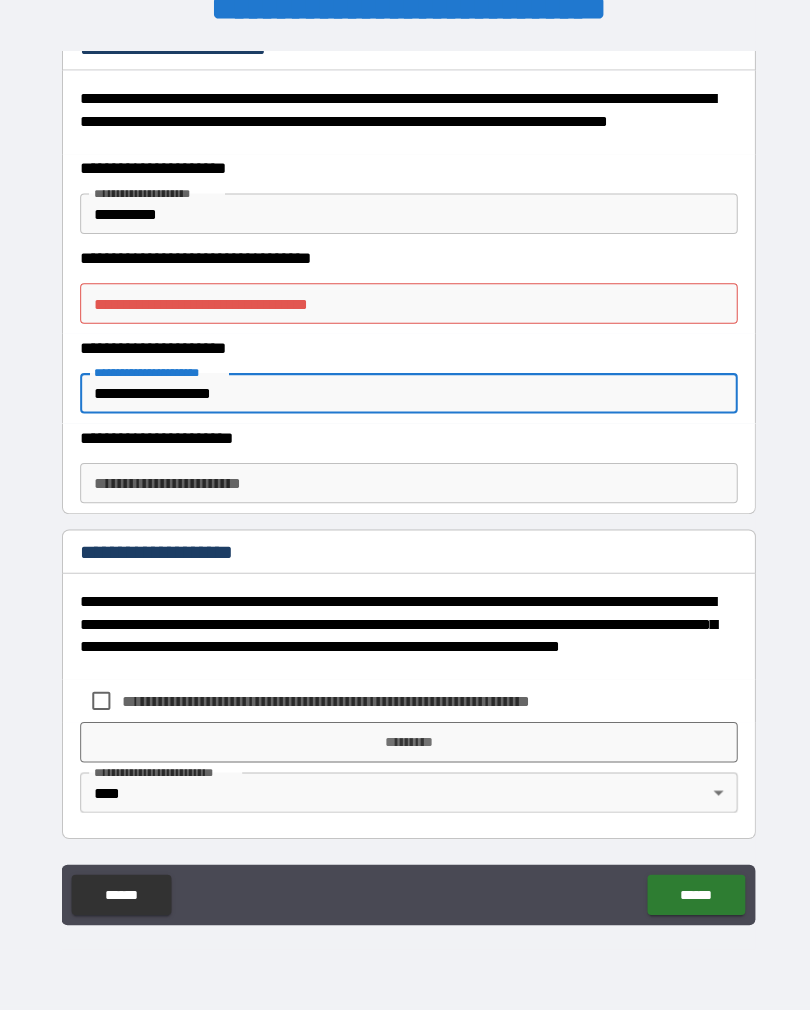 type on "**********" 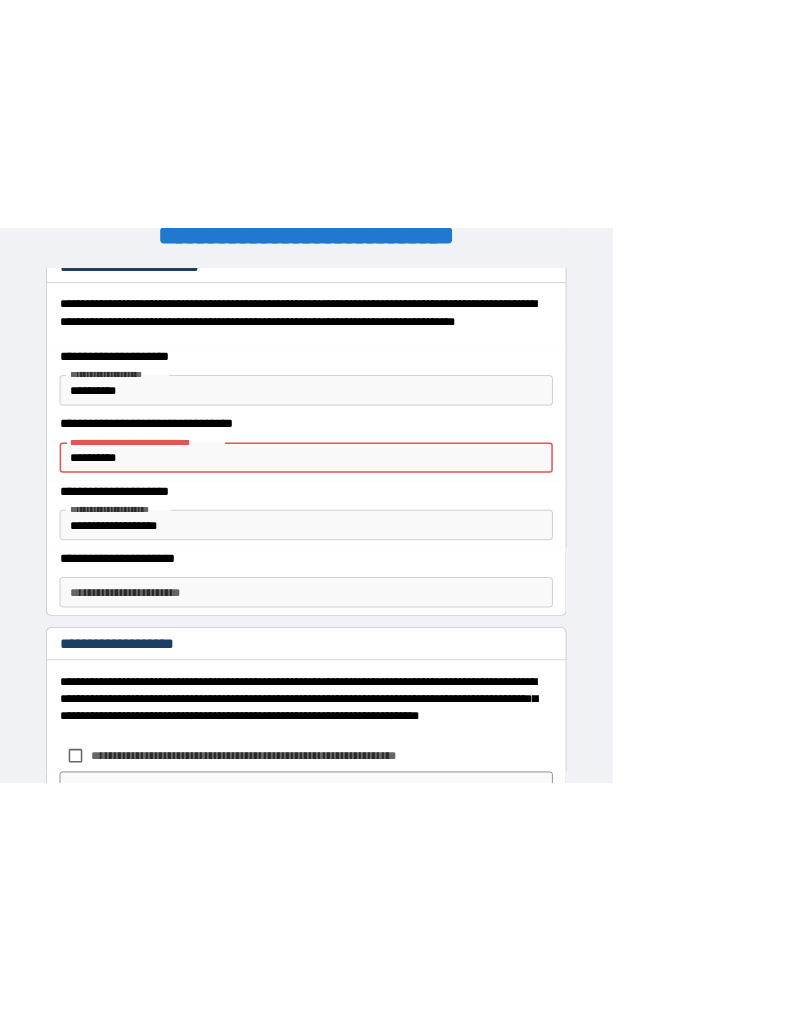 scroll, scrollTop: 0, scrollLeft: 0, axis: both 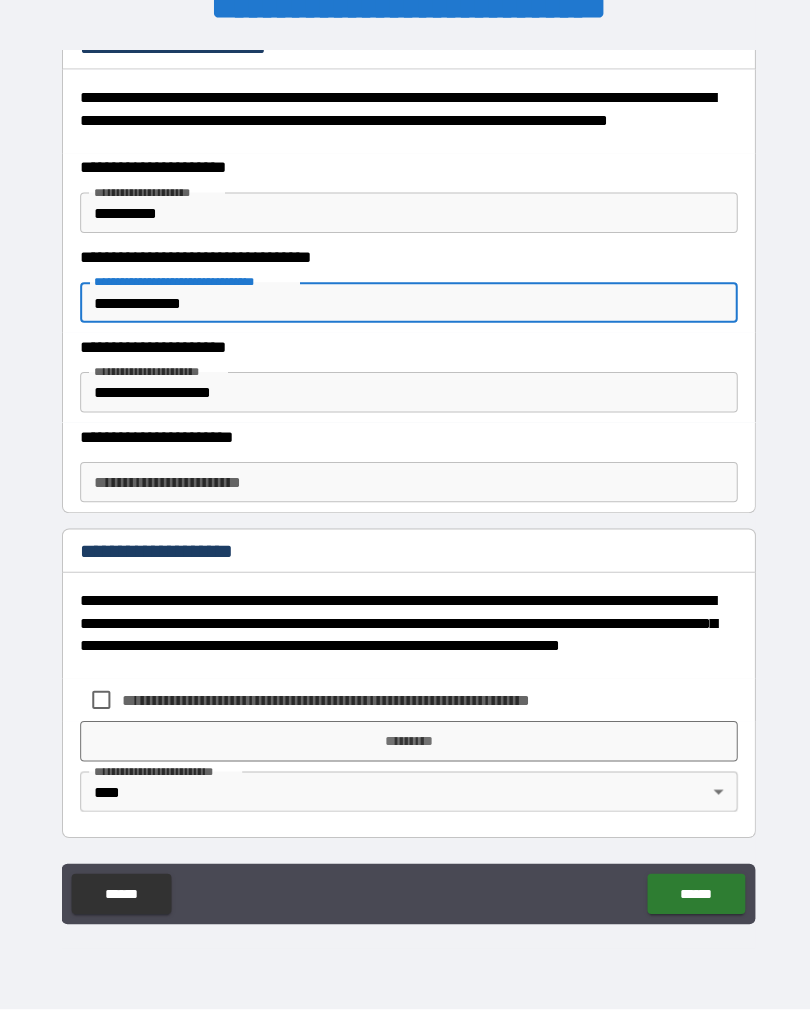 type on "**********" 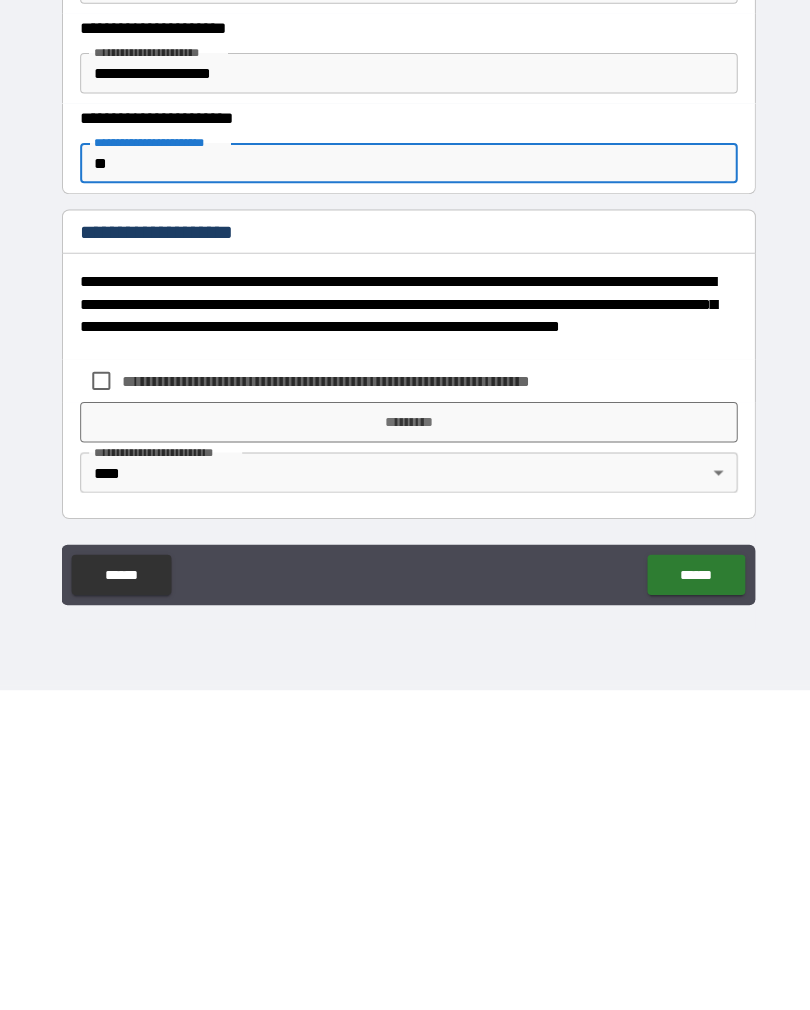 type on "**" 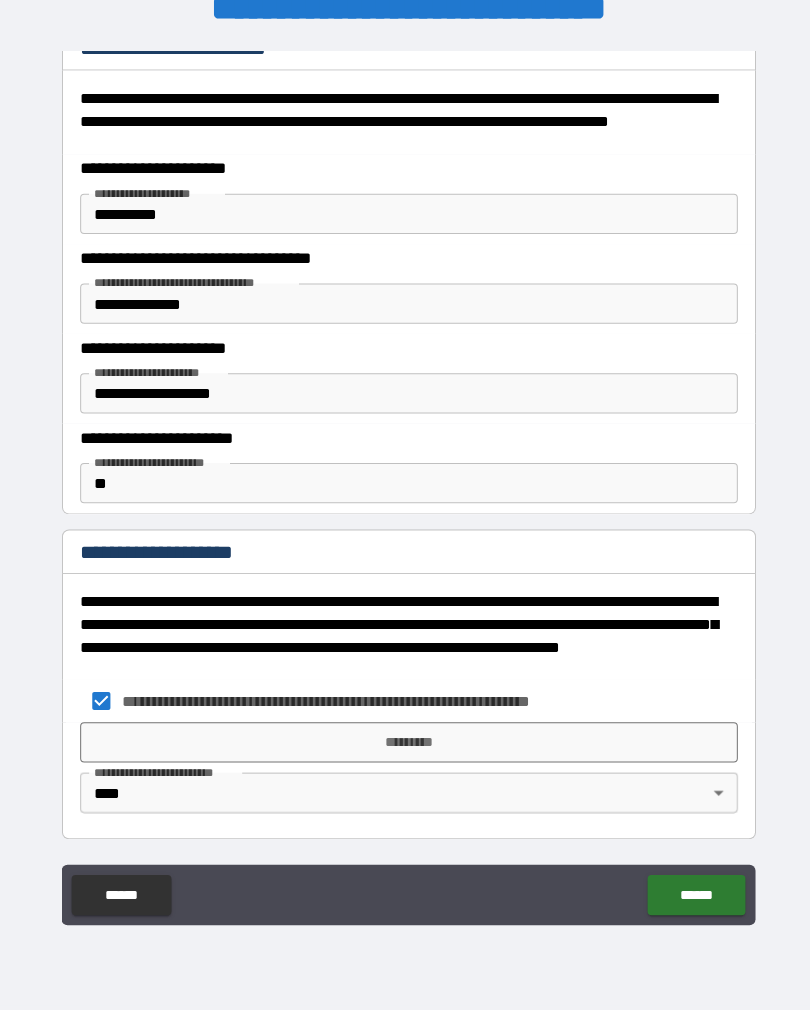 click on "*********" at bounding box center [405, 744] 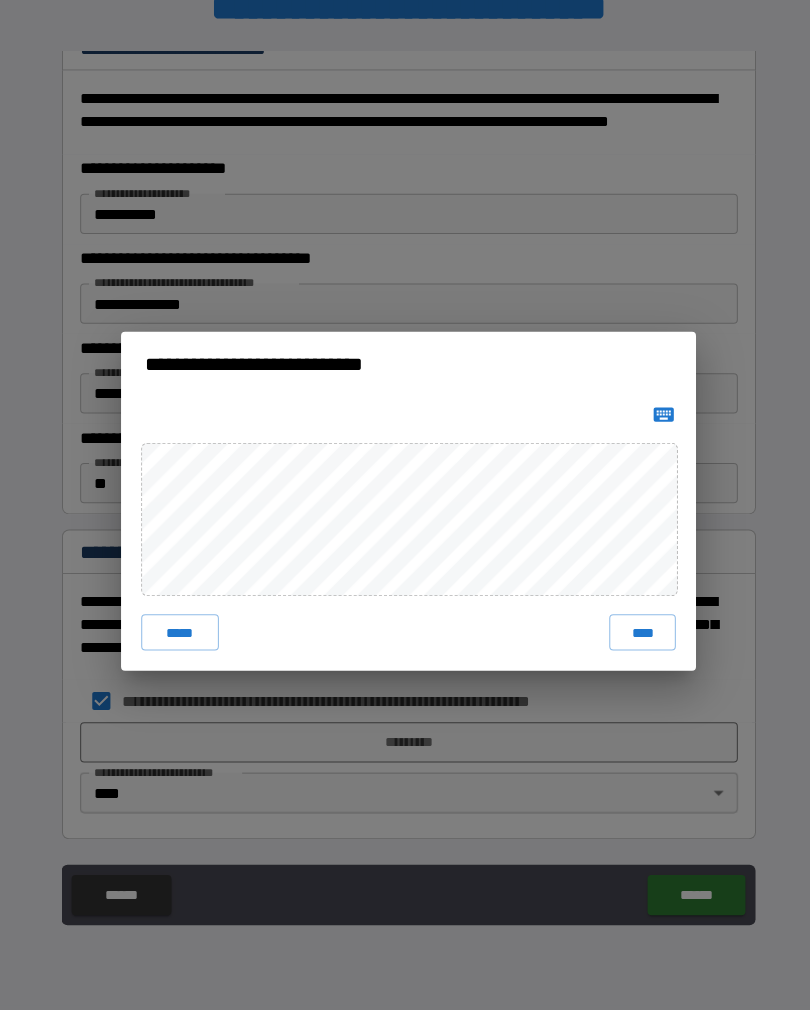 click on "****" at bounding box center (637, 635) 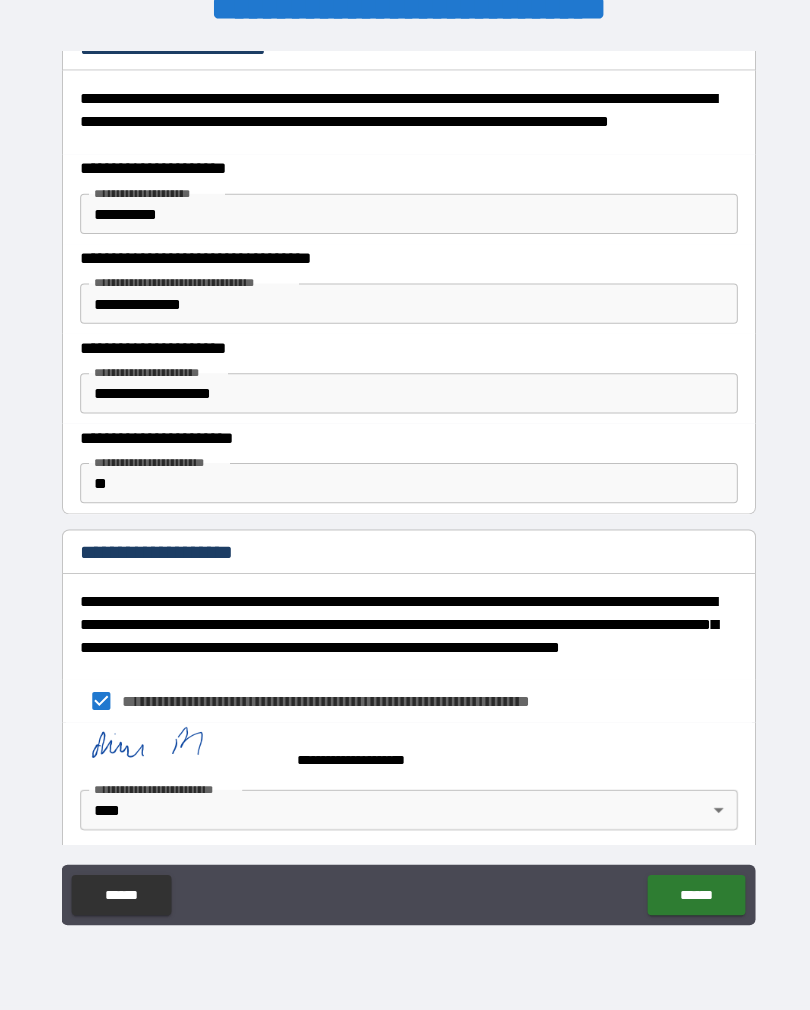 scroll, scrollTop: 267, scrollLeft: 0, axis: vertical 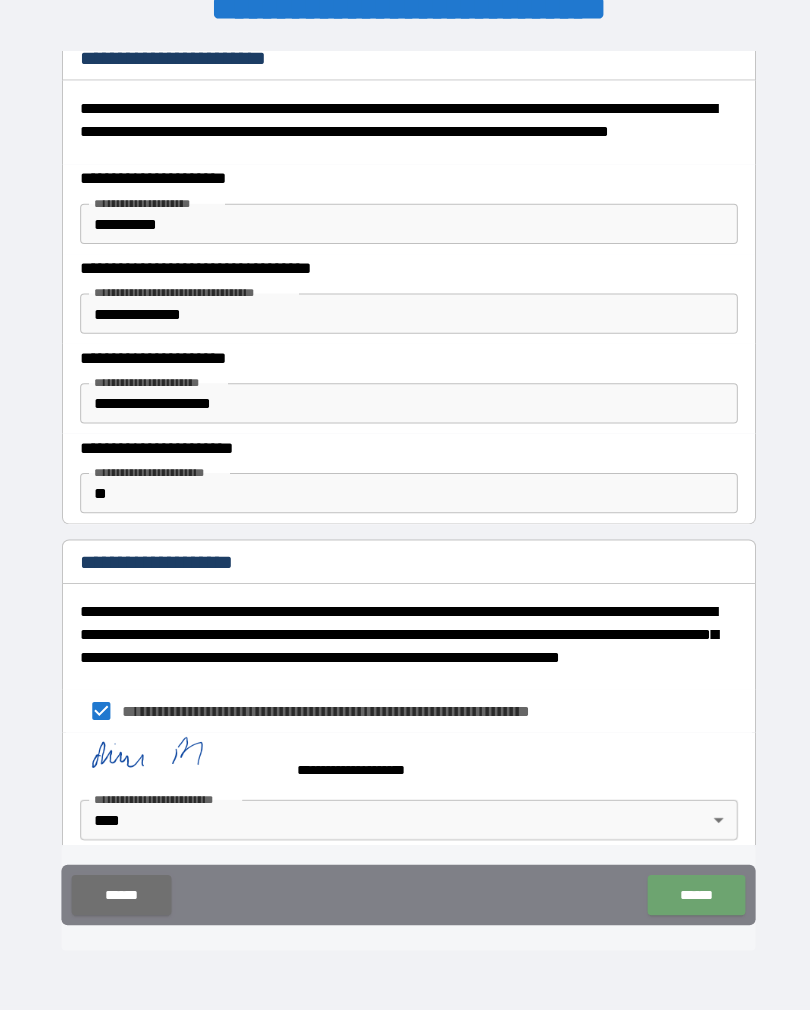 click on "******" at bounding box center (690, 895) 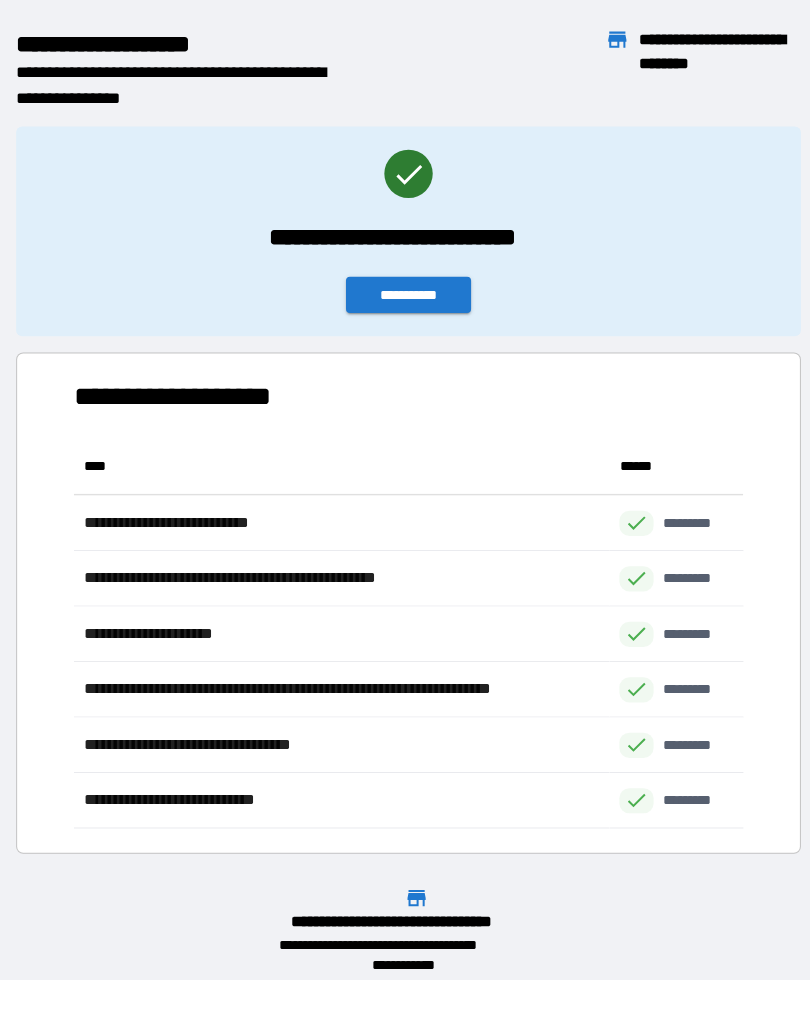 scroll, scrollTop: 1, scrollLeft: 1, axis: both 